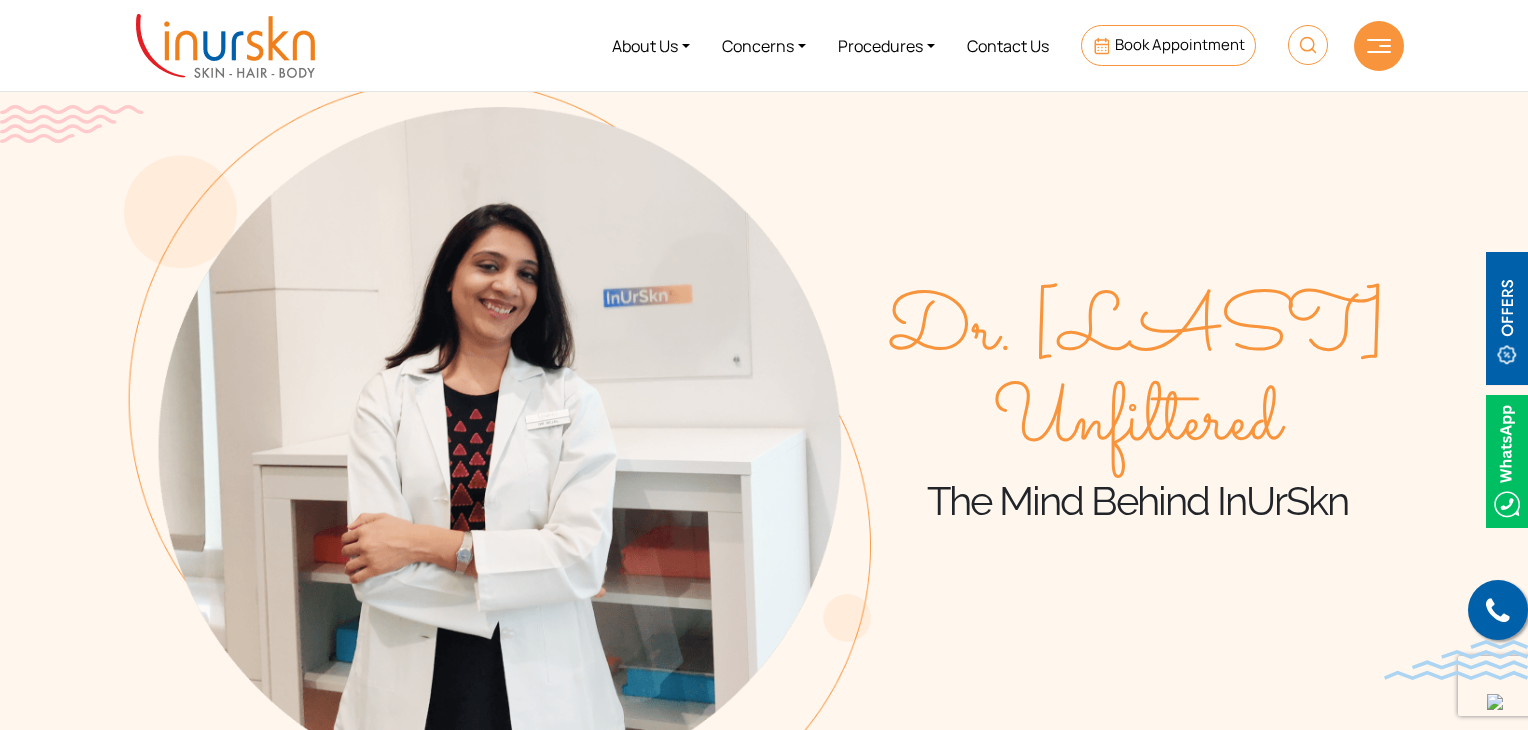 scroll, scrollTop: 1100, scrollLeft: 0, axis: vertical 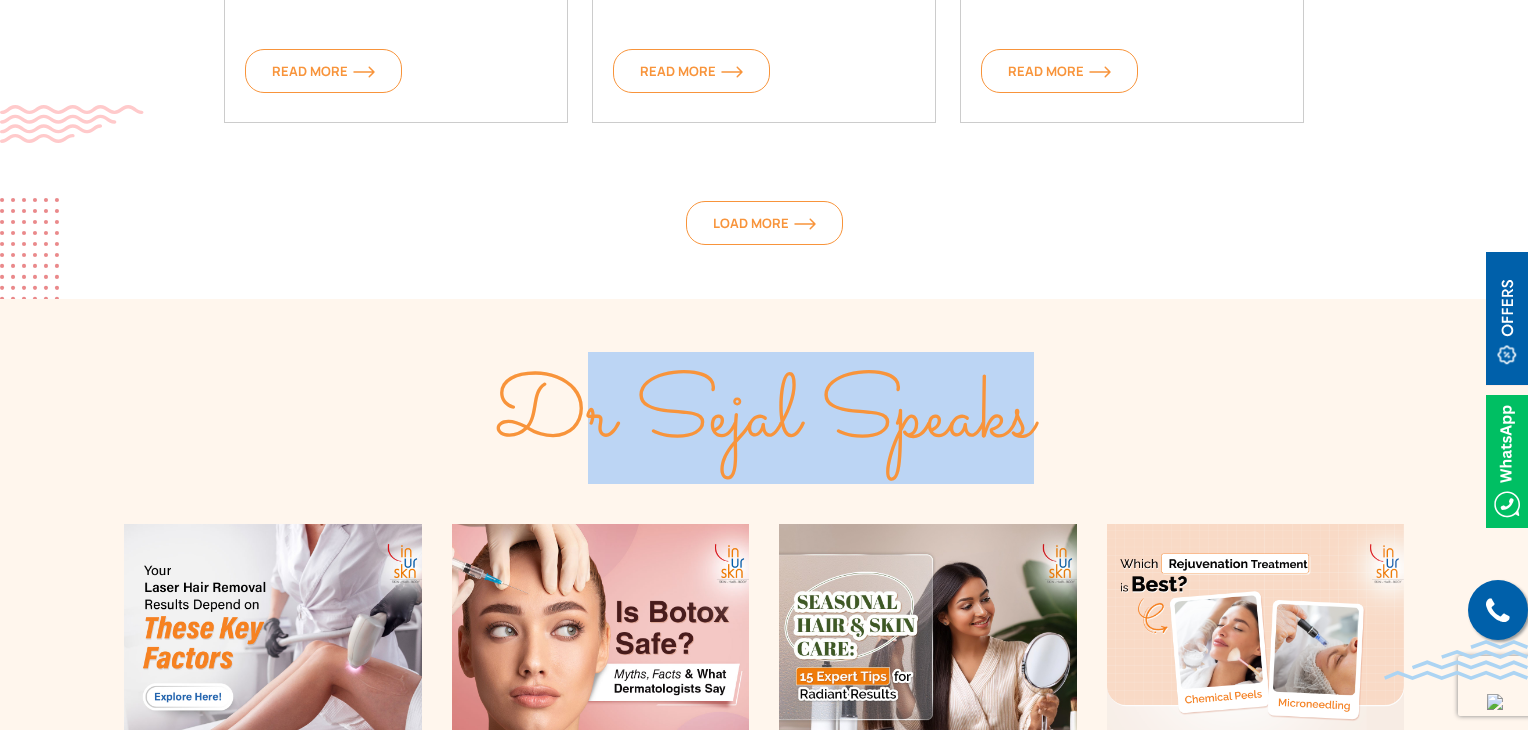 click on "Dr Sejal Speaks" at bounding box center (764, 418) 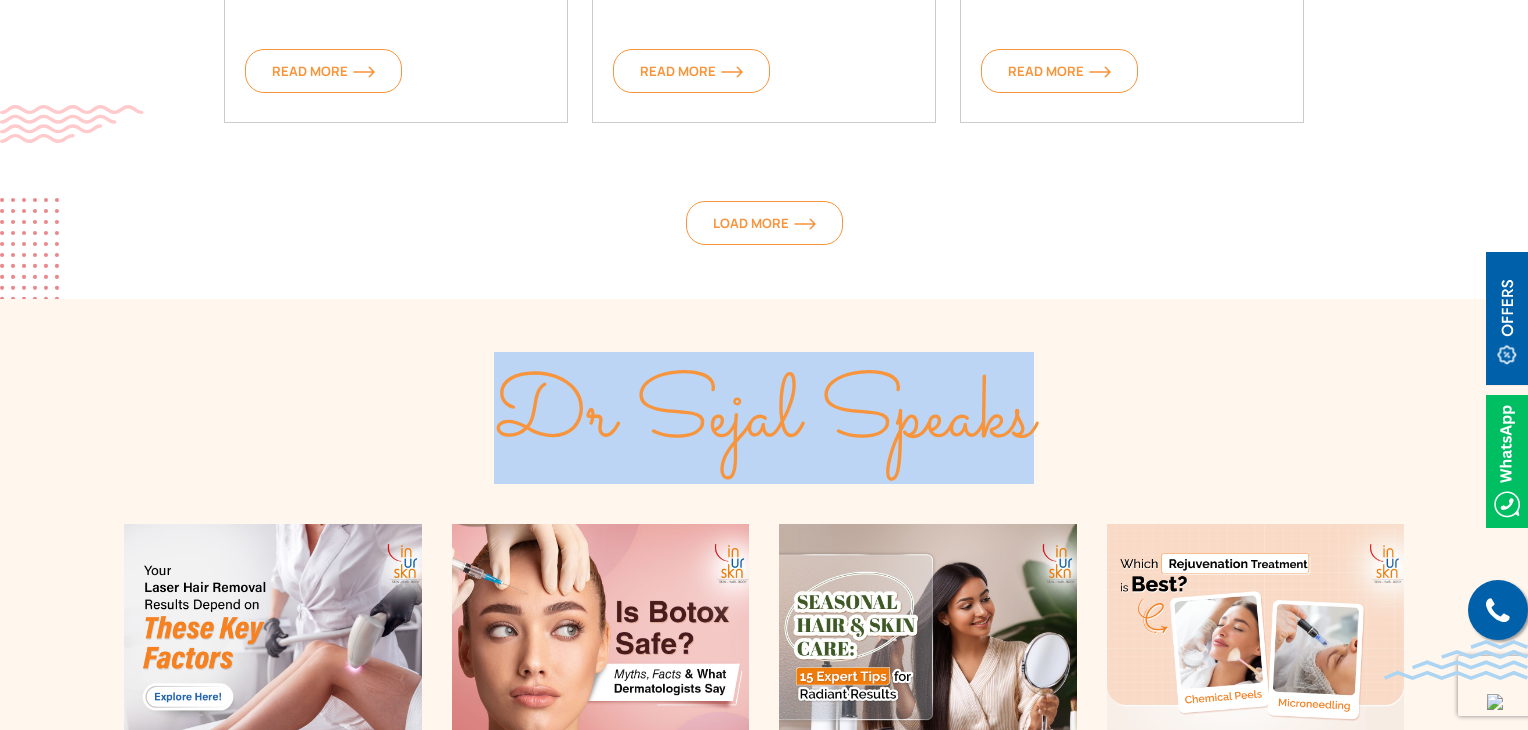 drag, startPoint x: 441, startPoint y: 372, endPoint x: 1207, endPoint y: 365, distance: 766.032 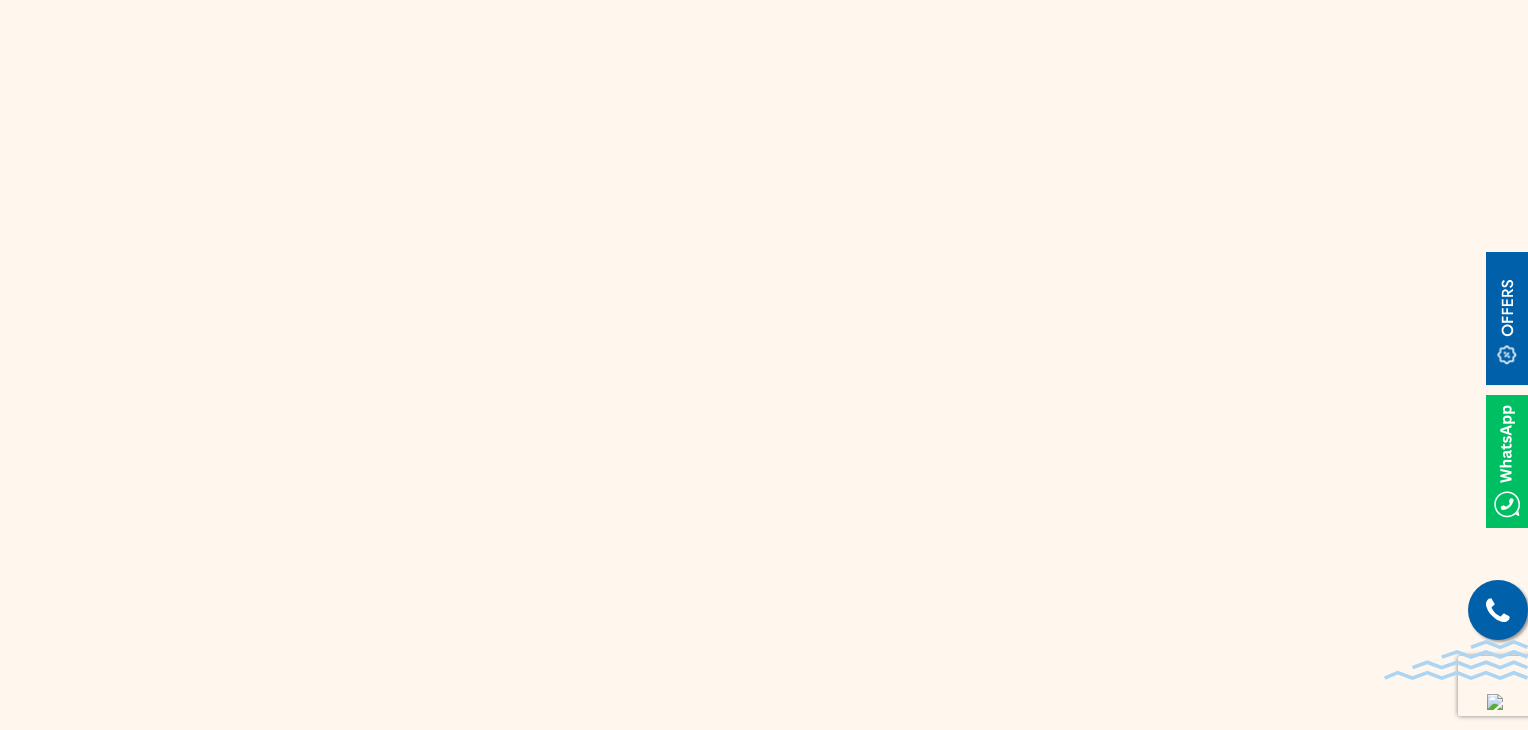 scroll, scrollTop: 2600, scrollLeft: 0, axis: vertical 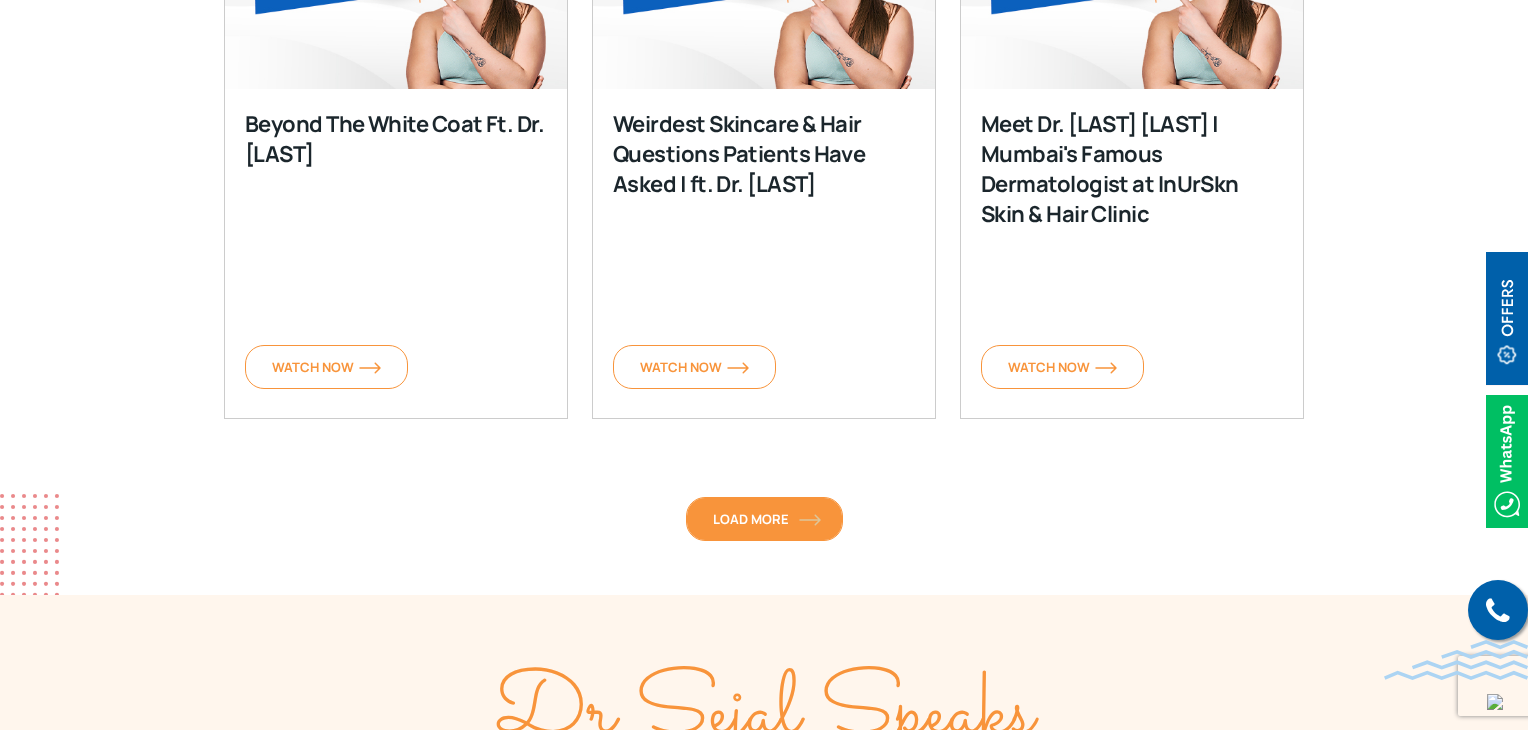 click on "Load More" at bounding box center [764, 519] 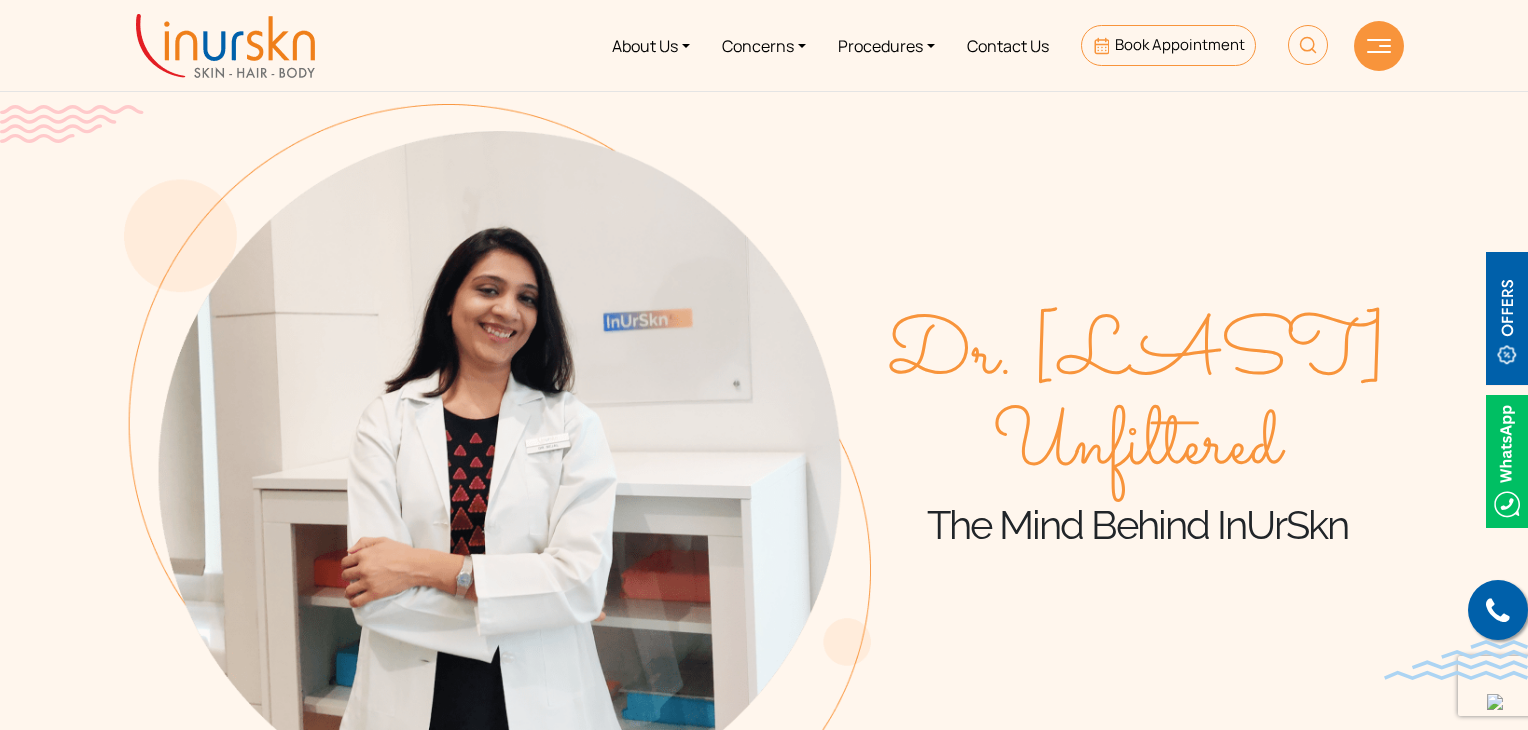 scroll, scrollTop: 0, scrollLeft: 0, axis: both 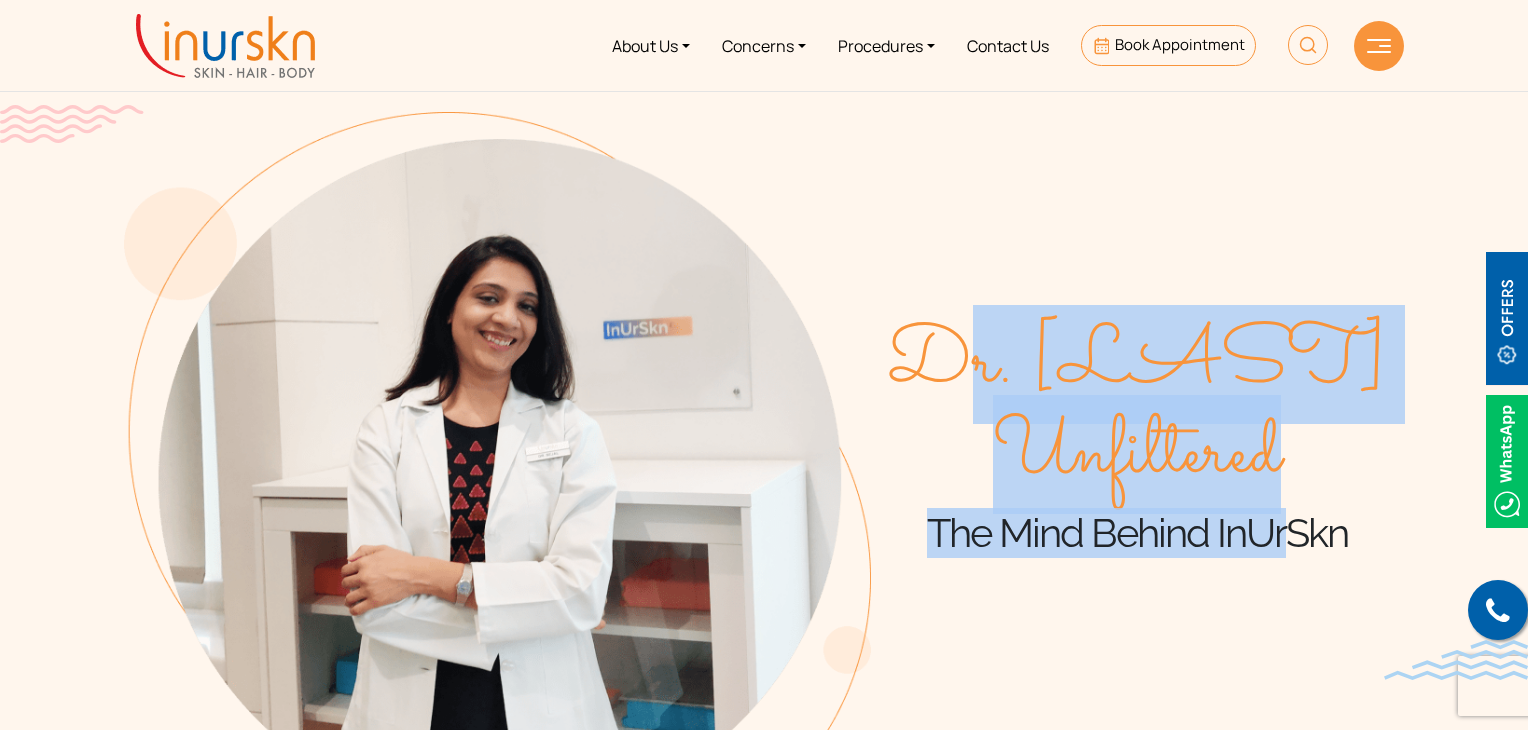 drag, startPoint x: 1093, startPoint y: 429, endPoint x: 1280, endPoint y: 570, distance: 234.20078 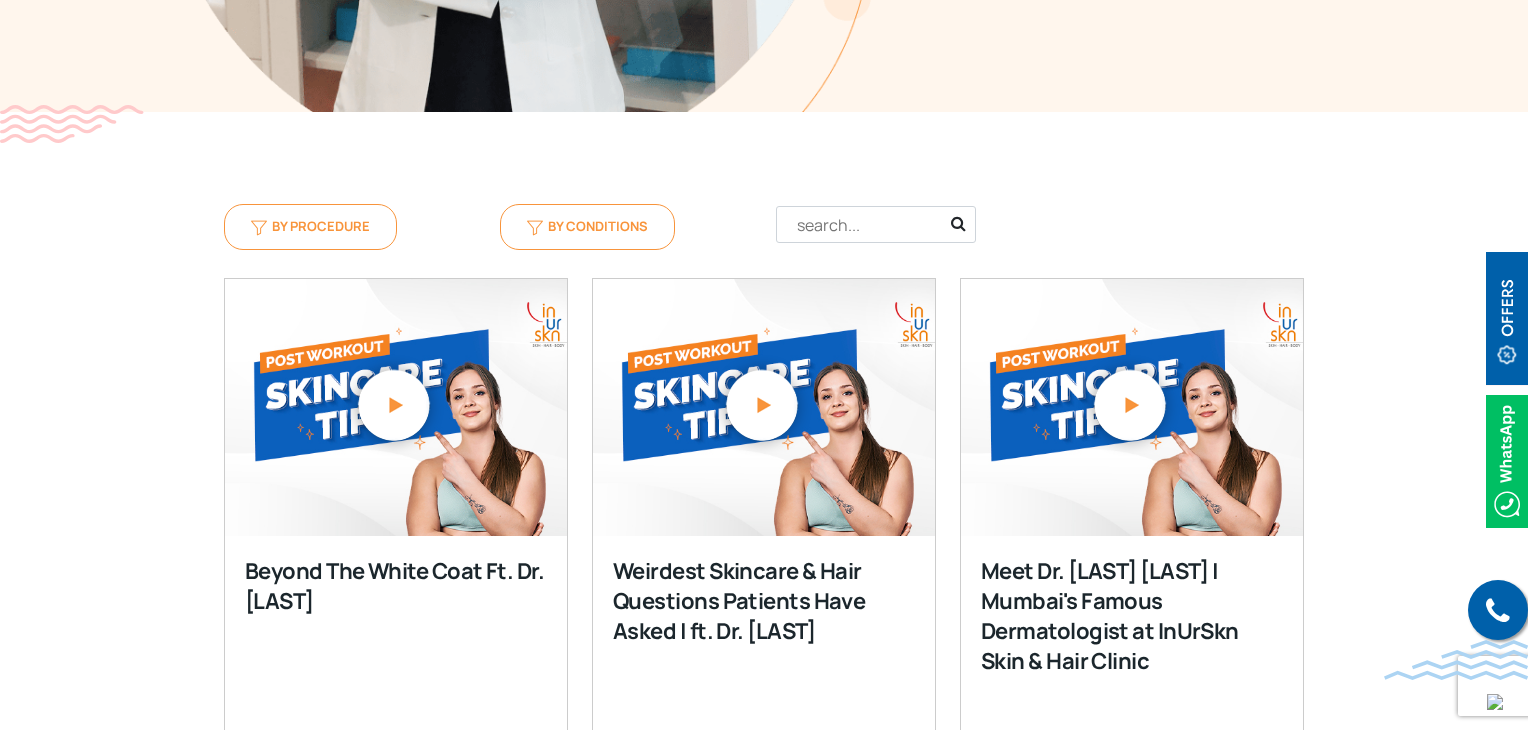scroll, scrollTop: 700, scrollLeft: 0, axis: vertical 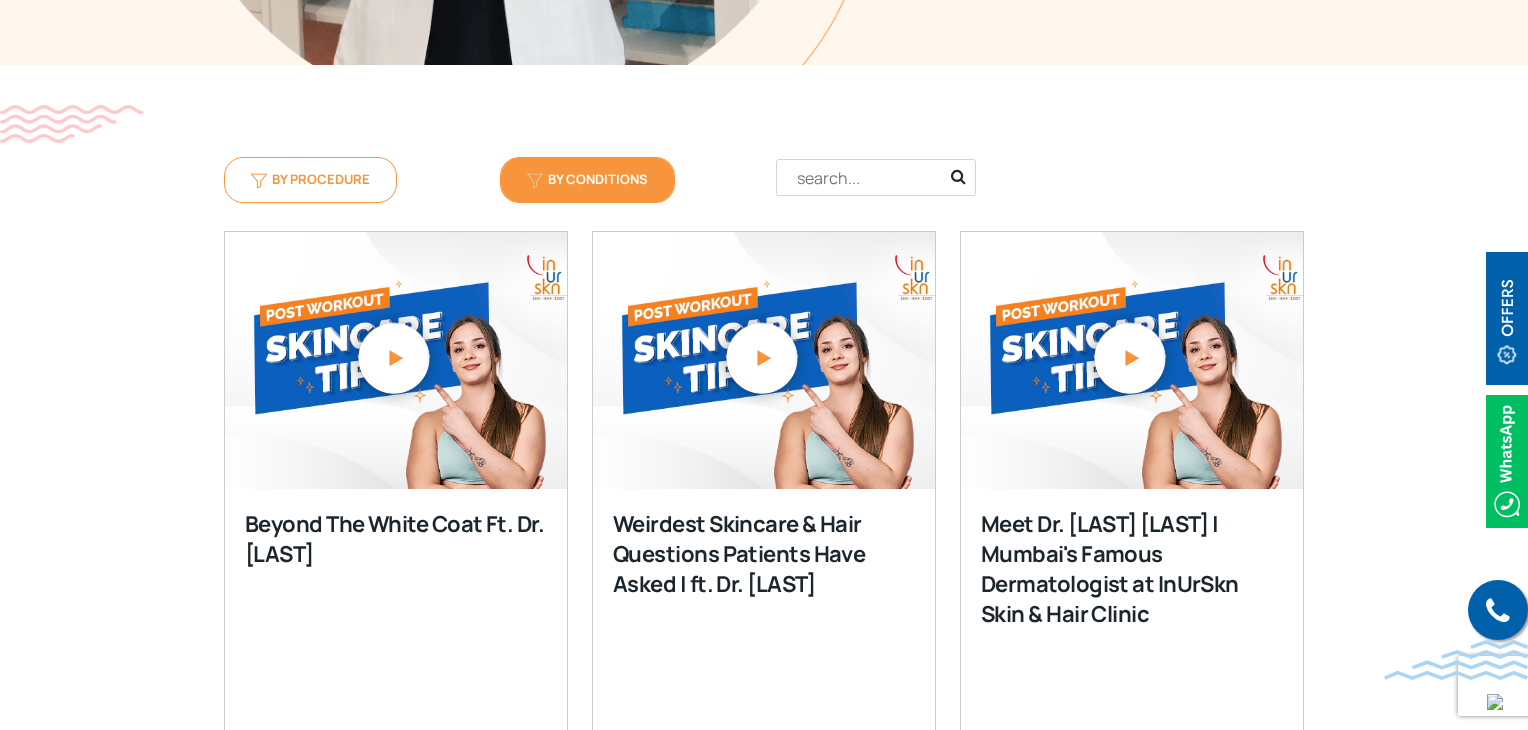 click on "By Conditions" at bounding box center (587, 179) 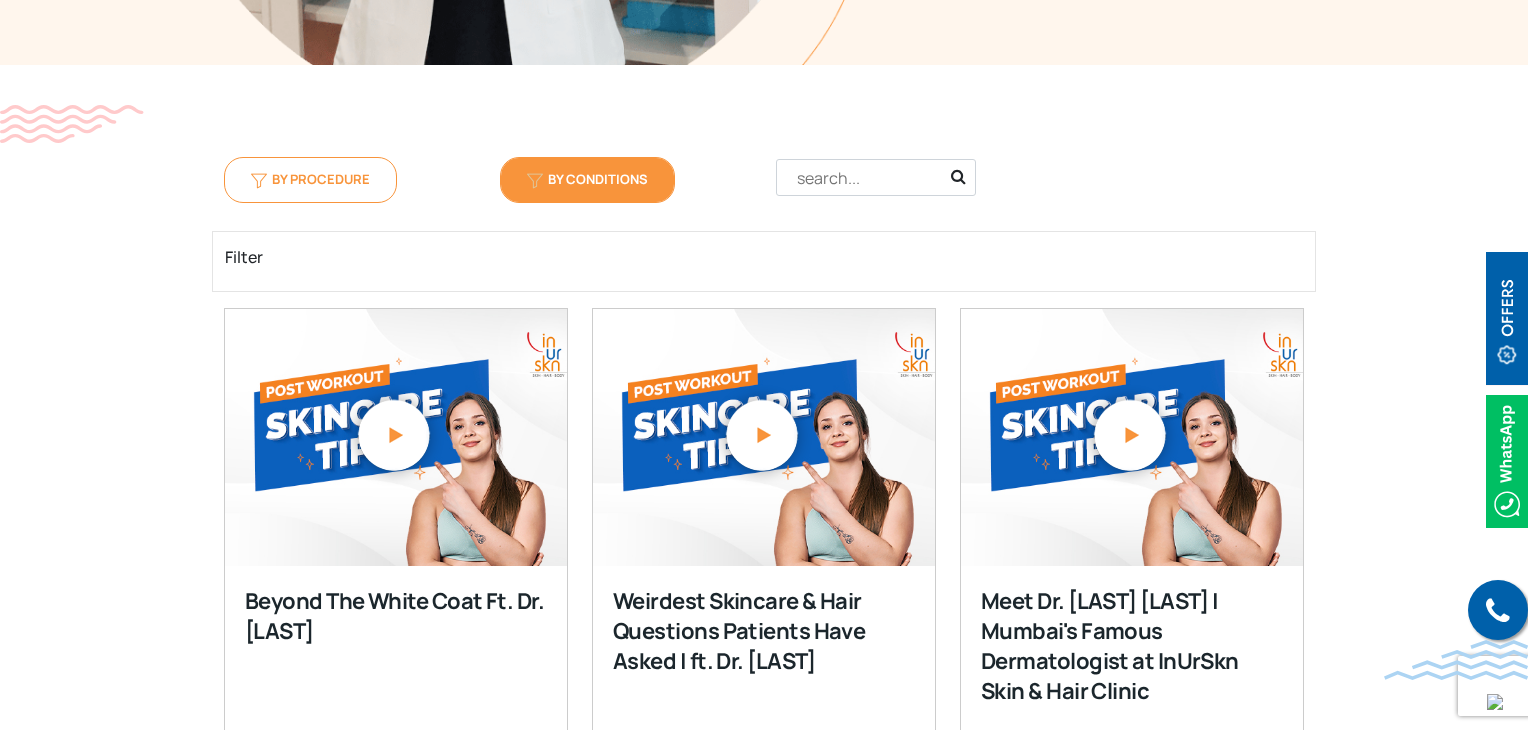 click on "Filter" at bounding box center (764, 261) 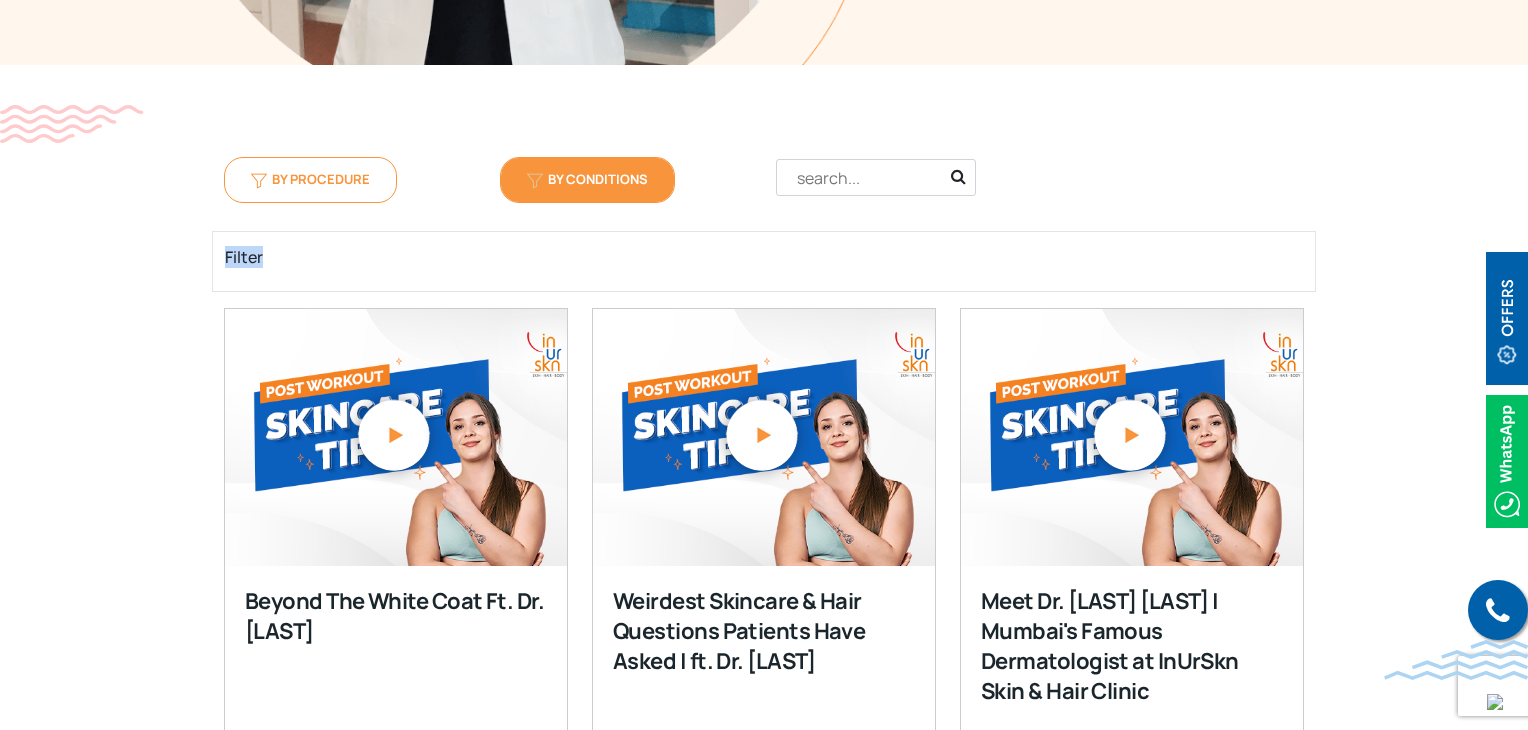 click on "Filter" at bounding box center [764, 257] 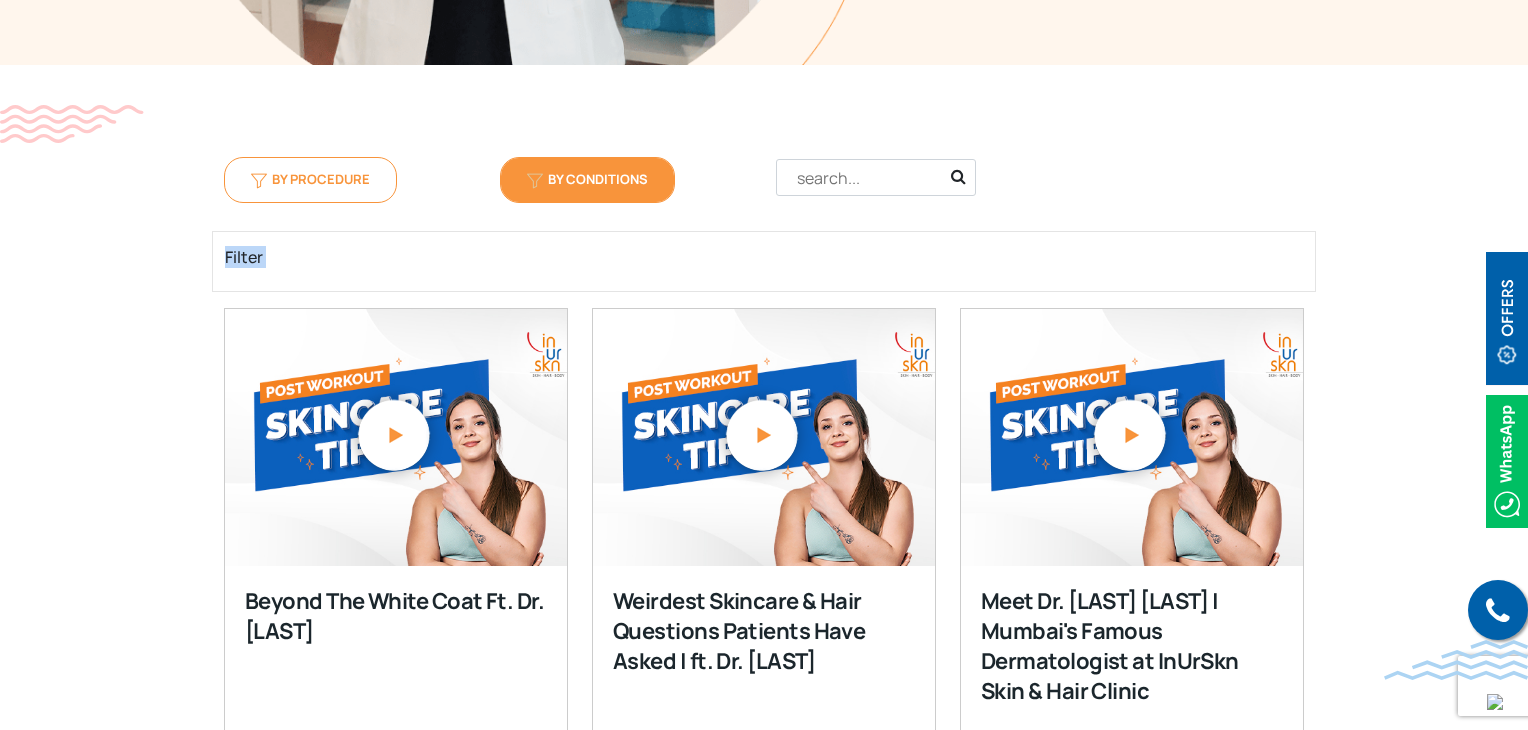 click on "Filter" at bounding box center [764, 257] 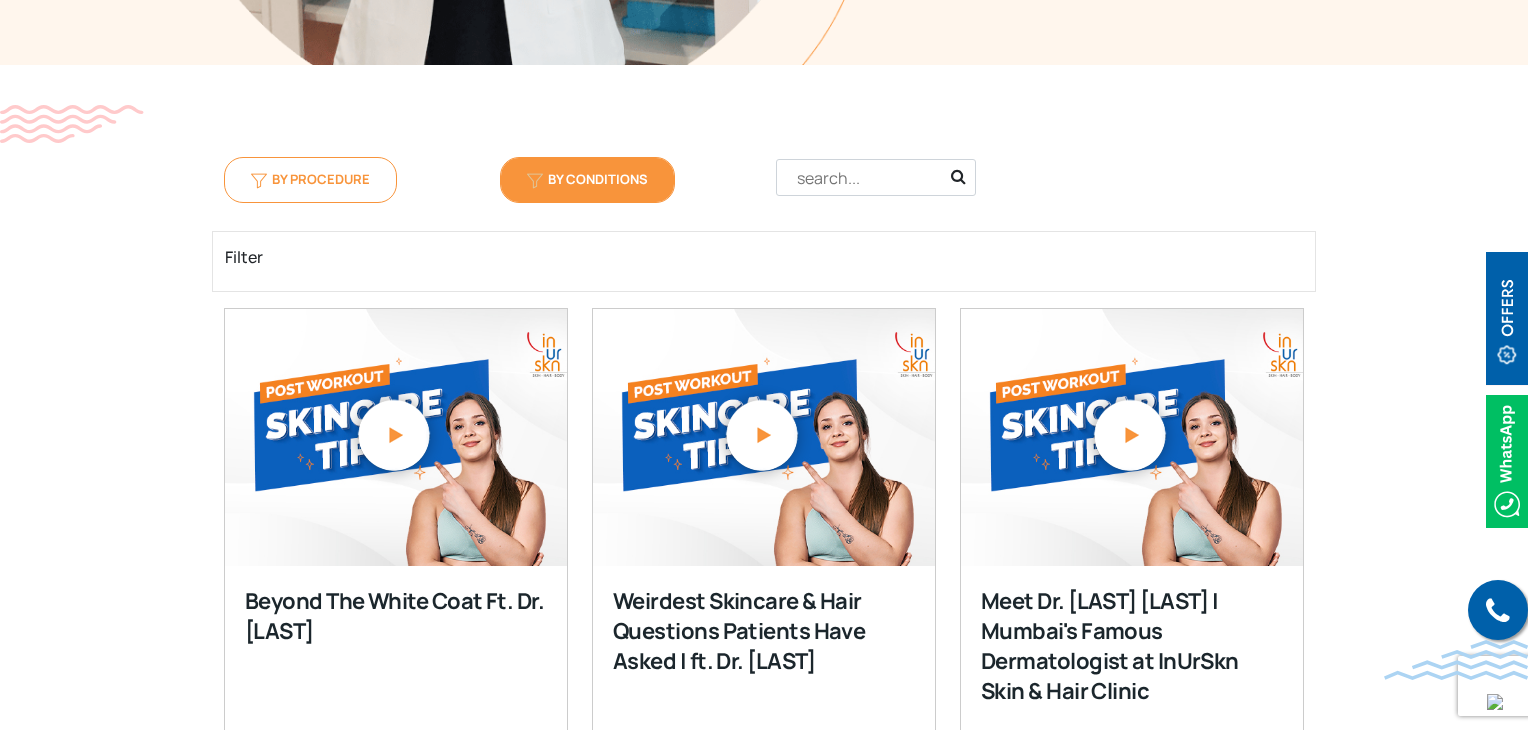 click at bounding box center (876, 177) 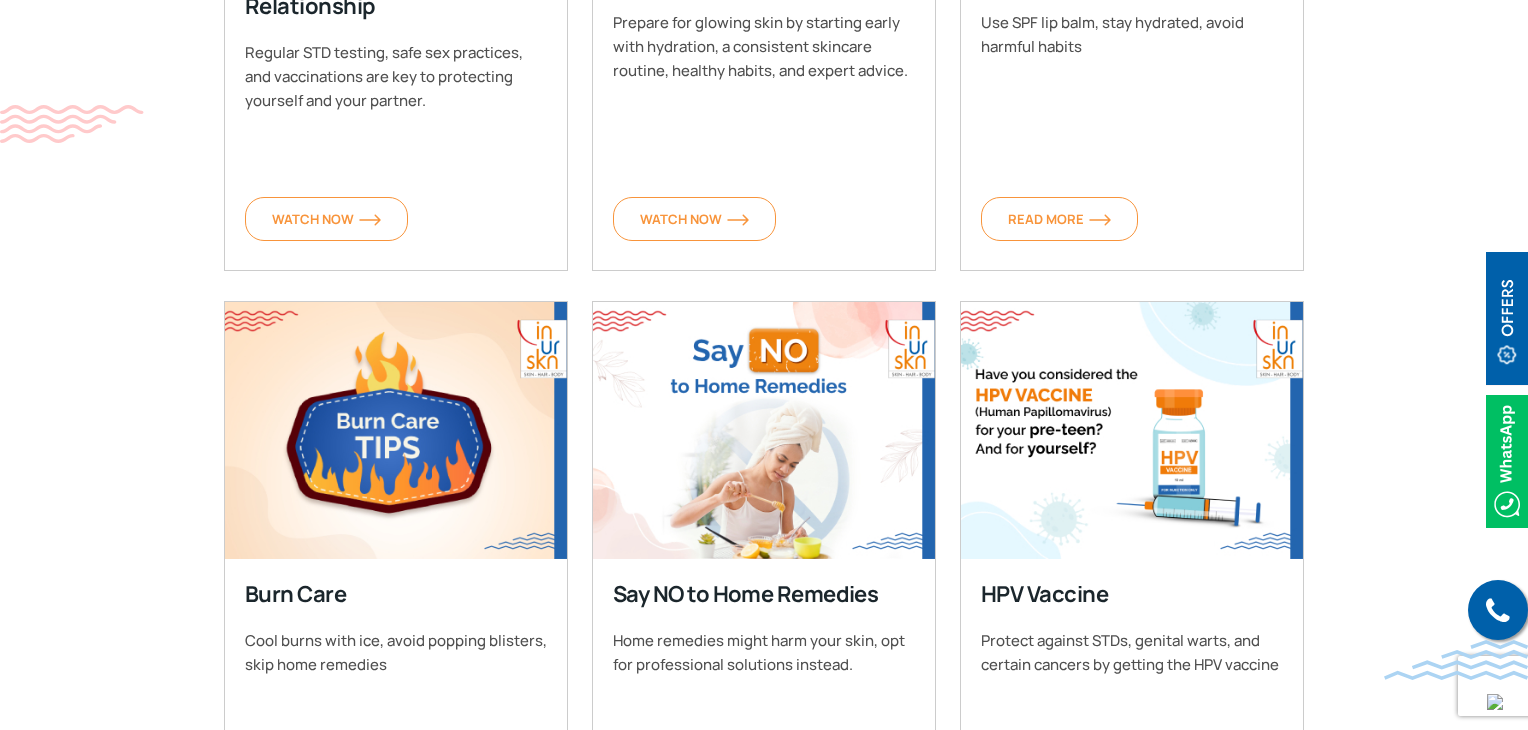 scroll, scrollTop: 1900, scrollLeft: 0, axis: vertical 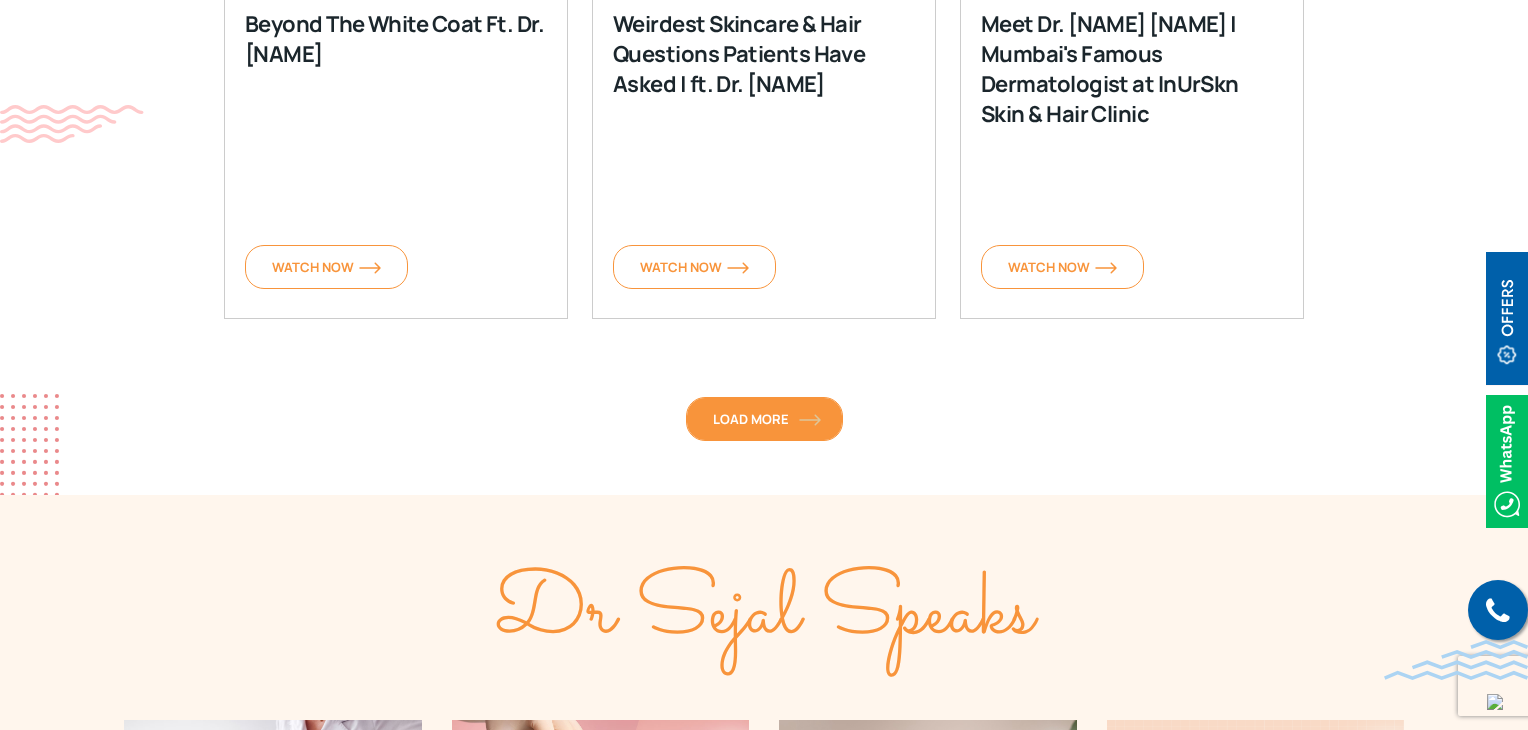 click on "Load More" at bounding box center (764, 419) 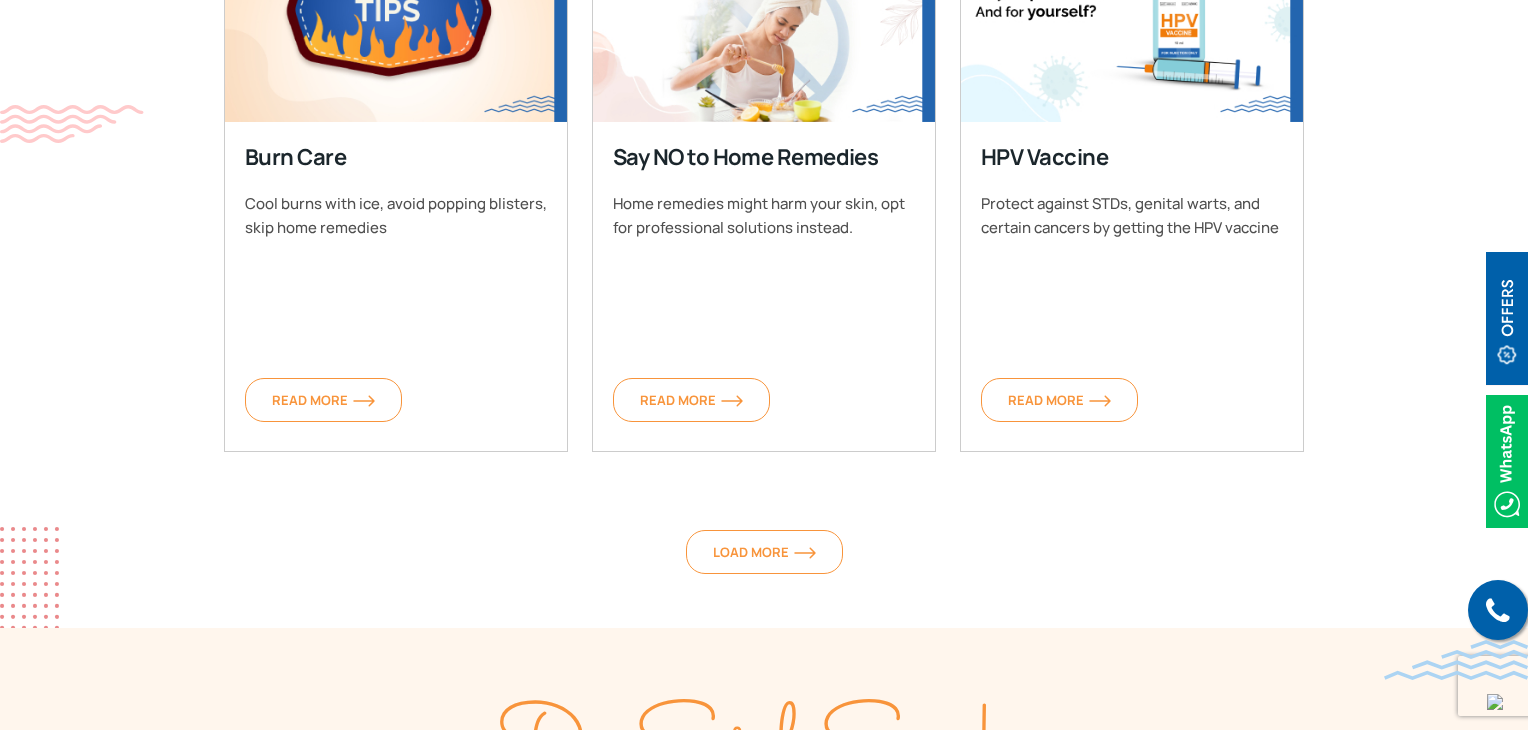 scroll, scrollTop: 2400, scrollLeft: 0, axis: vertical 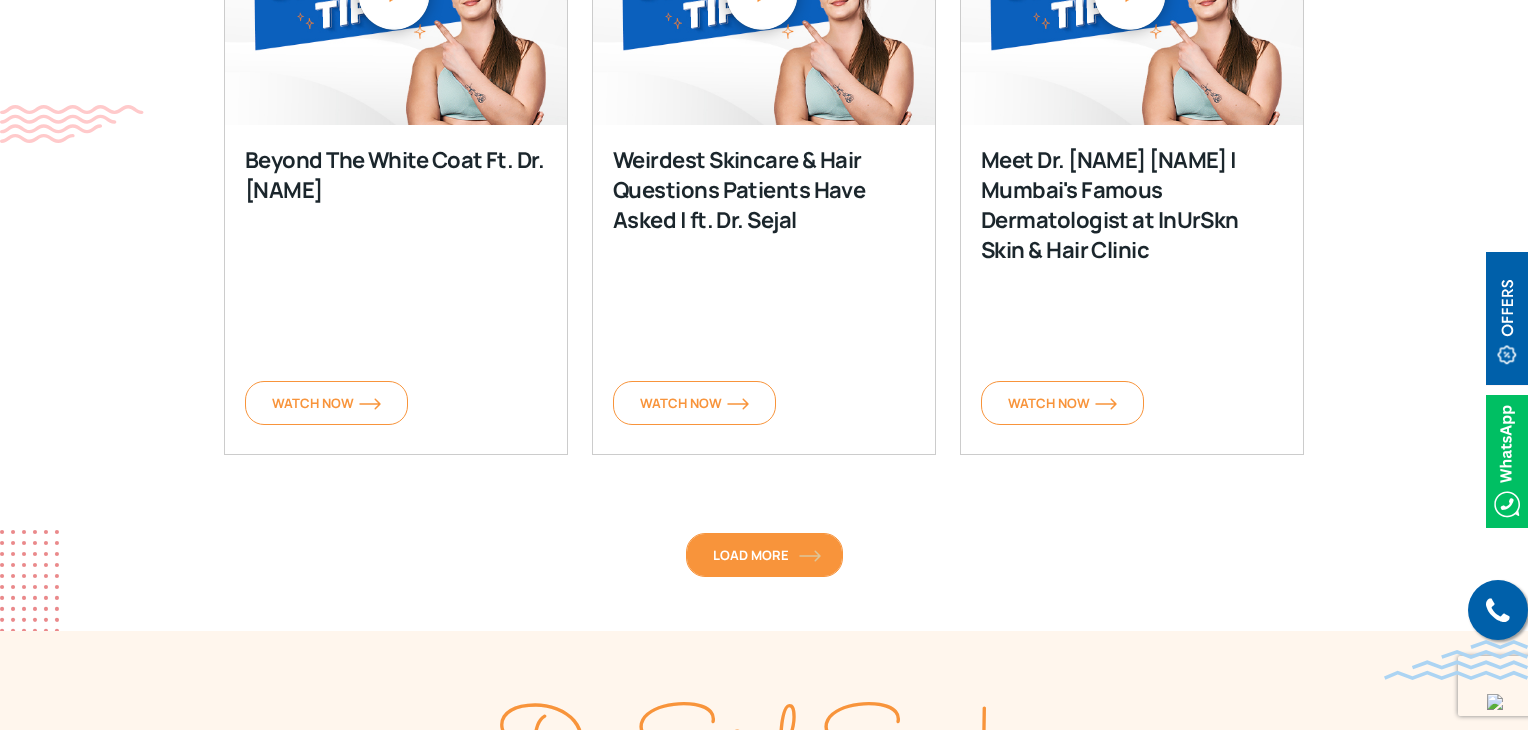 click on "Load More" at bounding box center [764, 555] 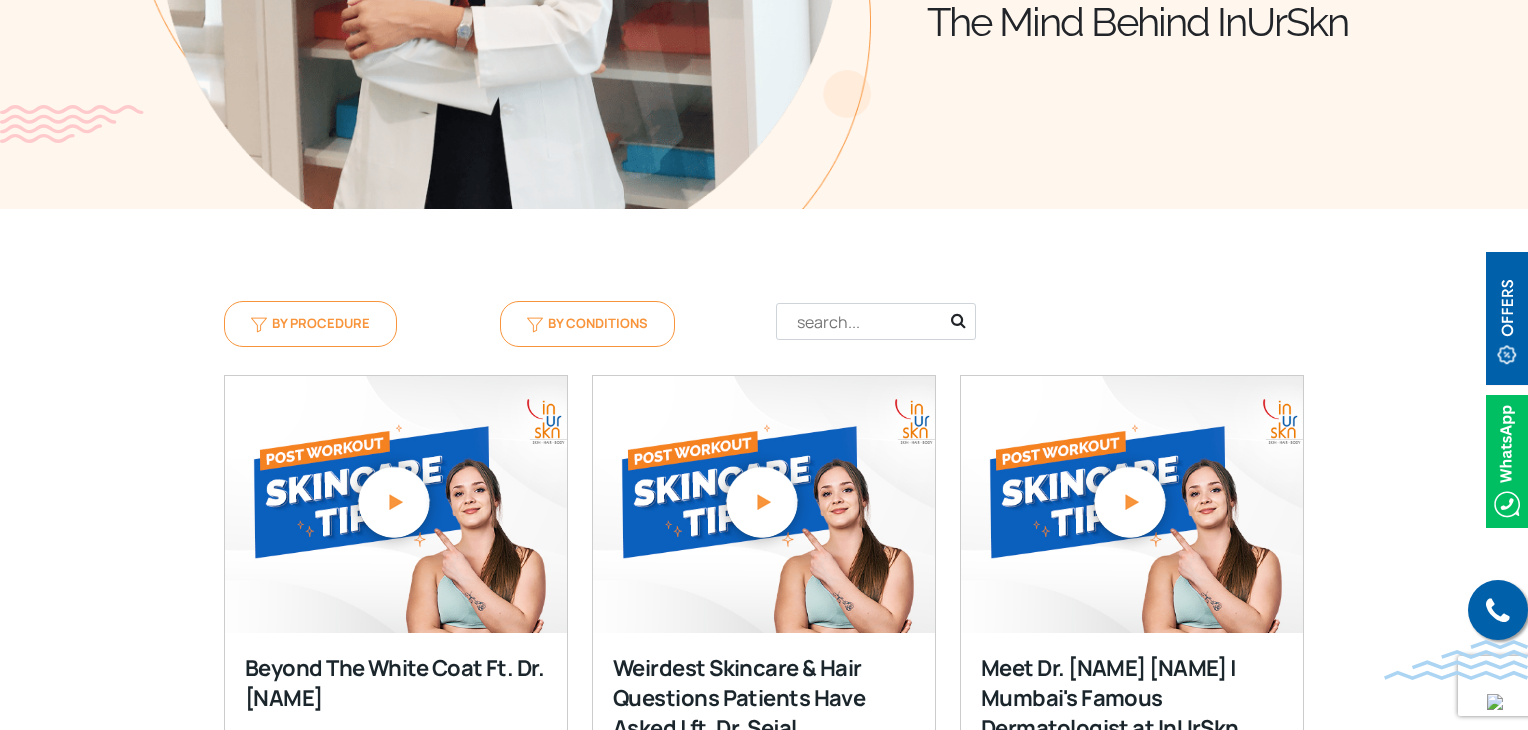 scroll, scrollTop: 564, scrollLeft: 0, axis: vertical 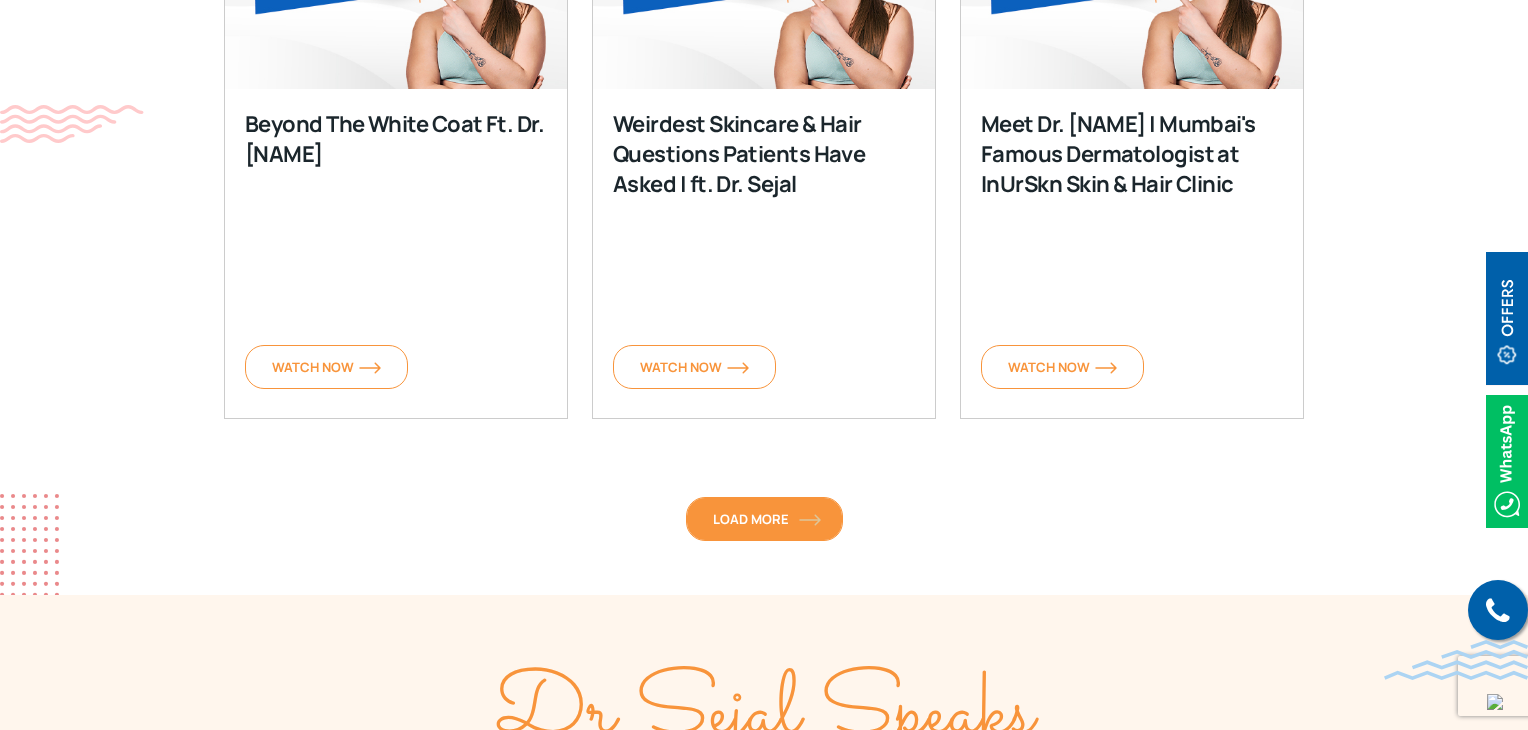 click on "Load More" at bounding box center (764, 519) 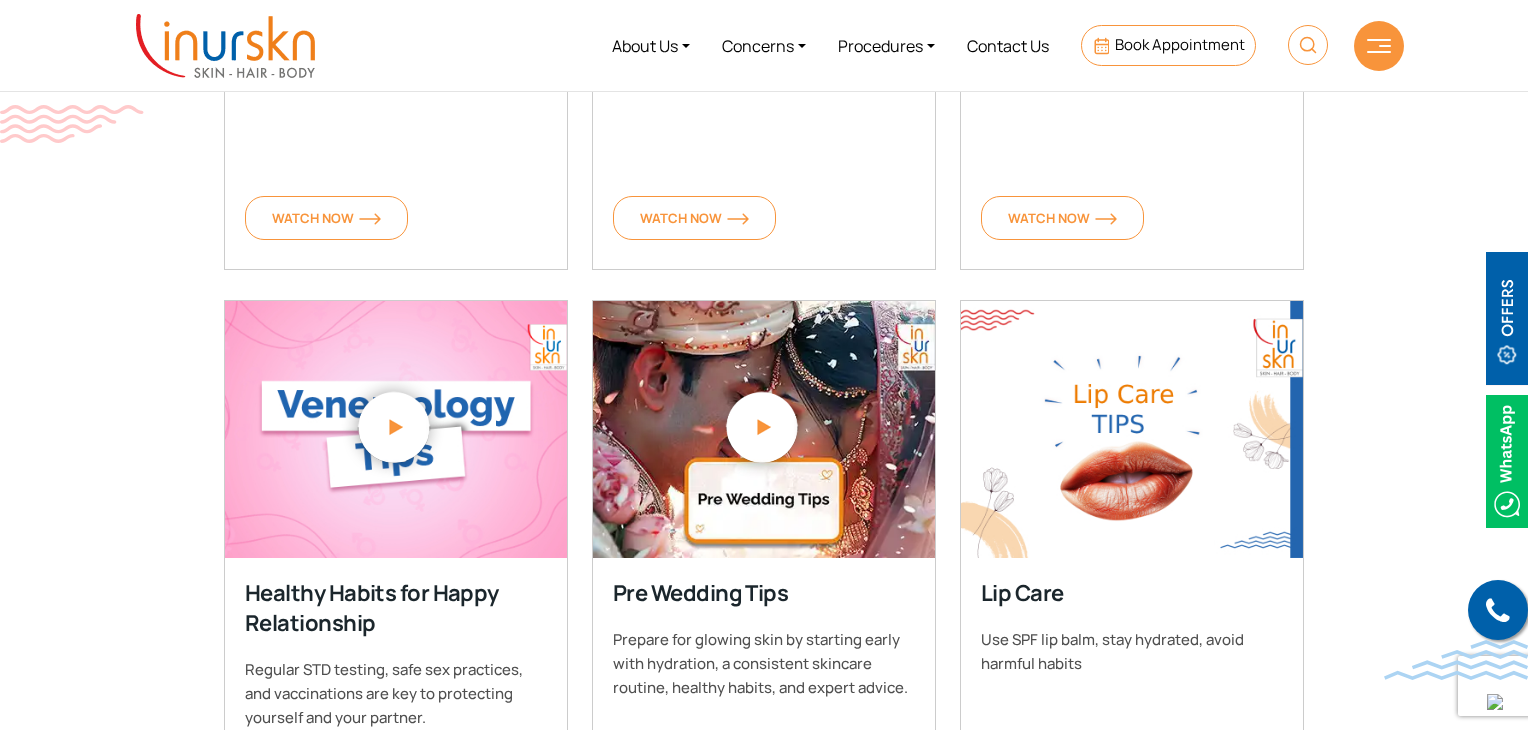 scroll, scrollTop: 1100, scrollLeft: 0, axis: vertical 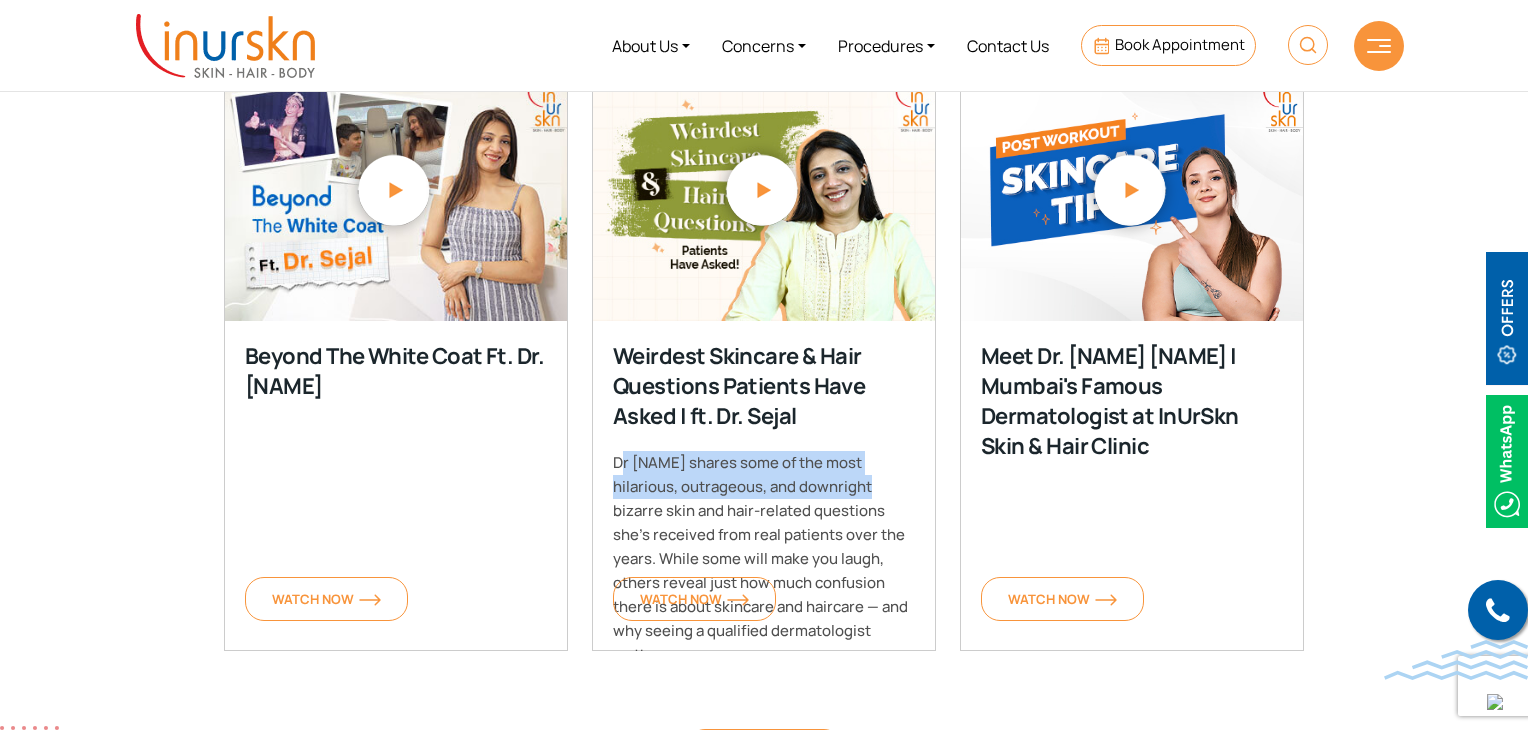 drag, startPoint x: 620, startPoint y: 456, endPoint x: 816, endPoint y: 487, distance: 198.43639 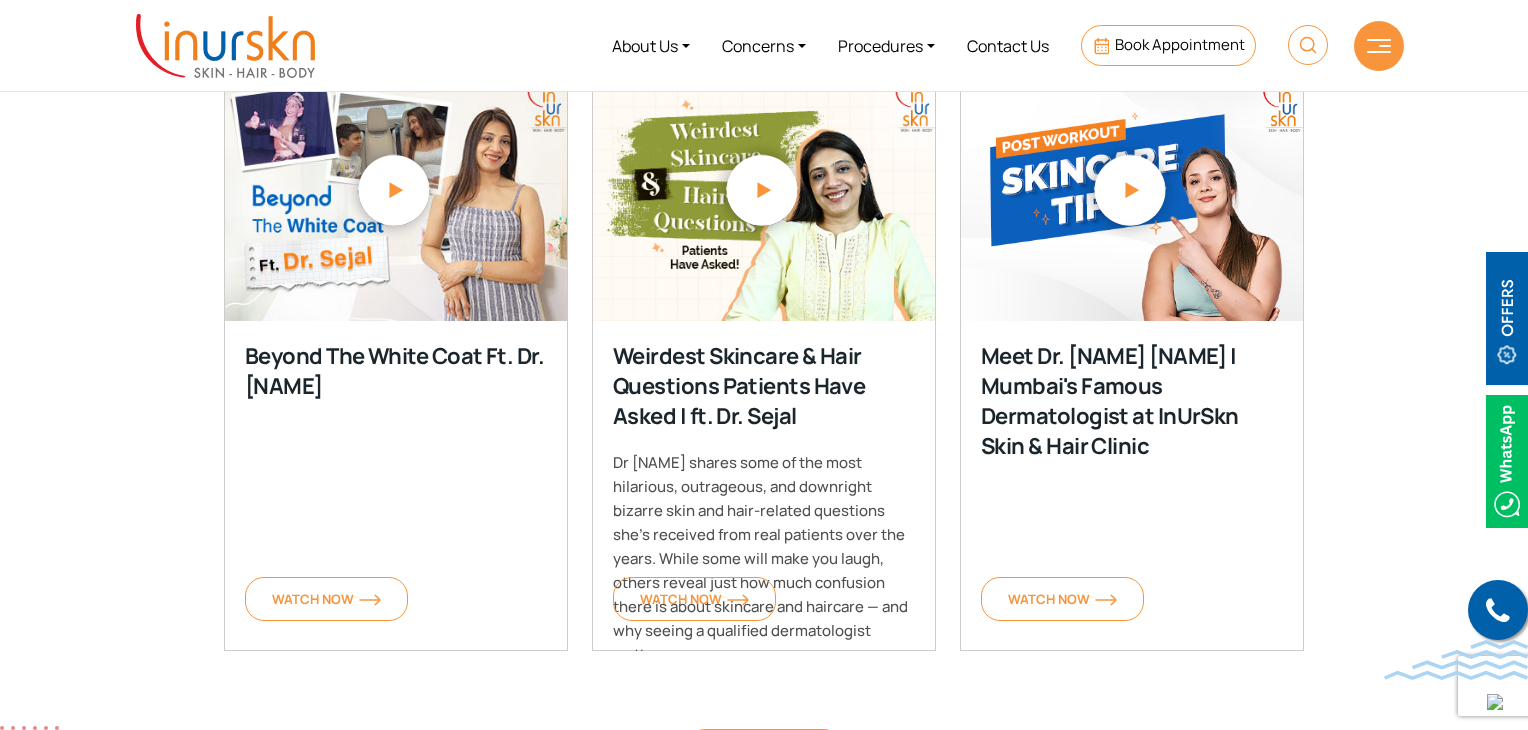click on "Beyond The White Coat Ft. Dr. [NAME]
Watch Now
Weirdest Skincare & Hair Questions Patients Have Asked | ft. Dr. [NAME]
Watch Now" at bounding box center [764, 372] 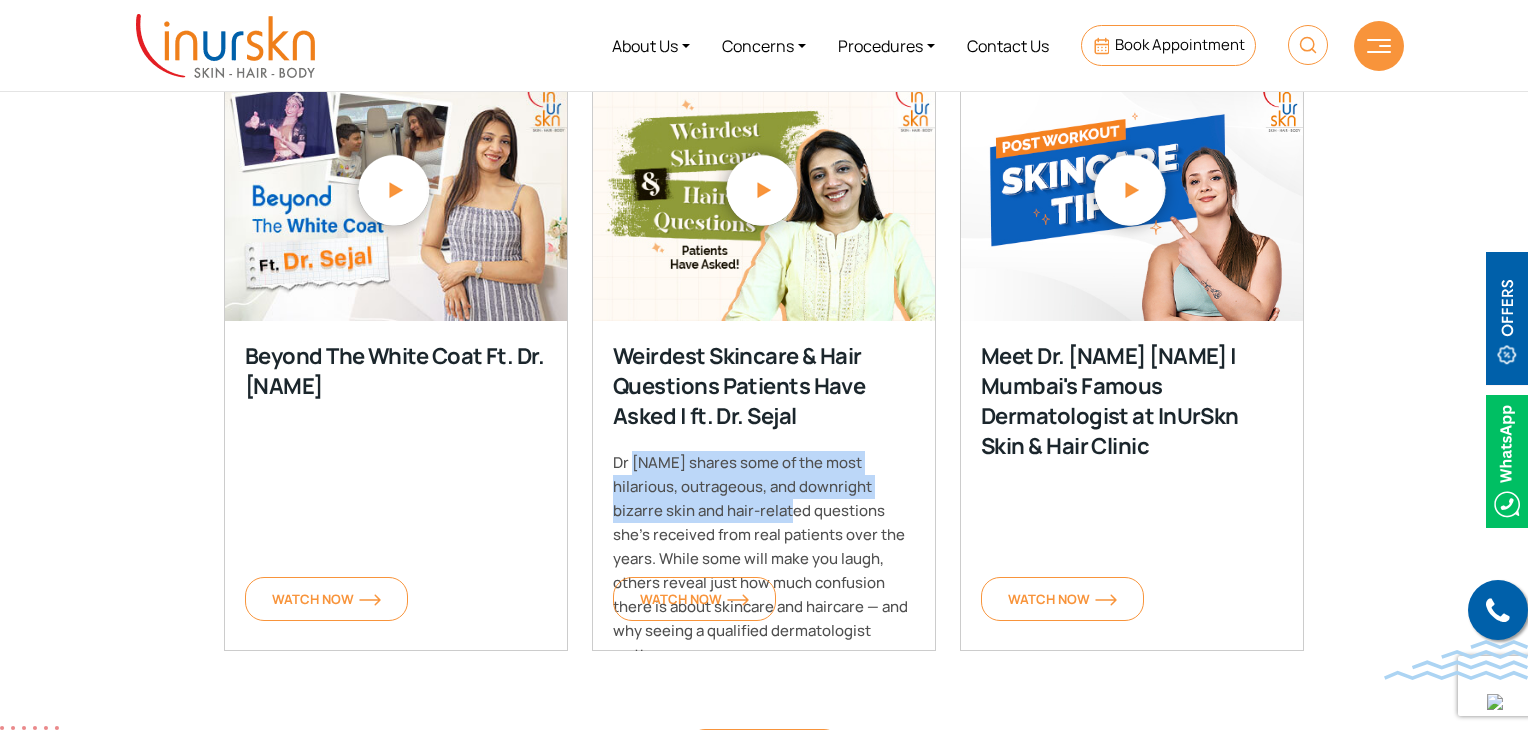 drag, startPoint x: 661, startPoint y: 473, endPoint x: 799, endPoint y: 509, distance: 142.61838 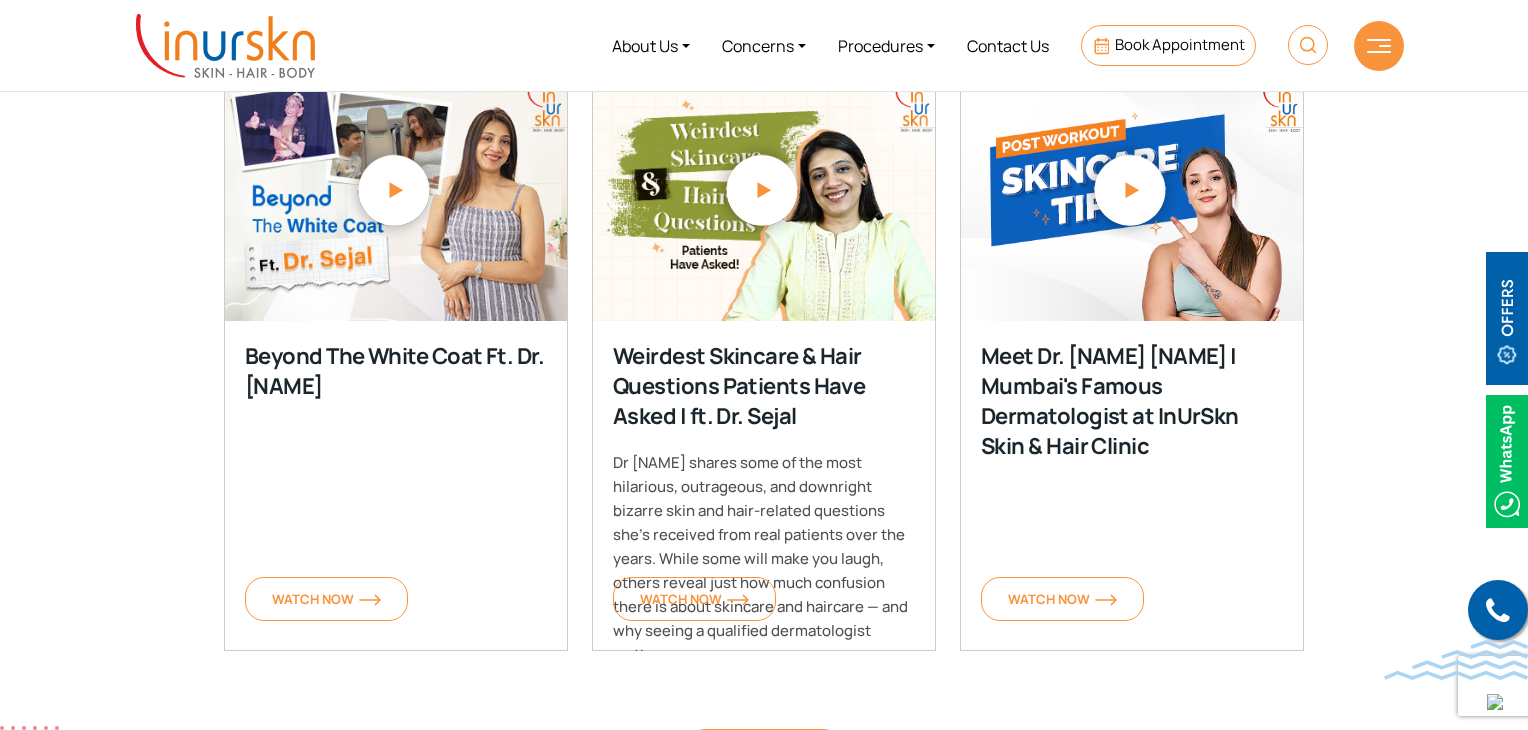 click on "Dr [NAME] shares some of the most hilarious, outrageous, and downright bizarre skin and hair-related questions she’s received from real patients over the years.
While some will make you laugh, others reveal just how much confusion there is about skincare and haircare — and why seeing a qualified dermatologist matters." at bounding box center (764, 559) 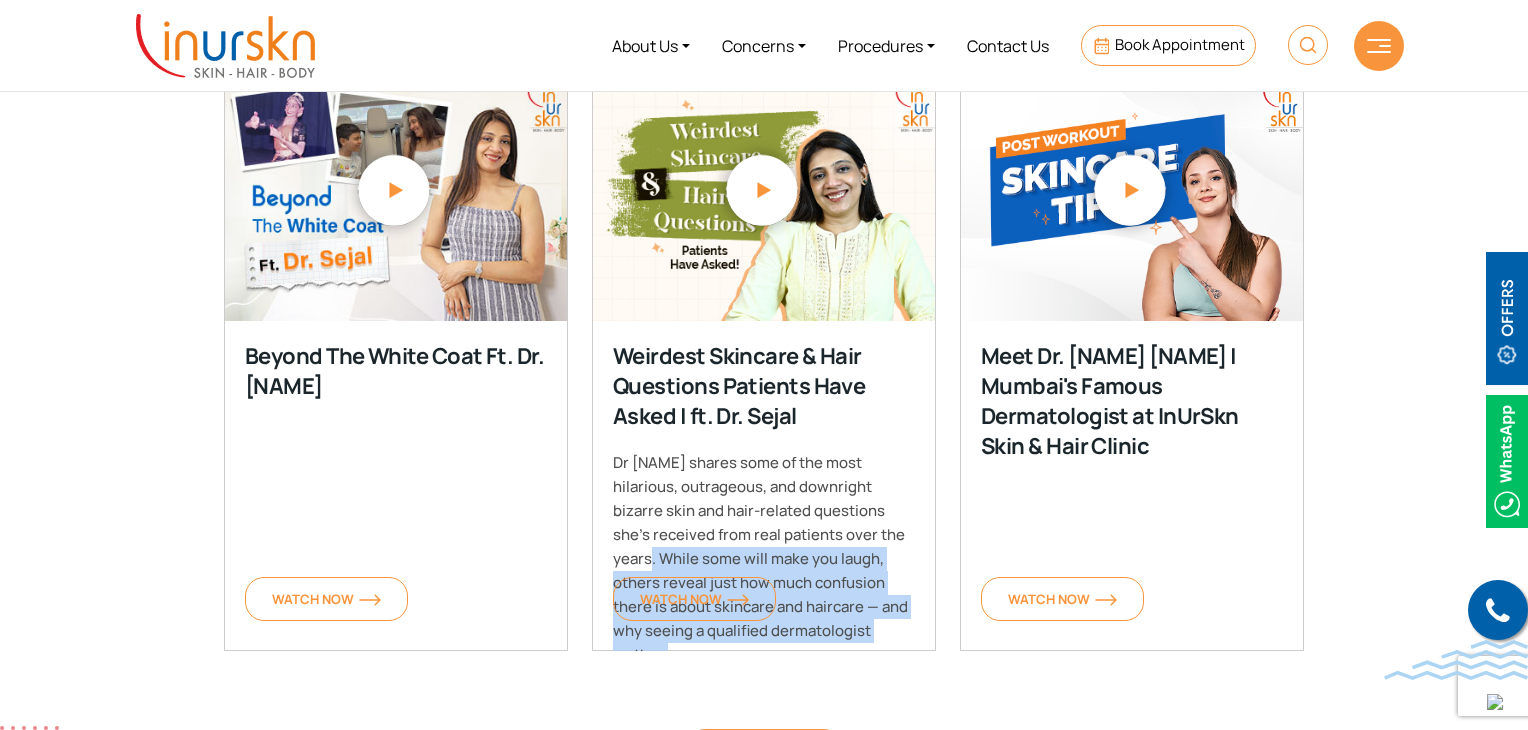 drag, startPoint x: 842, startPoint y: 533, endPoint x: 889, endPoint y: 631, distance: 108.68762 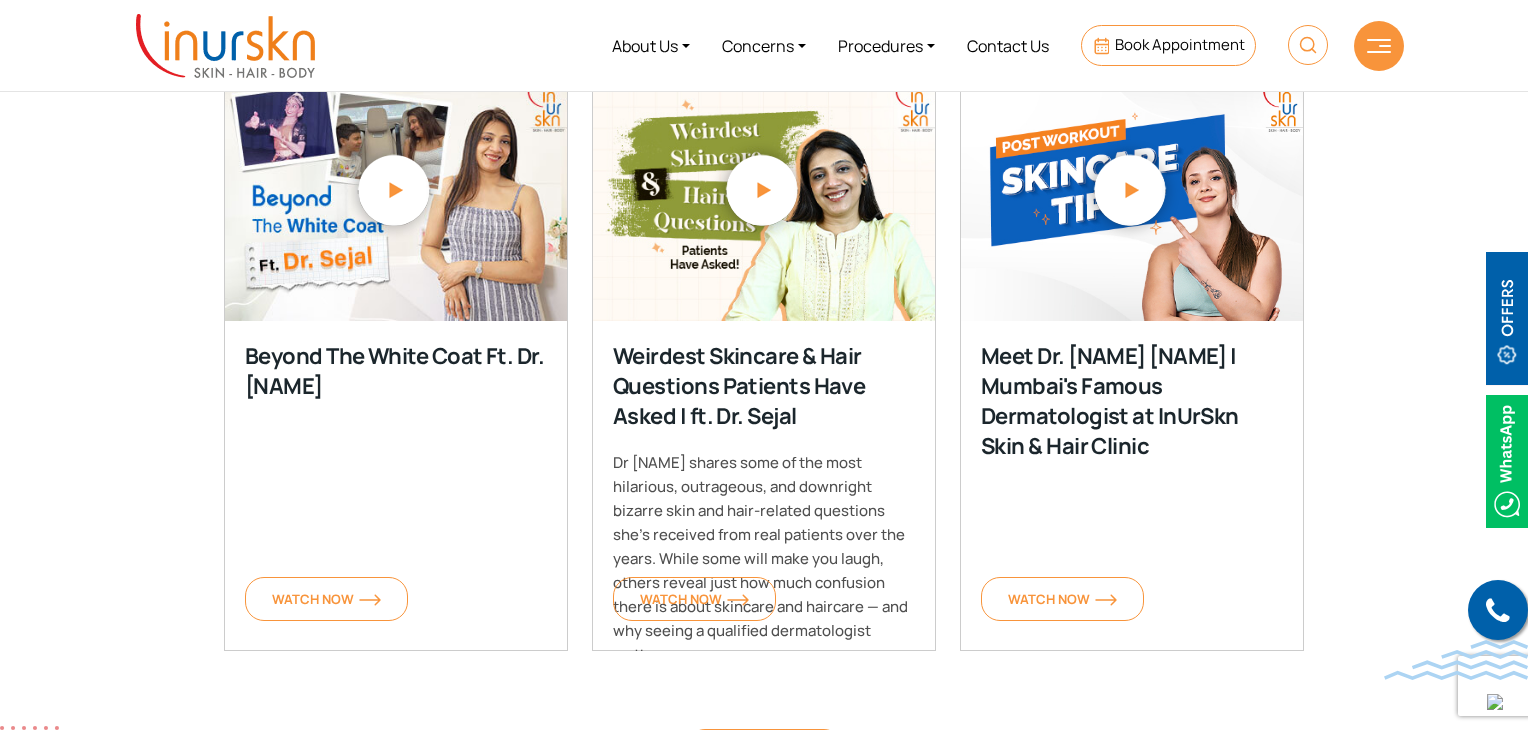 click on "Beyond The White Coat Ft. Dr. [NAME]
Watch Now
Weirdest Skincare & Hair Questions Patients Have Asked | ft. Dr. [NAME]
Watch Now" at bounding box center (764, 372) 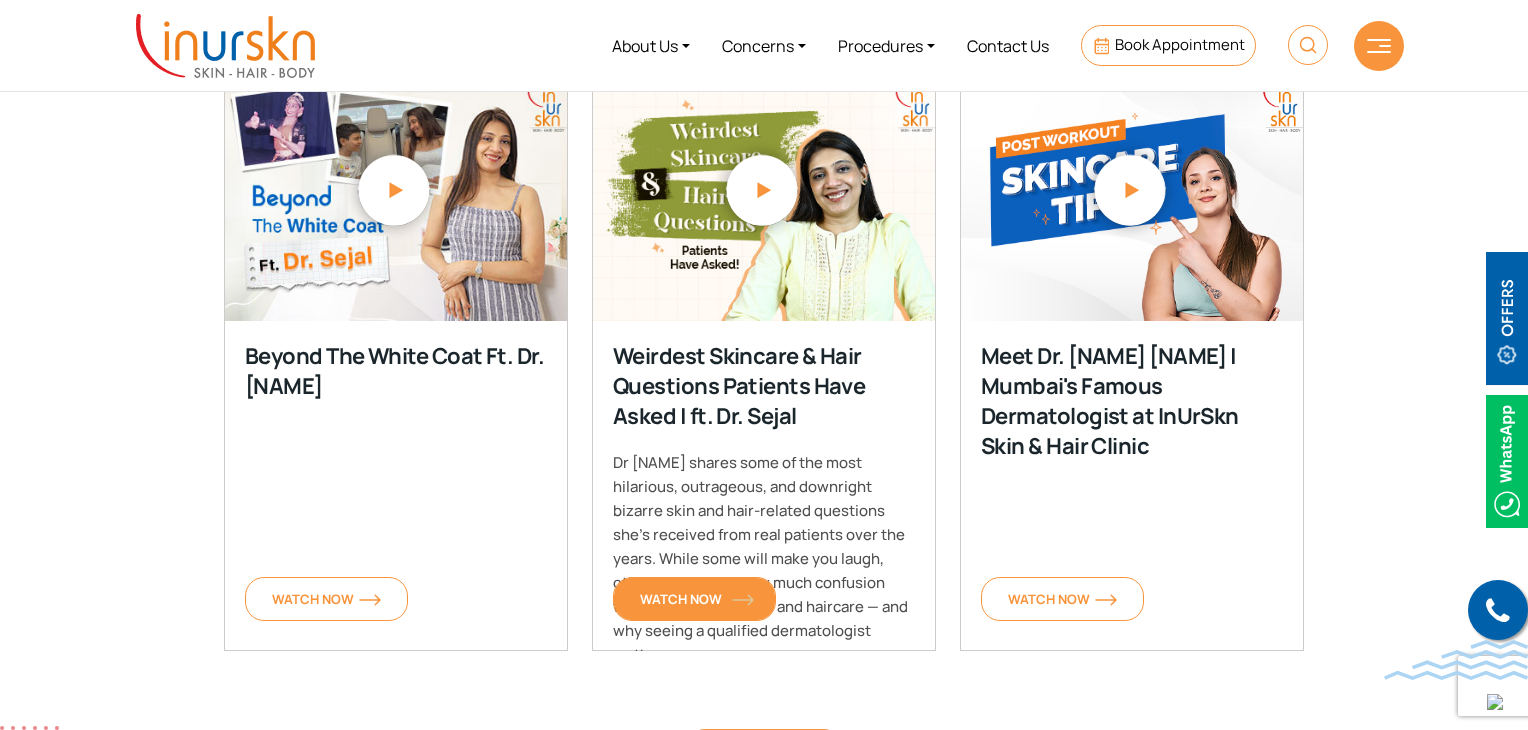 click on "Watch Now" at bounding box center [694, 599] 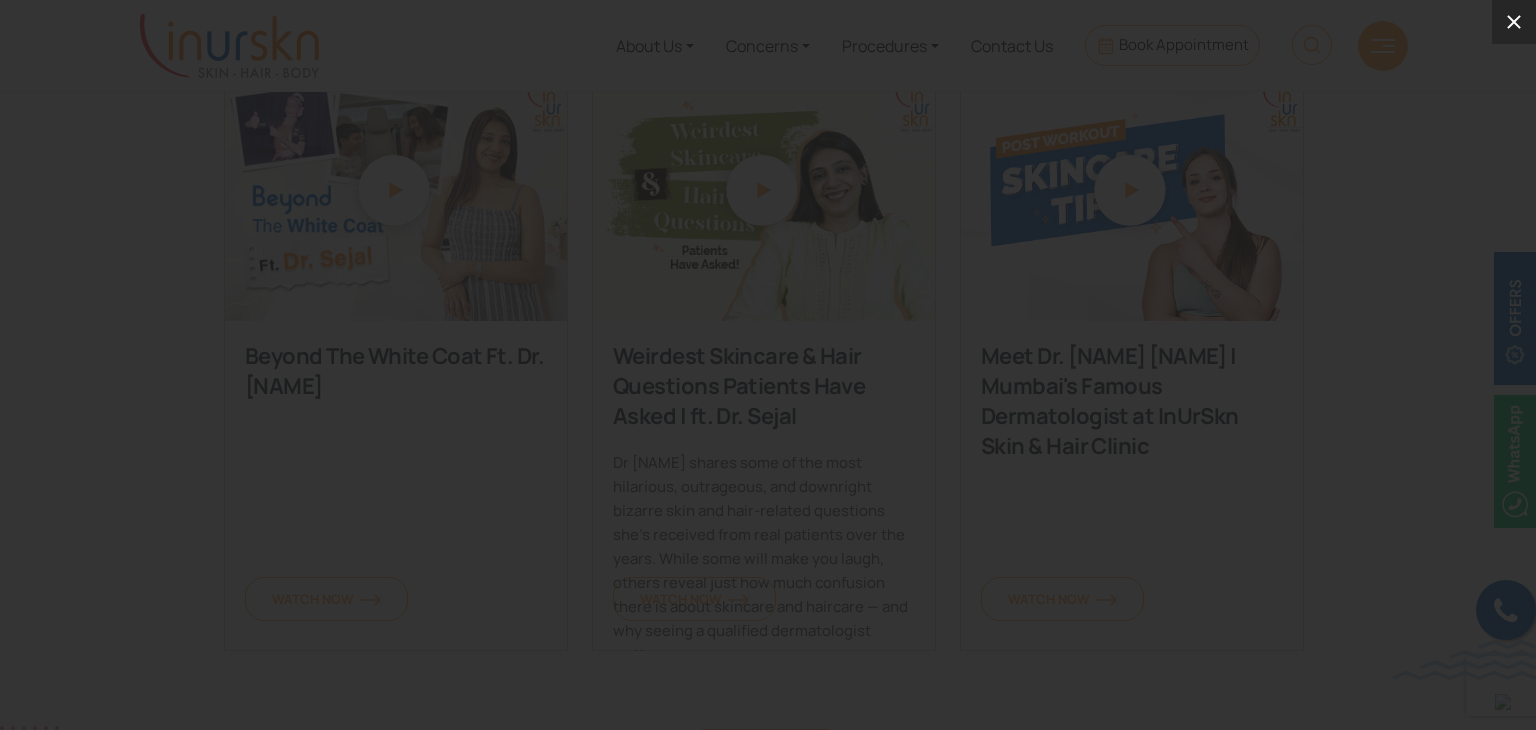 click 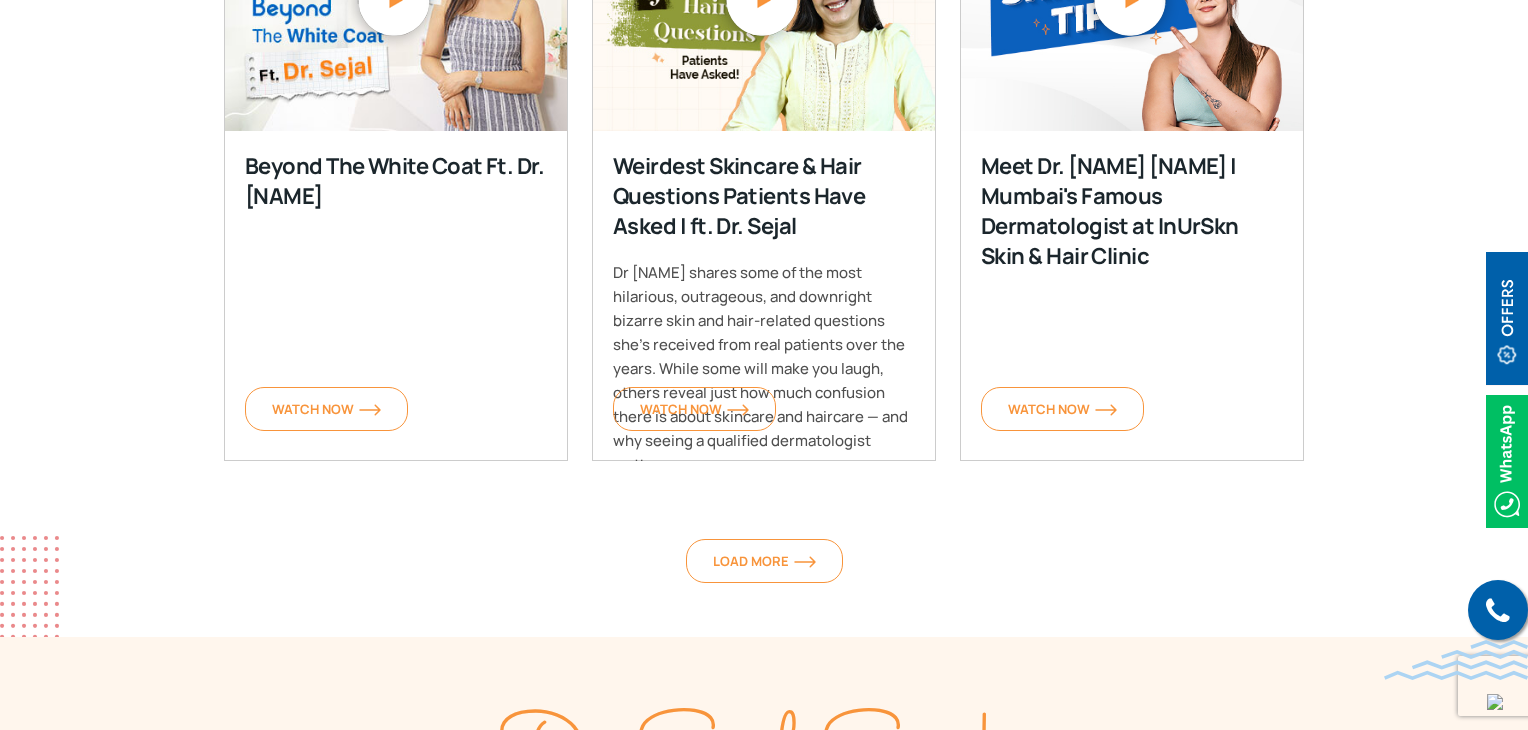 scroll, scrollTop: 1068, scrollLeft: 0, axis: vertical 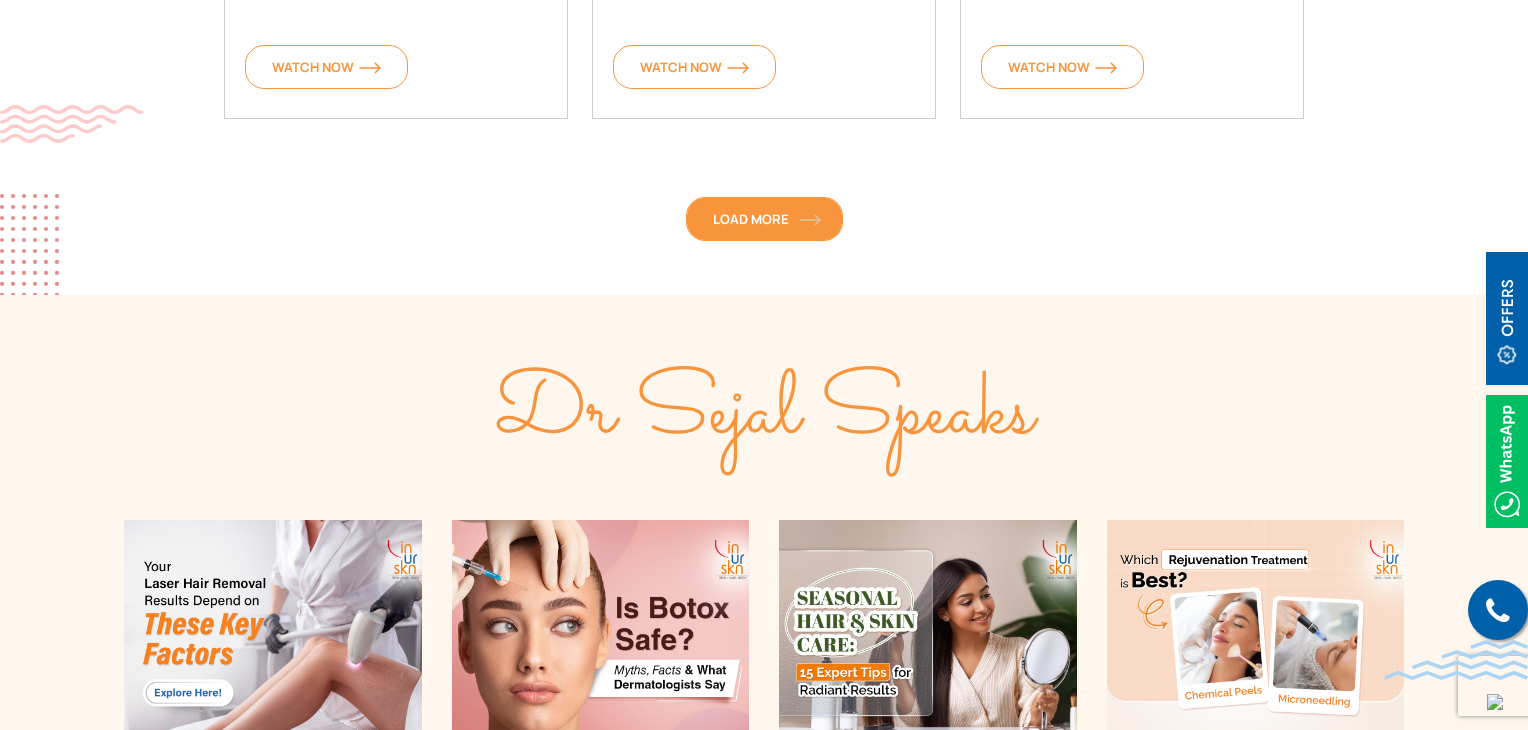 click on "Load More" at bounding box center (764, 219) 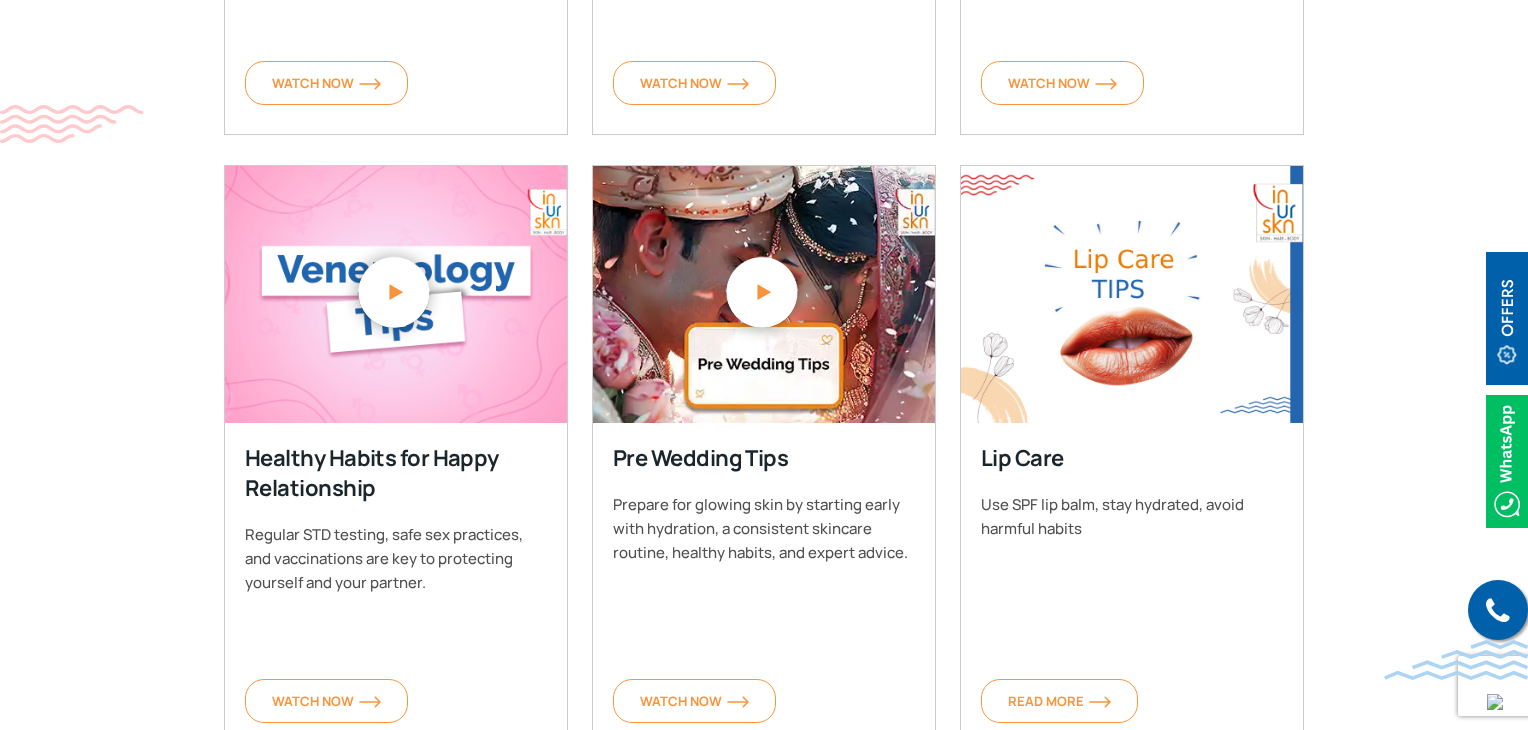 scroll, scrollTop: 1100, scrollLeft: 0, axis: vertical 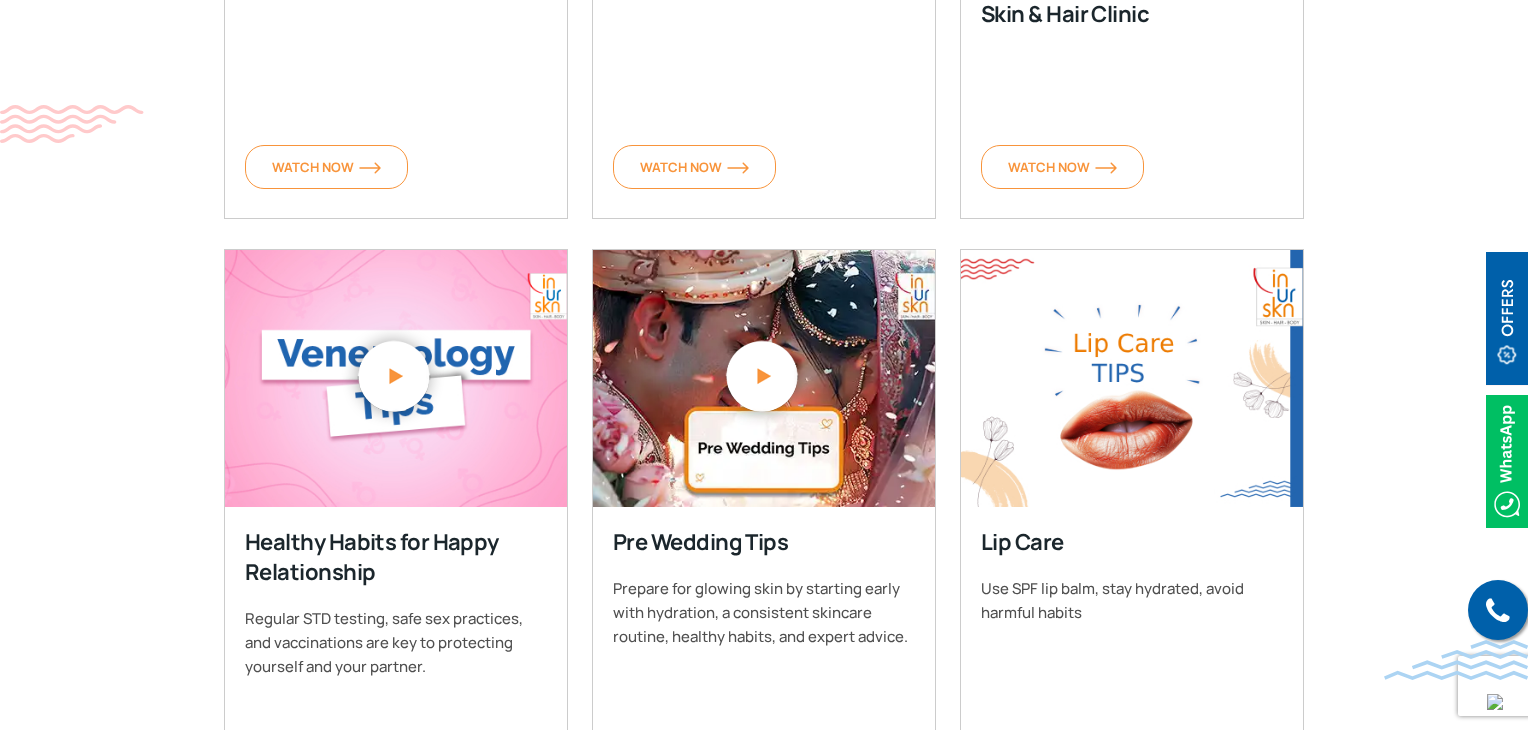 click on "Healthy Habits for Happy Relationship" at bounding box center [395, 557] 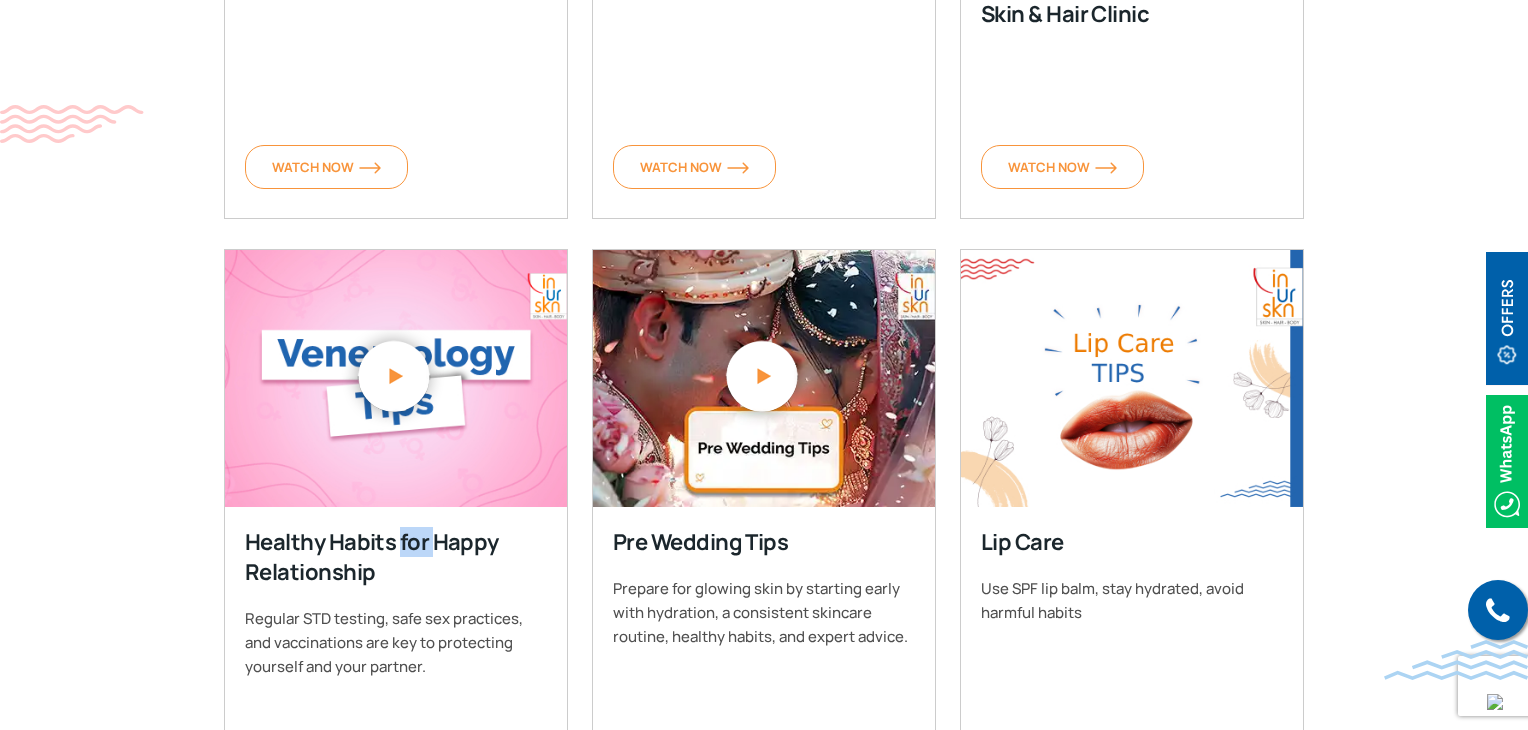 click on "Healthy Habits for Happy Relationship" at bounding box center (395, 557) 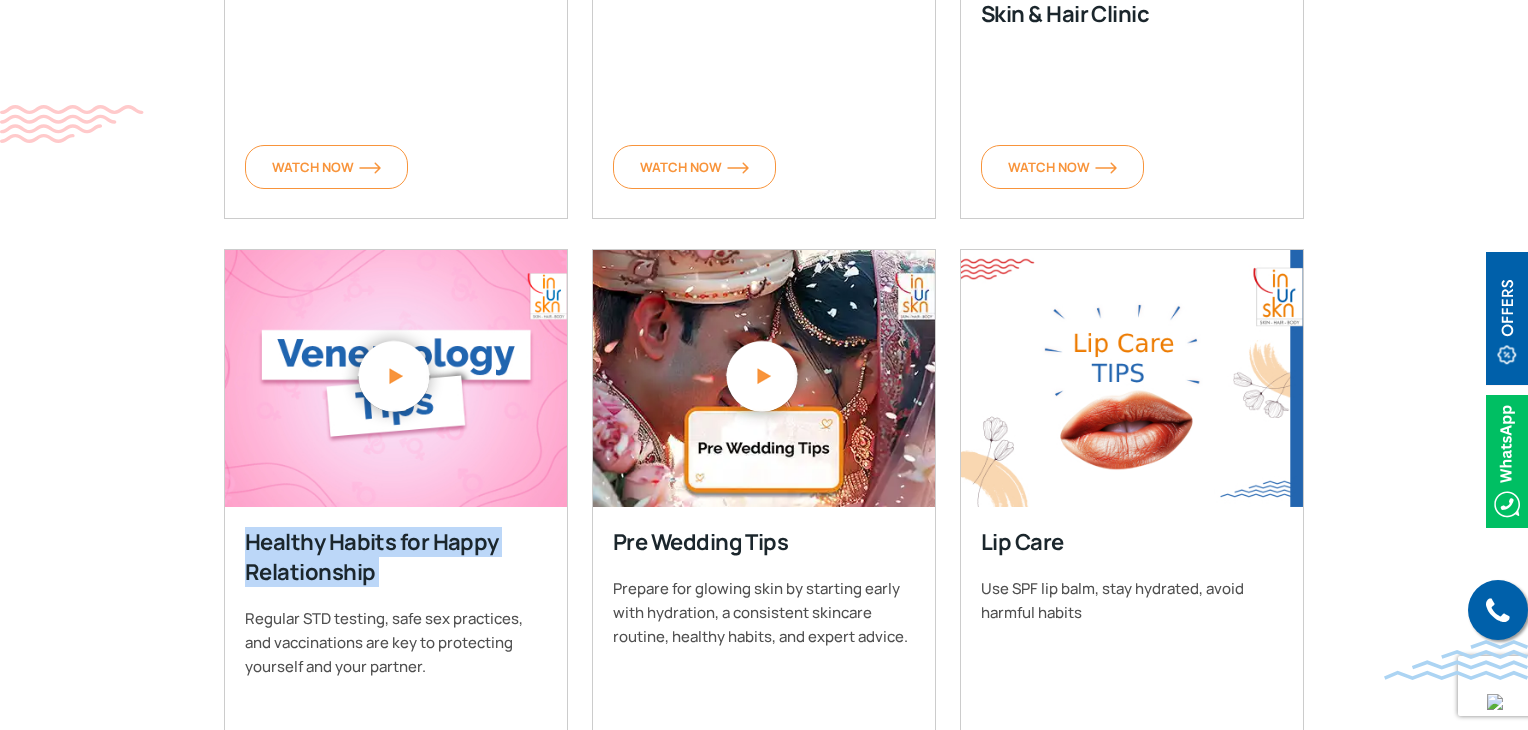 click on "Healthy Habits for Happy Relationship" at bounding box center (395, 557) 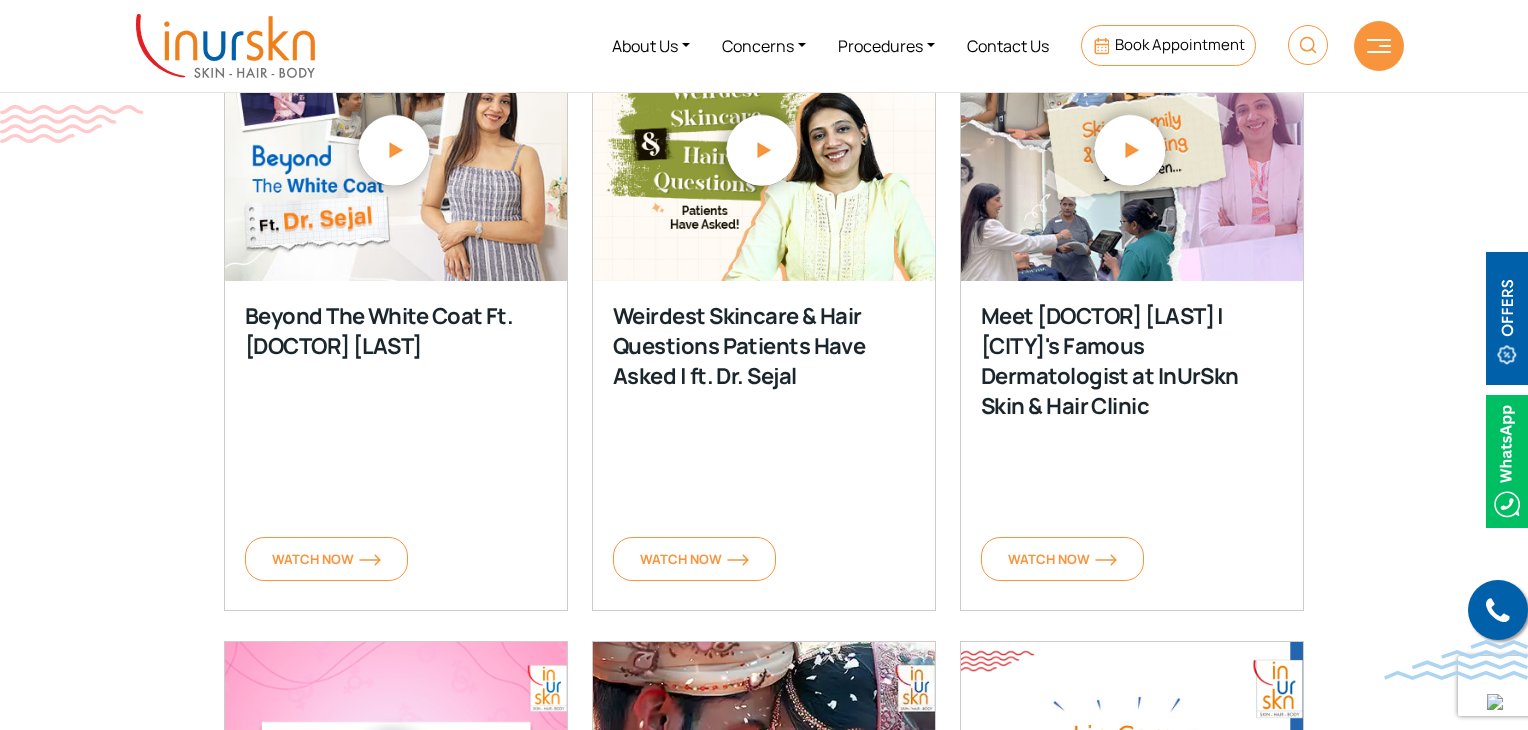 scroll, scrollTop: 800, scrollLeft: 0, axis: vertical 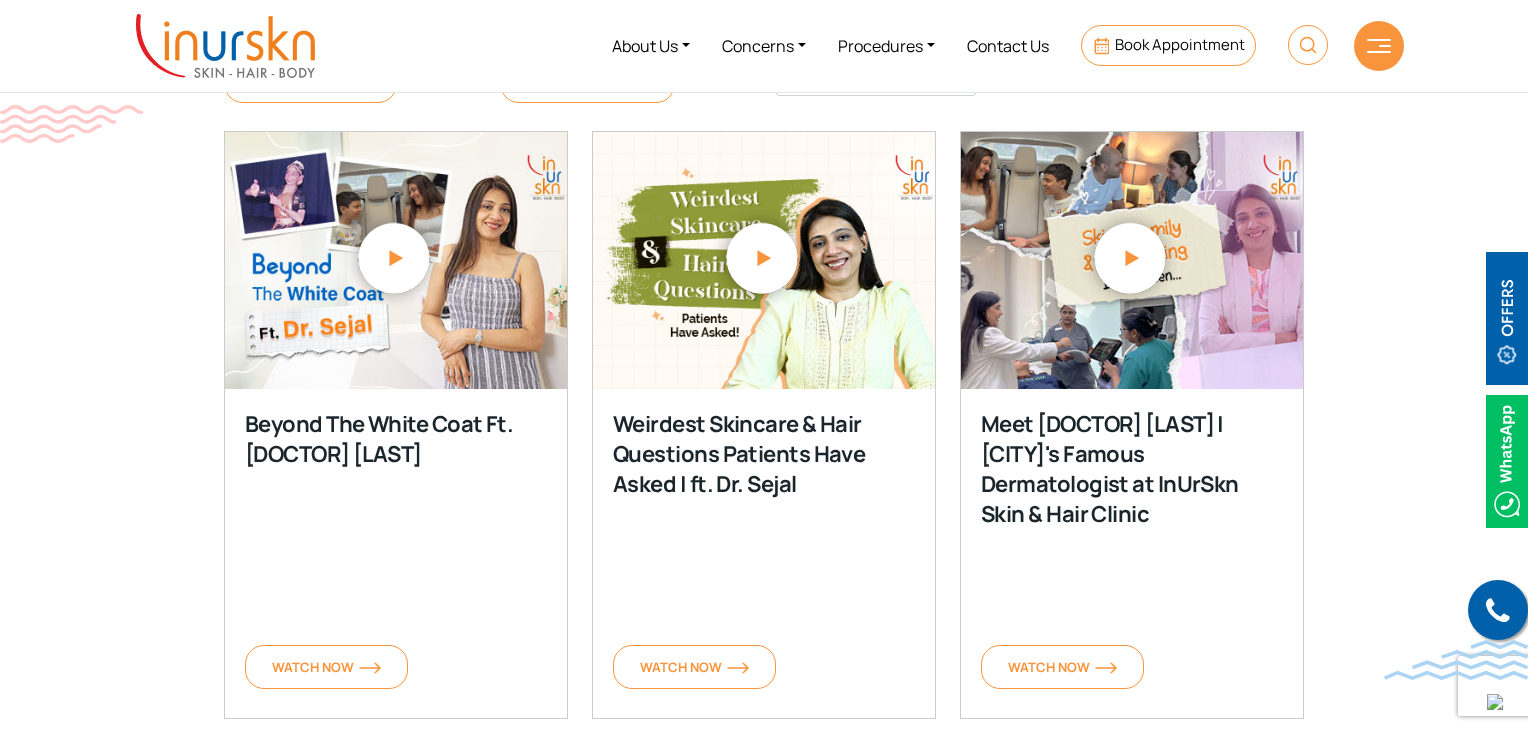 click on "Beyond The White Coat Ft. Dr. [LAST]" at bounding box center (395, 439) 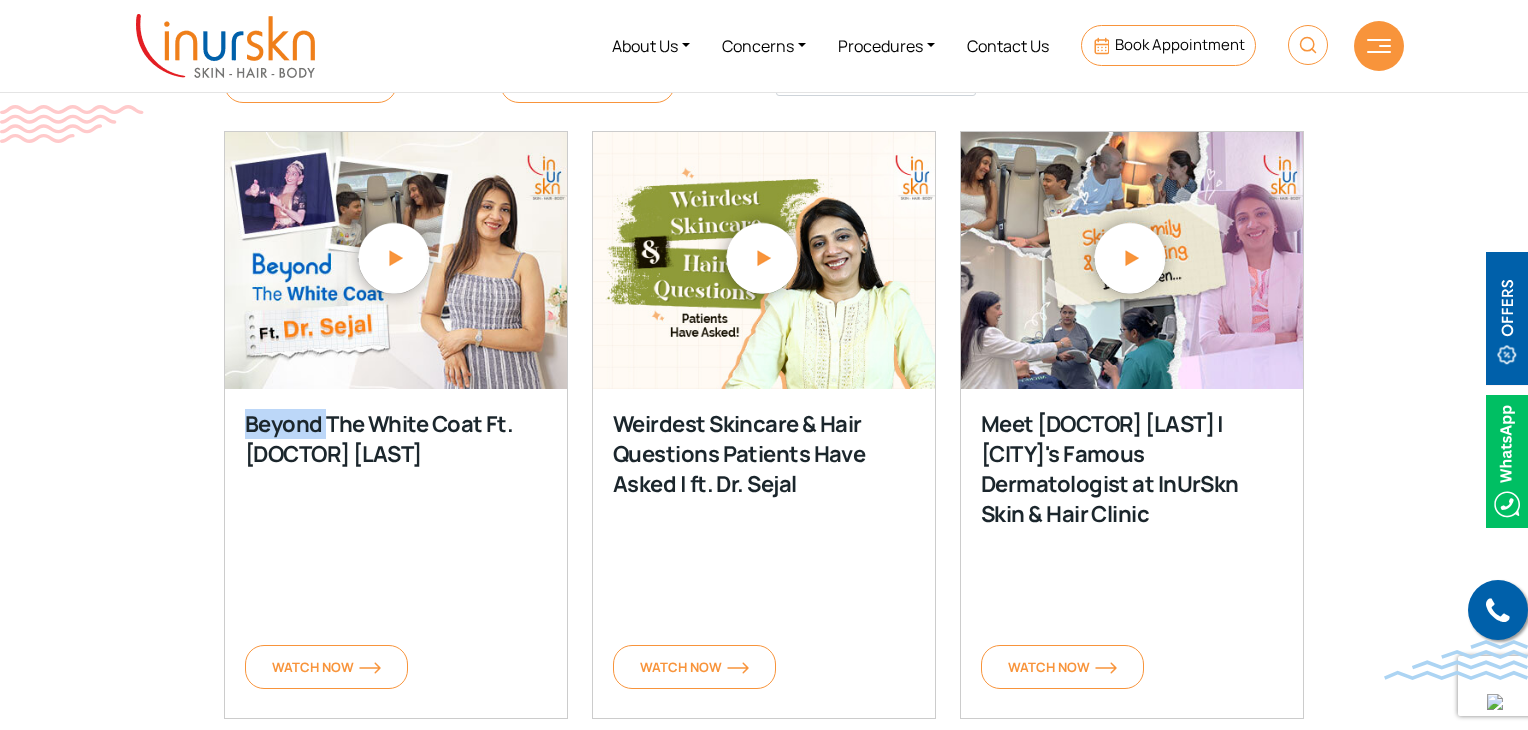 click on "Beyond The White Coat Ft. Dr. [LAST]" at bounding box center (395, 439) 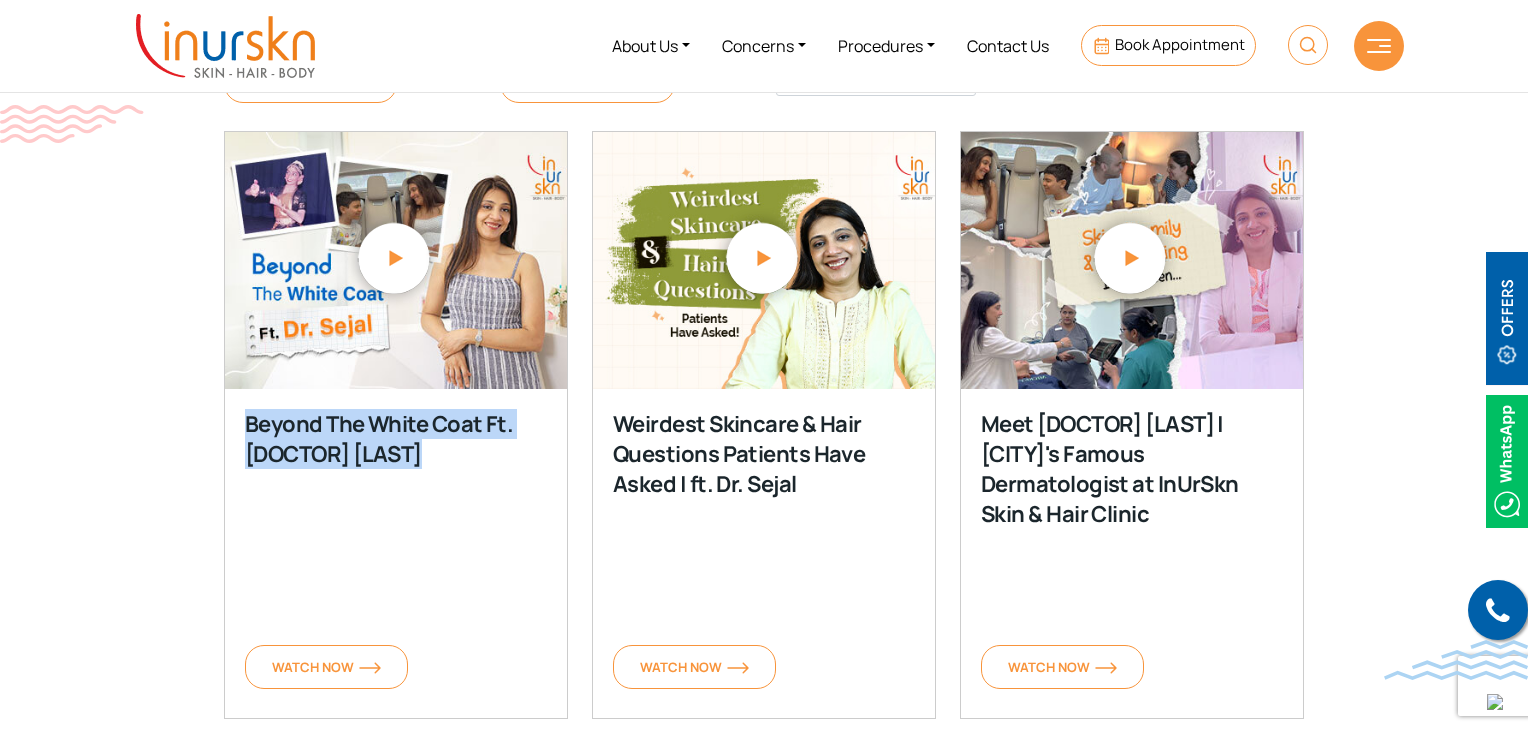 click on "Beyond The White Coat Ft. Dr. [LAST]" at bounding box center (395, 439) 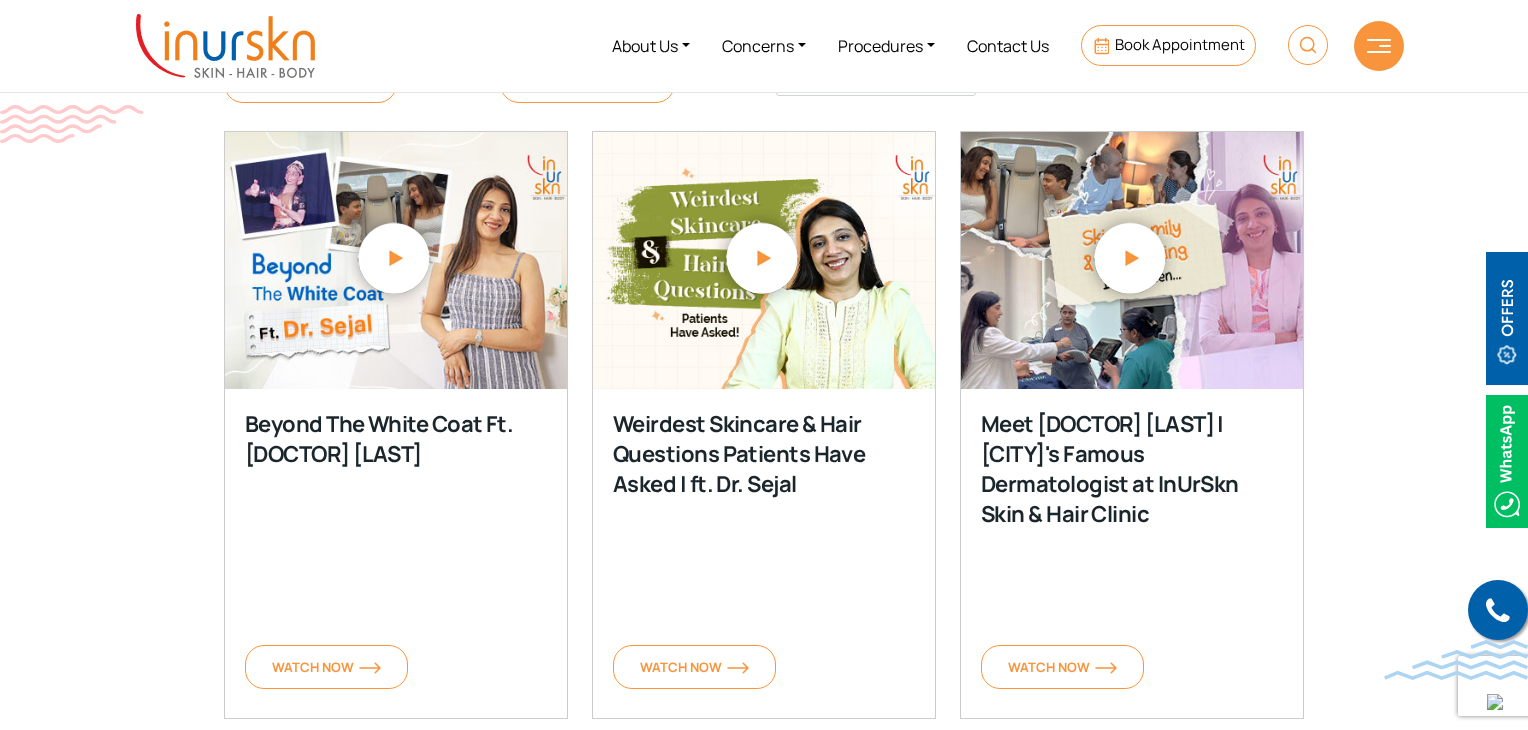 click on "Weirdest Skincare & Hair Questions Patients Have Asked | ft. Dr. Sejal" at bounding box center (763, 454) 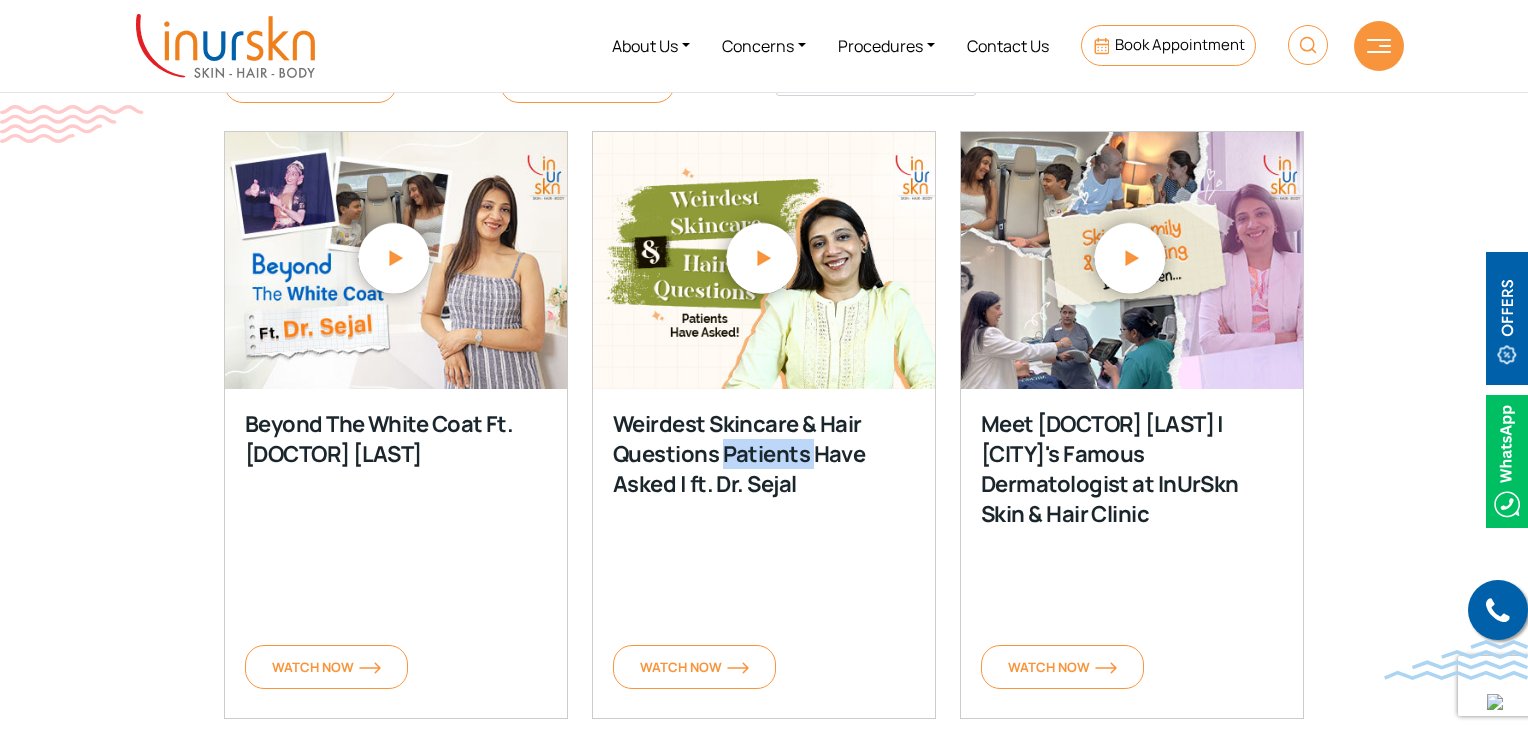 click on "Weirdest Skincare & Hair Questions Patients Have Asked | ft. Dr. Sejal" at bounding box center [763, 454] 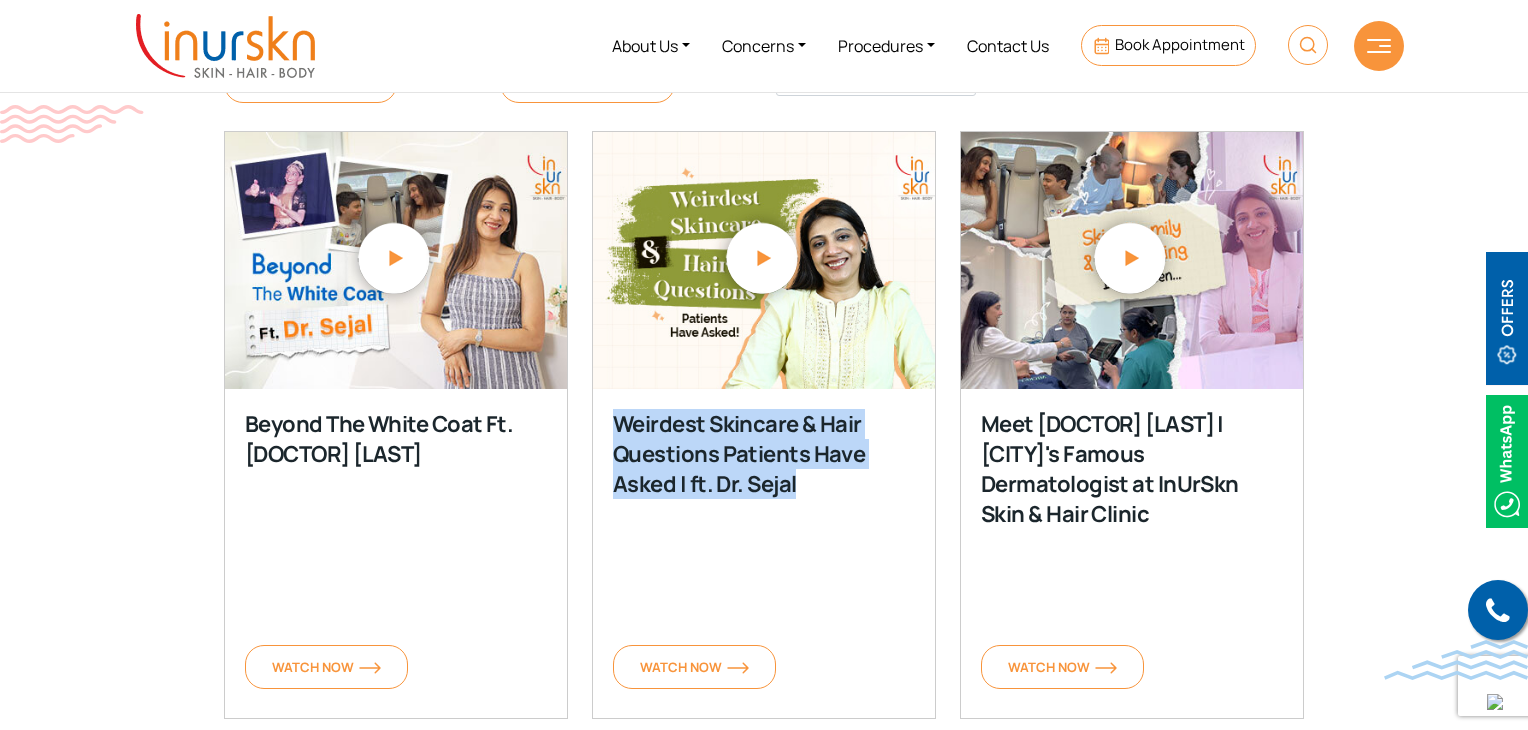 click on "Weirdest Skincare & Hair Questions Patients Have Asked | ft. Dr. Sejal" at bounding box center [763, 454] 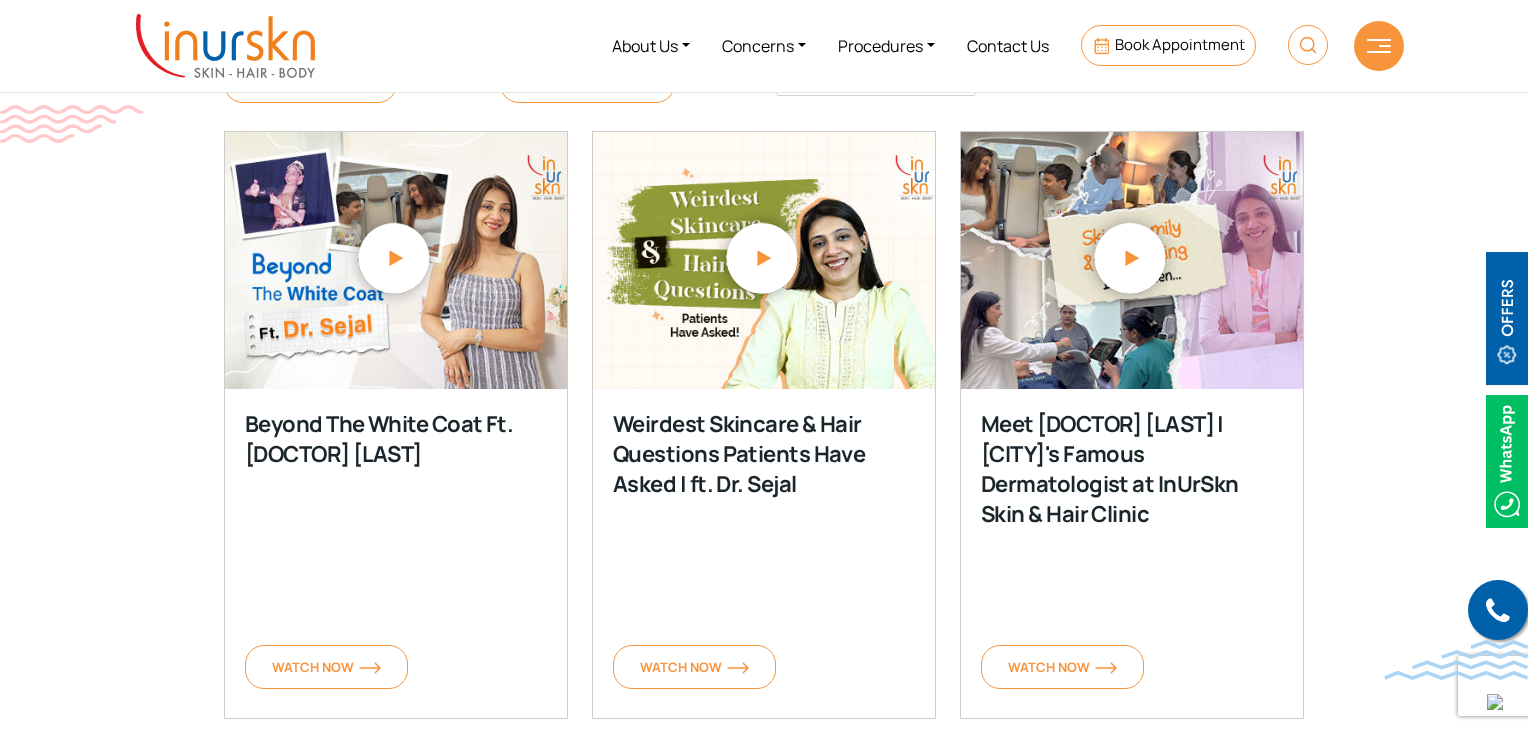 click on "Meet Dr. [PERSON] | [CITY]'s Famous Dermatologist at [BRAND] Skin & Hair Clinic" at bounding box center [1131, 469] 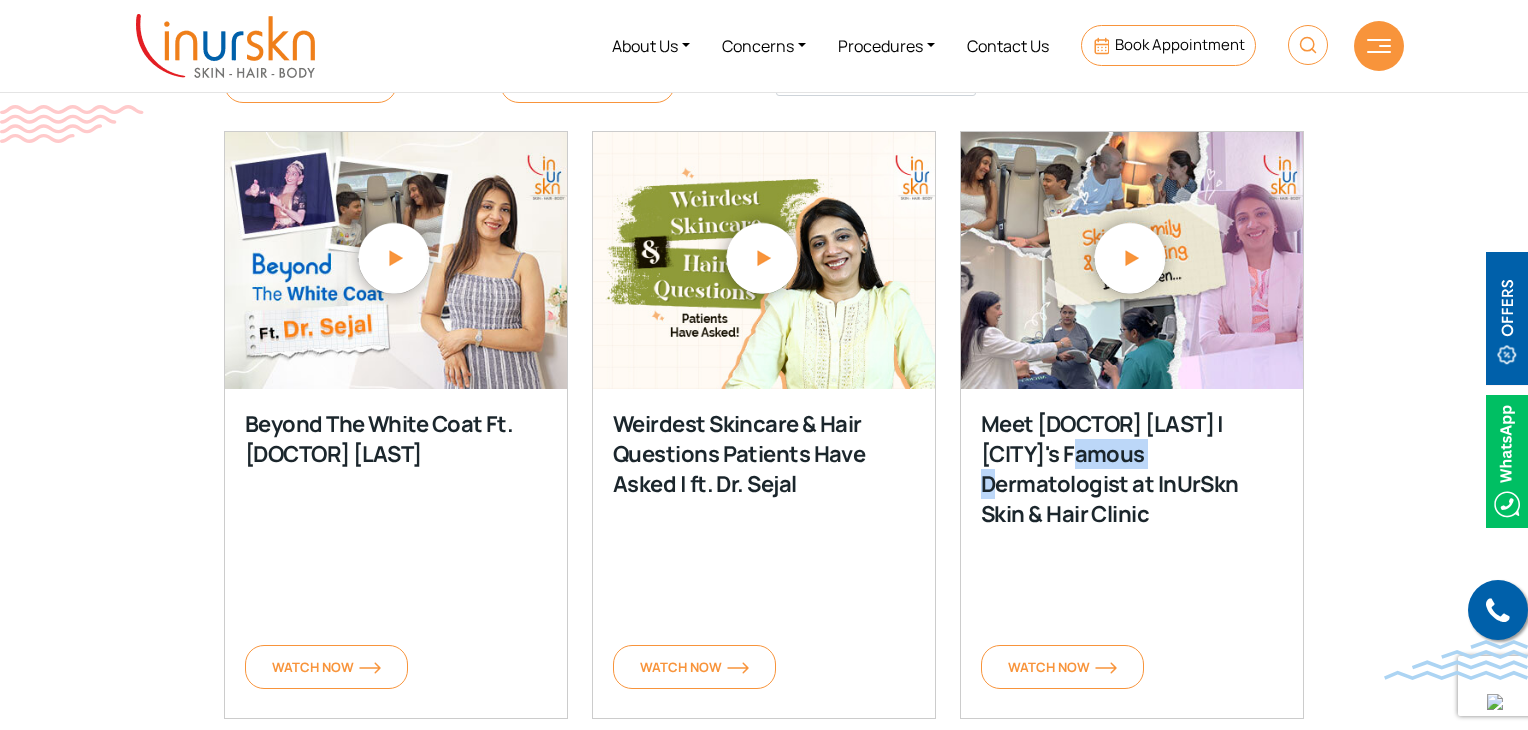 click on "Meet Dr. [PERSON] | [CITY]'s Famous Dermatologist at [BRAND] Skin & Hair Clinic" at bounding box center [1131, 469] 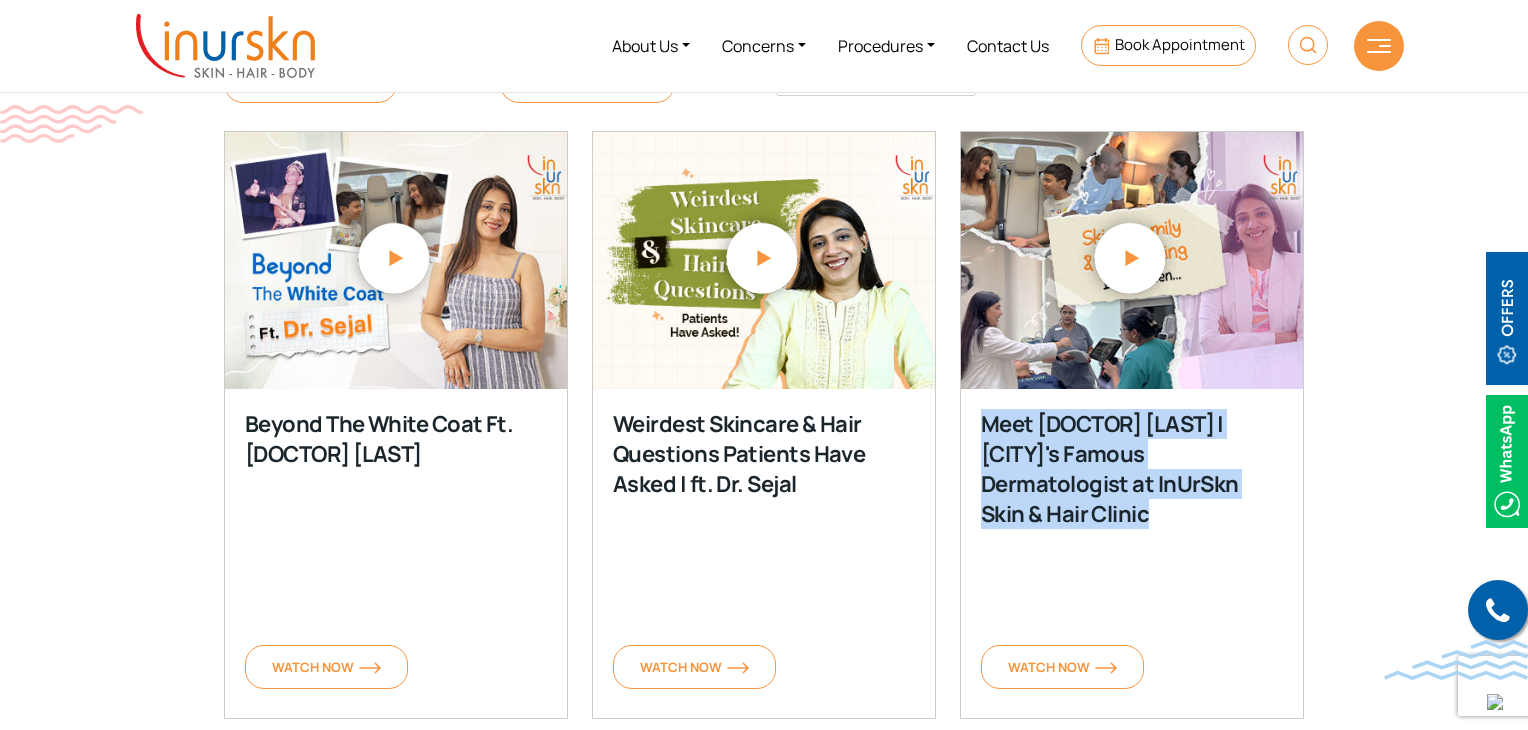 click on "Meet Dr. [PERSON] | [CITY]'s Famous Dermatologist at [BRAND] Skin & Hair Clinic" at bounding box center (1131, 469) 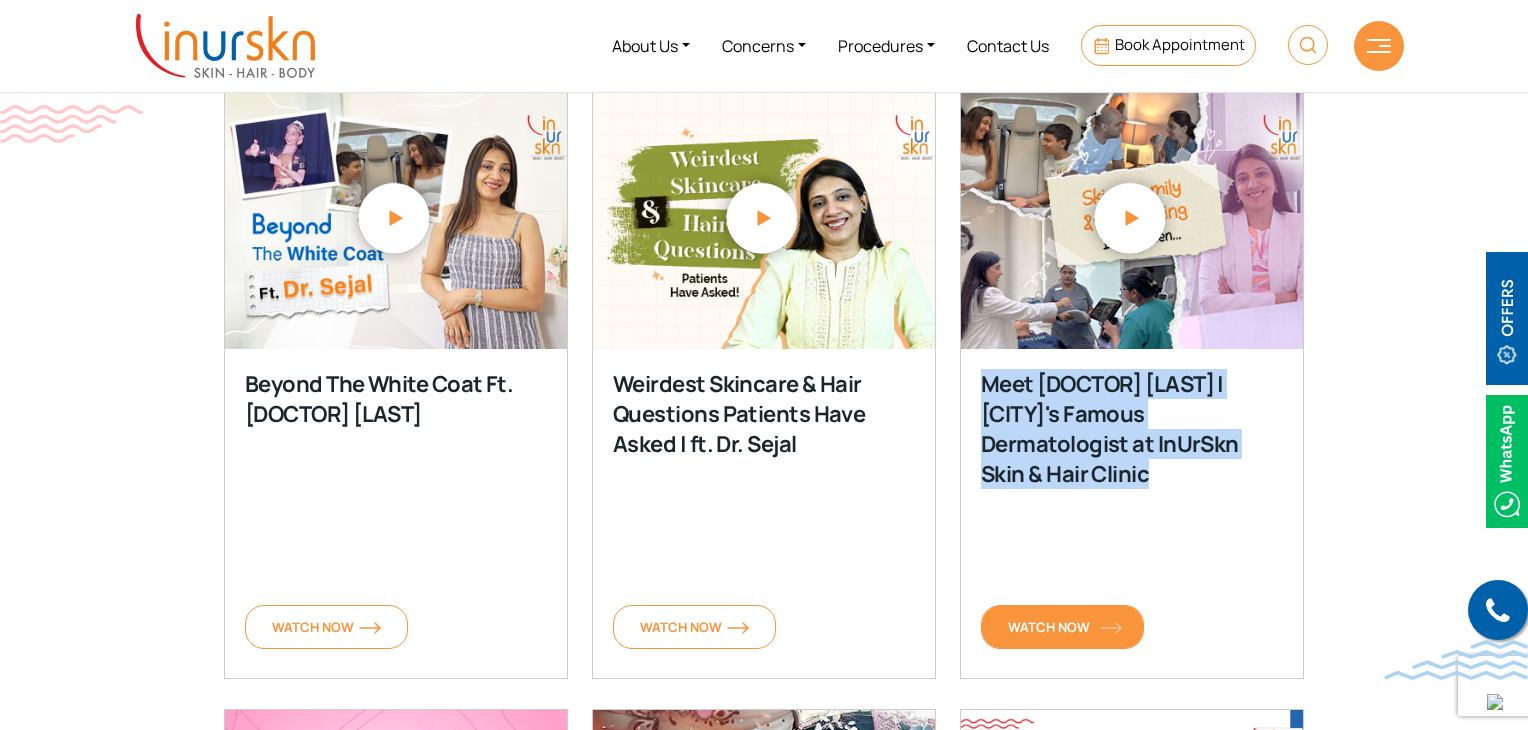 scroll, scrollTop: 900, scrollLeft: 0, axis: vertical 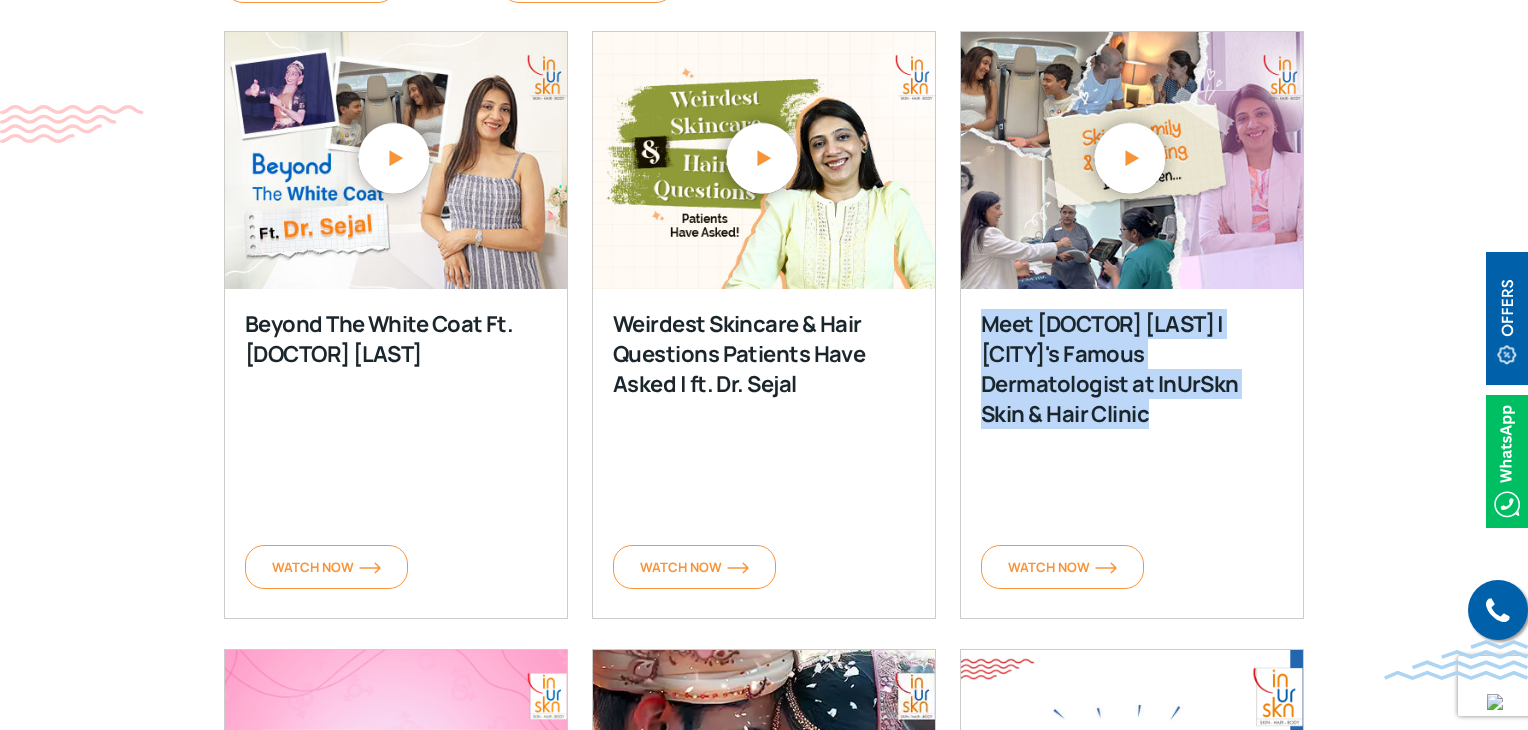 click on "Meet Dr. Sejal Saheta | Mumbai's Famous Dermatologist at InUrSkn Skin & Hair Clinic" at bounding box center (1132, 459) 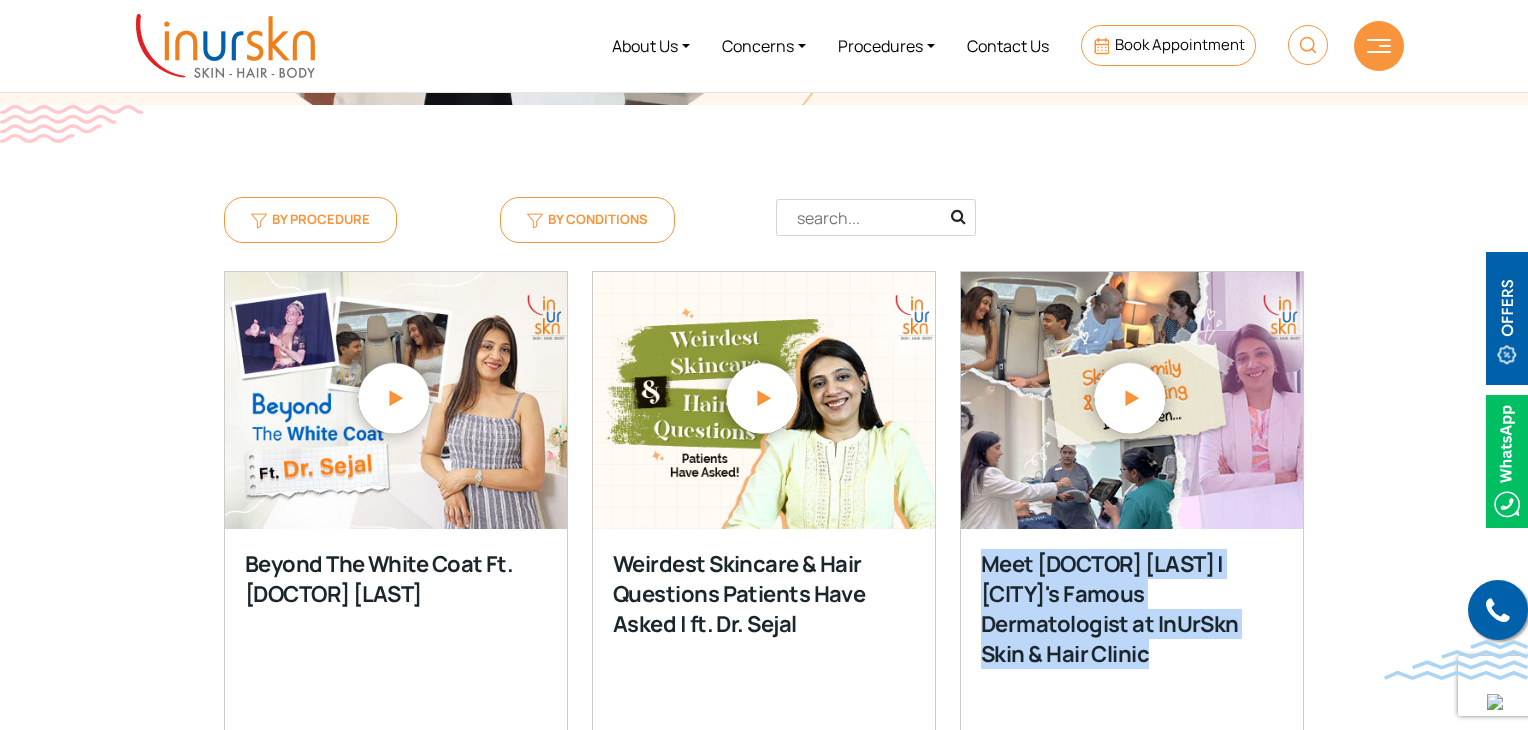 scroll, scrollTop: 600, scrollLeft: 0, axis: vertical 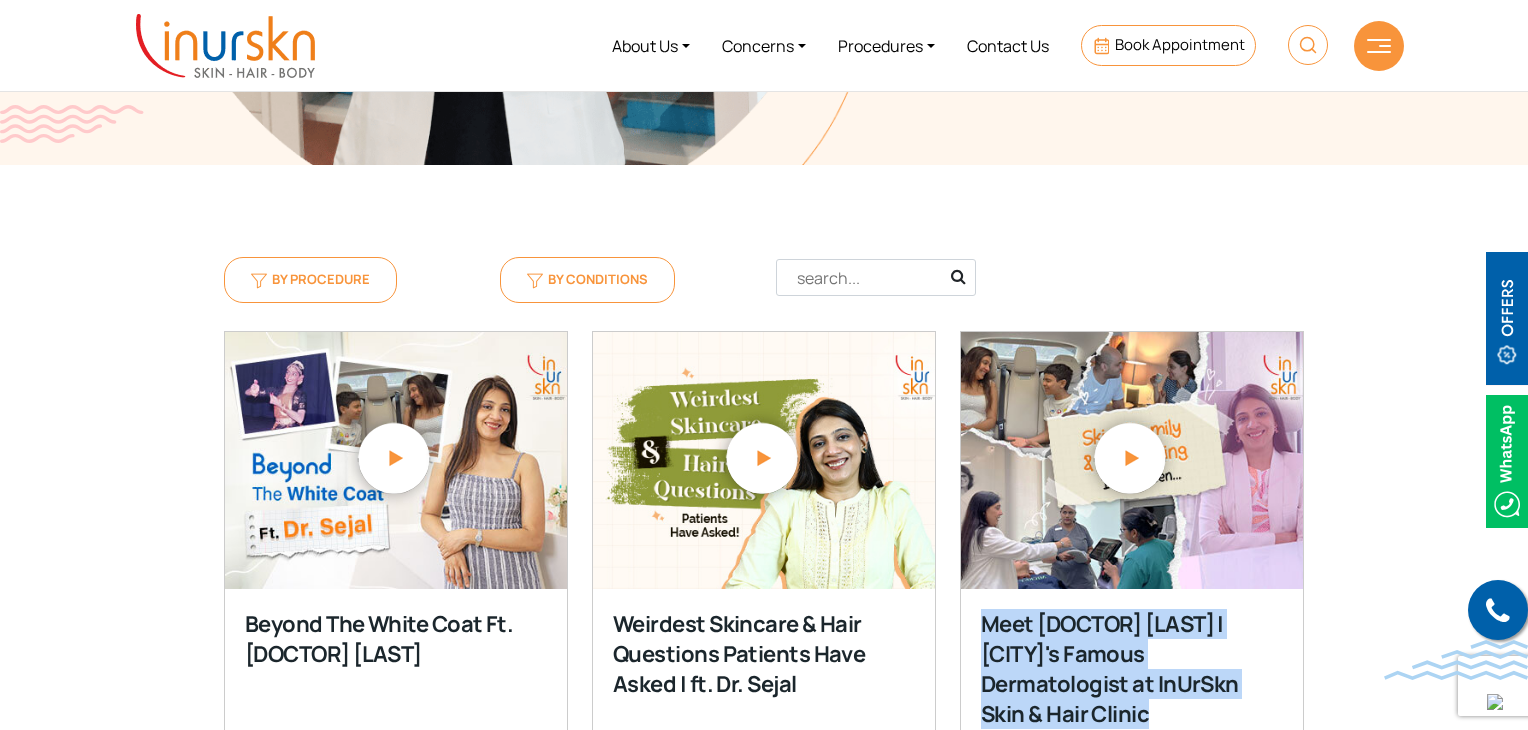 click at bounding box center [394, 457] 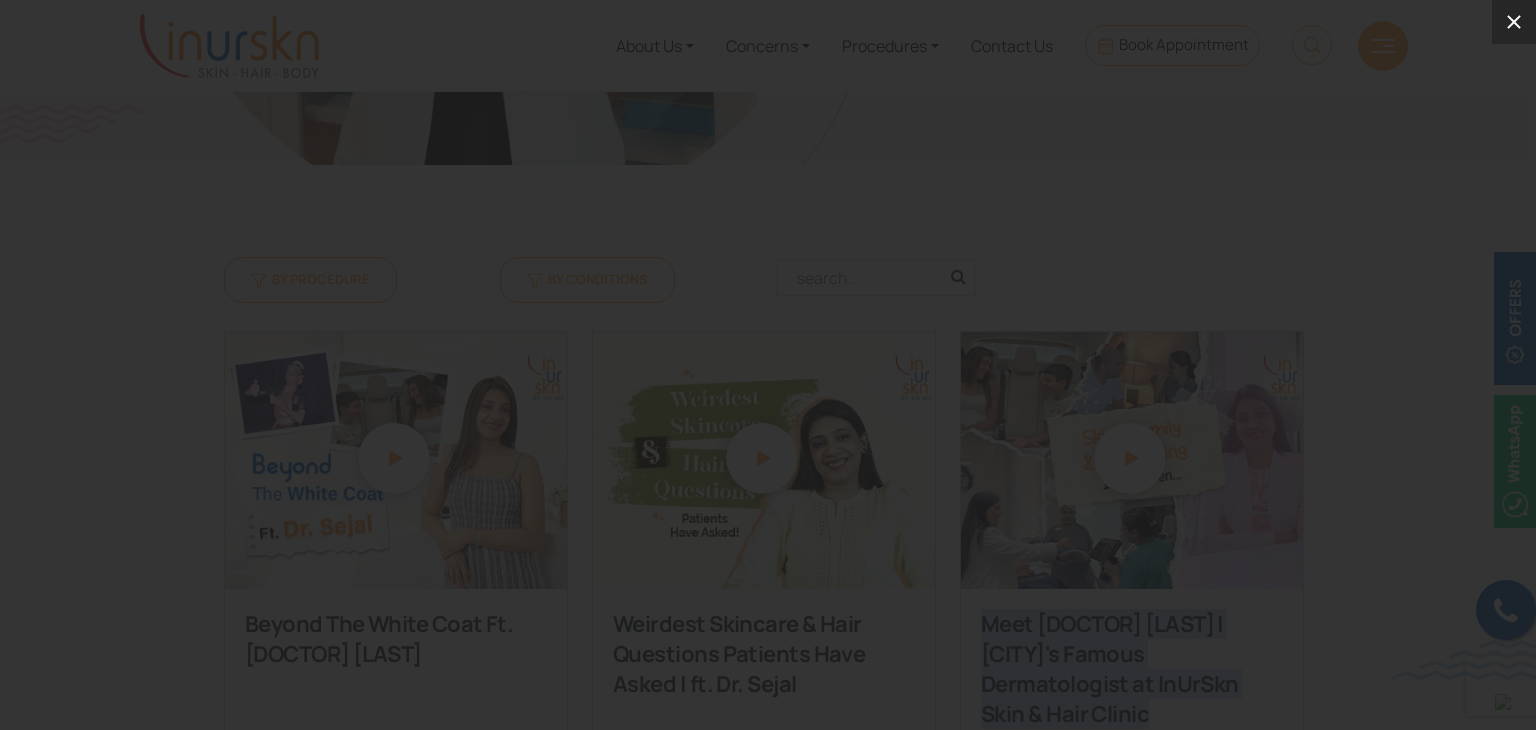 click 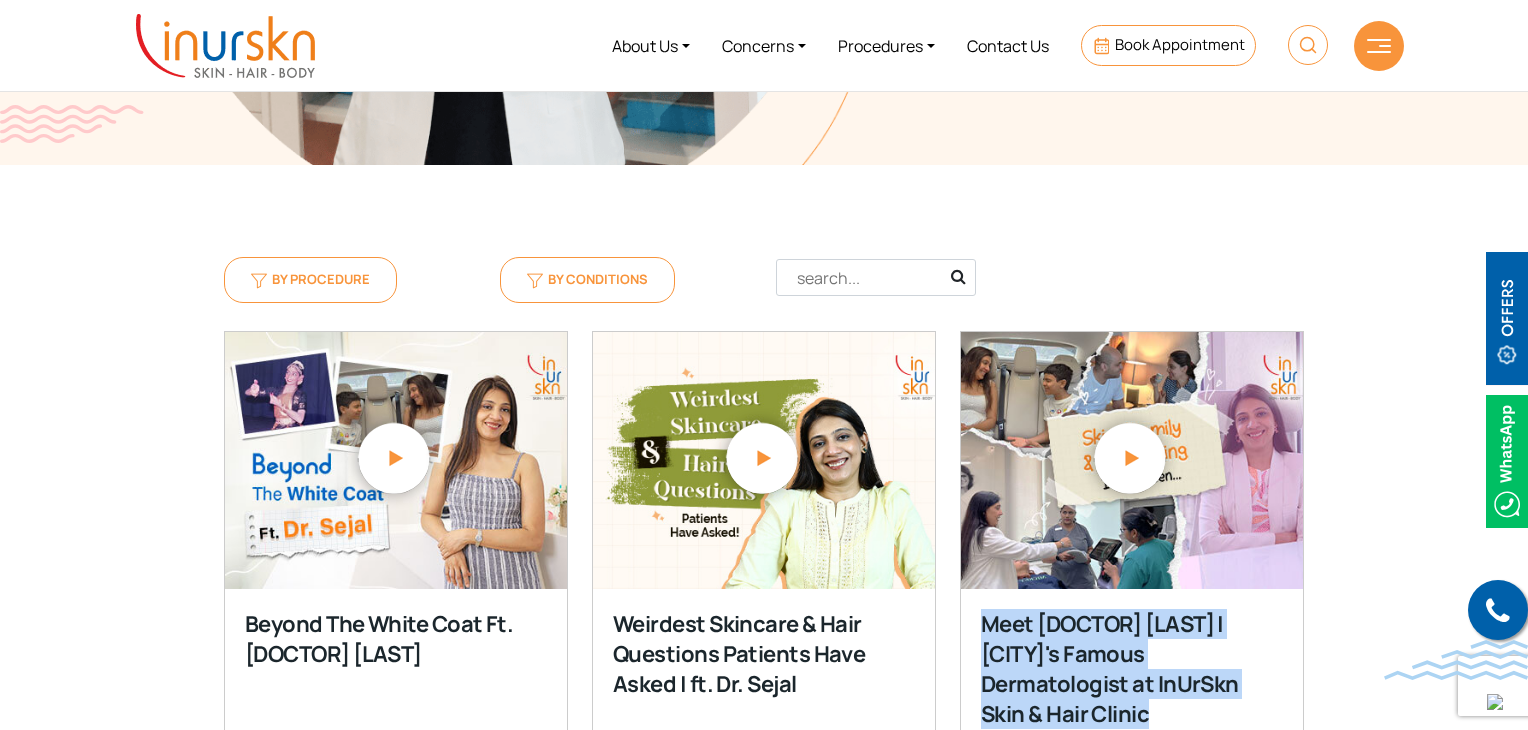 click at bounding box center (1130, 457) 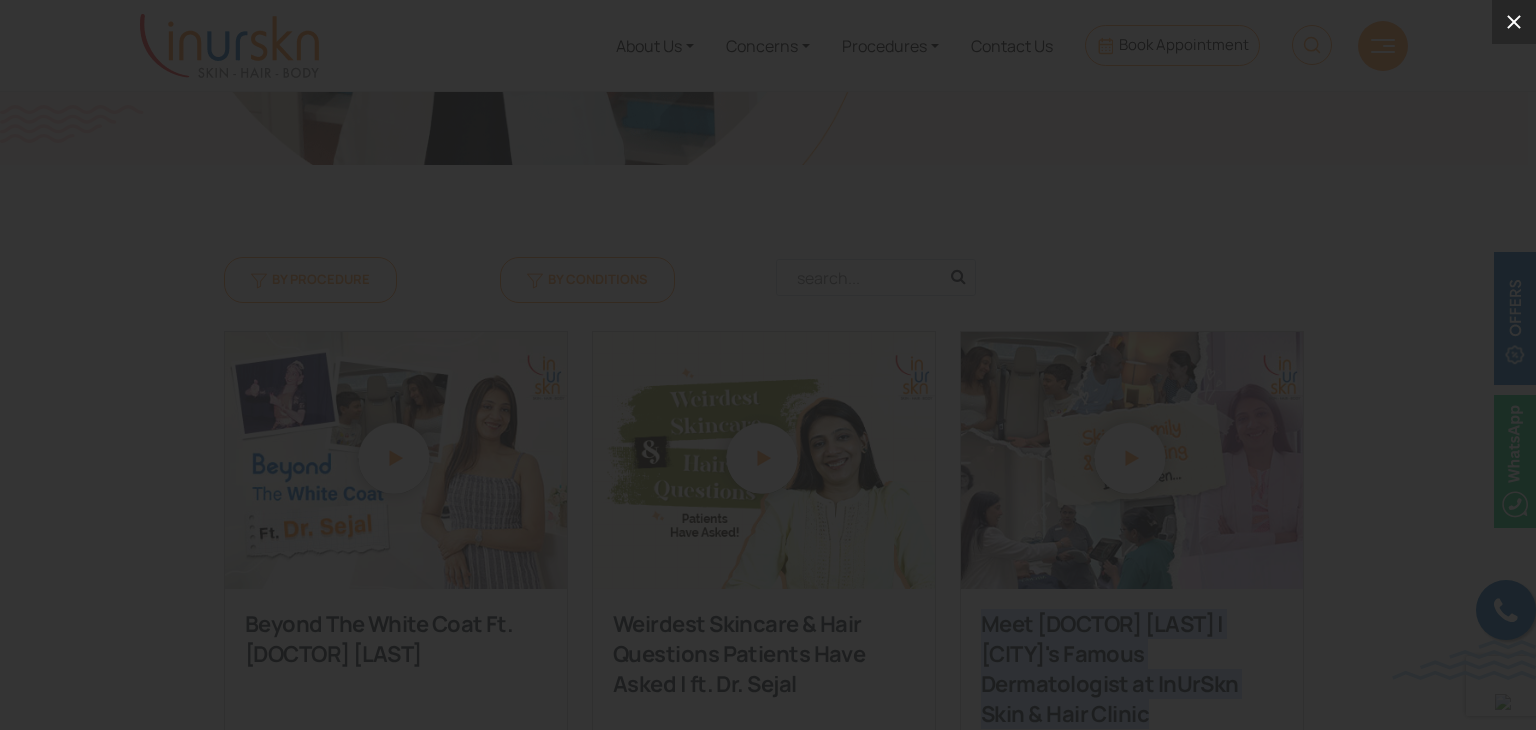 click on "1  /  1" at bounding box center [768, 365] 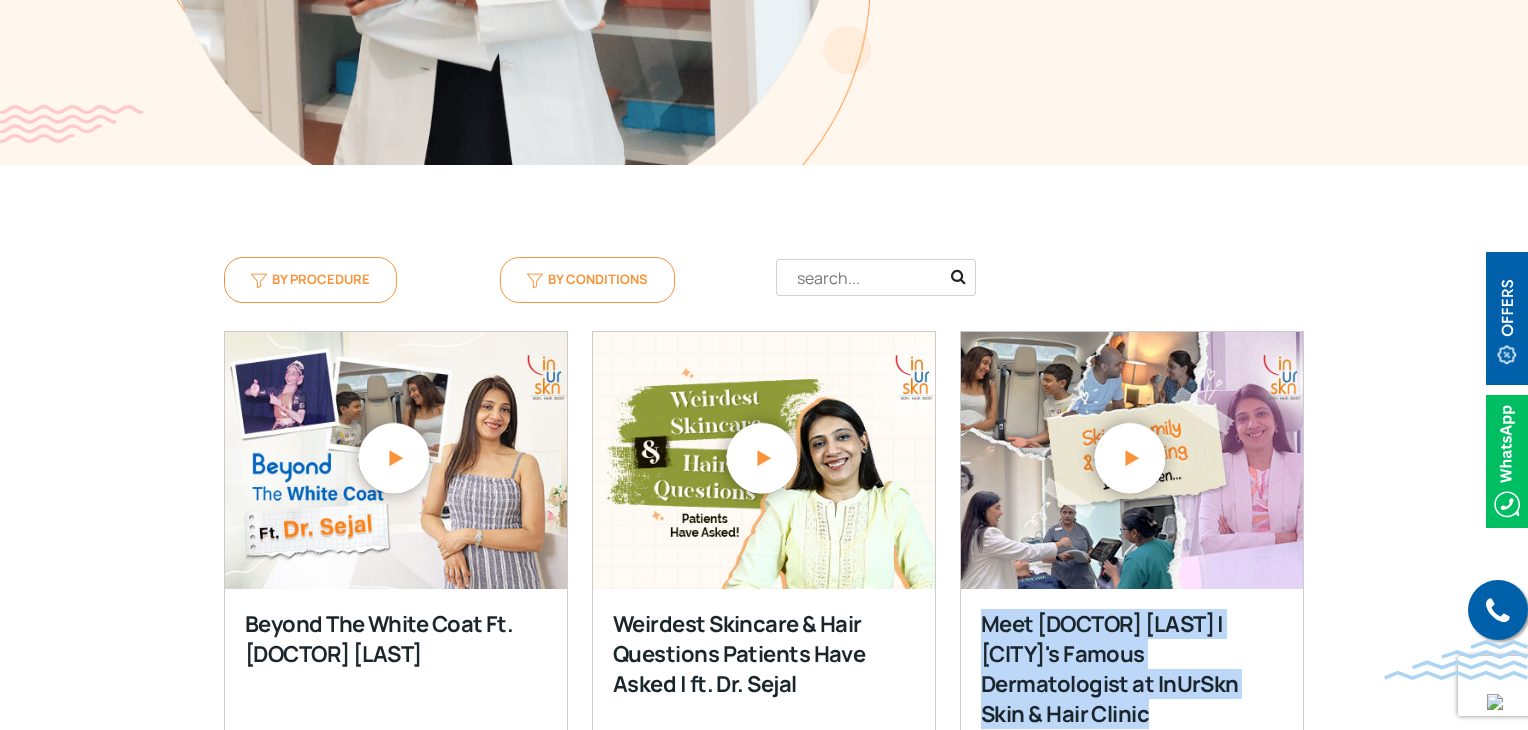 scroll, scrollTop: 800, scrollLeft: 0, axis: vertical 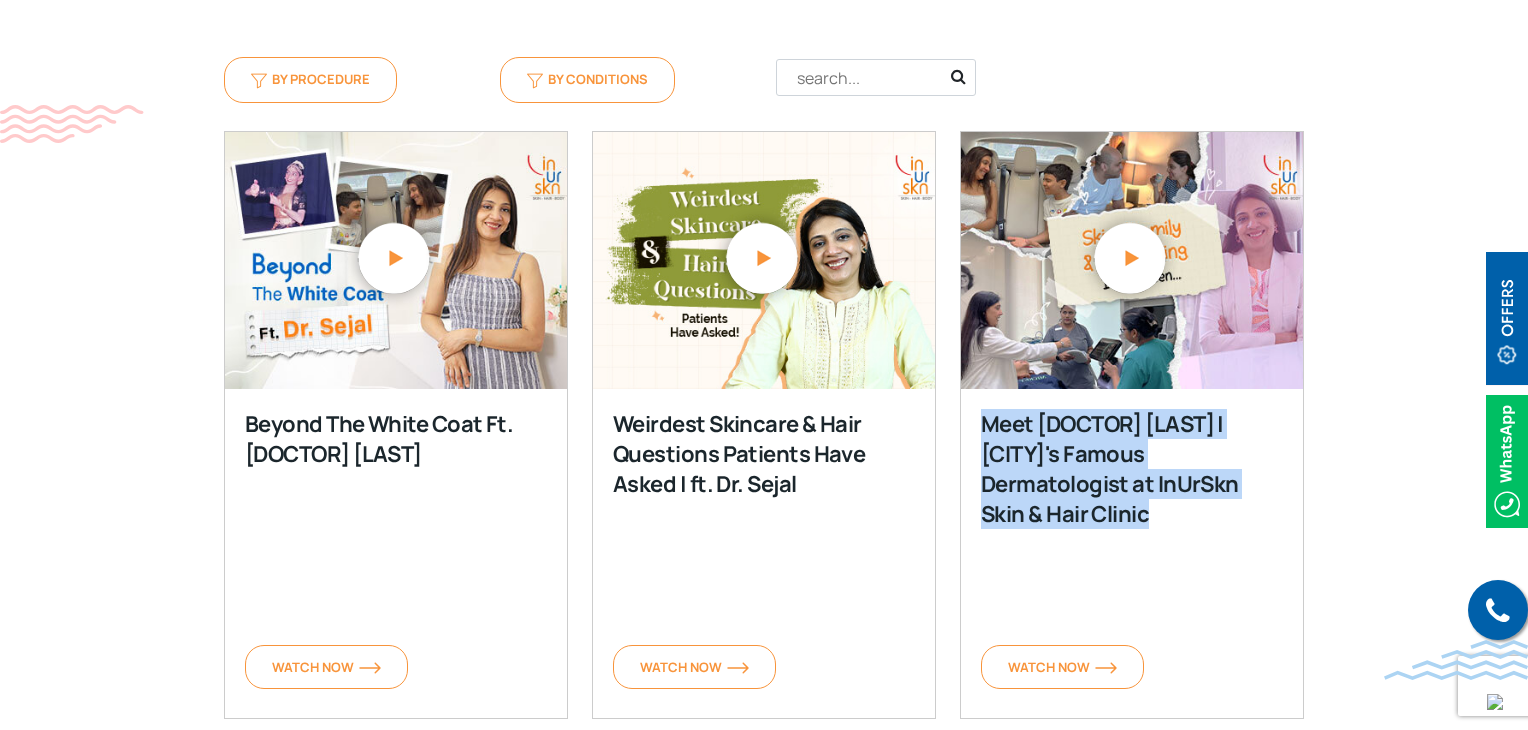 click on "By Procedure
By Conditions
Clear Filter
Filter
Filter
Beyond The White Coat Ft. Dr. Sejal
Watch Now
Weirdest Skincare & Hair Questions Patients Have Asked | ft. Dr. Sejal
Watch Now" at bounding box center (764, 1023) 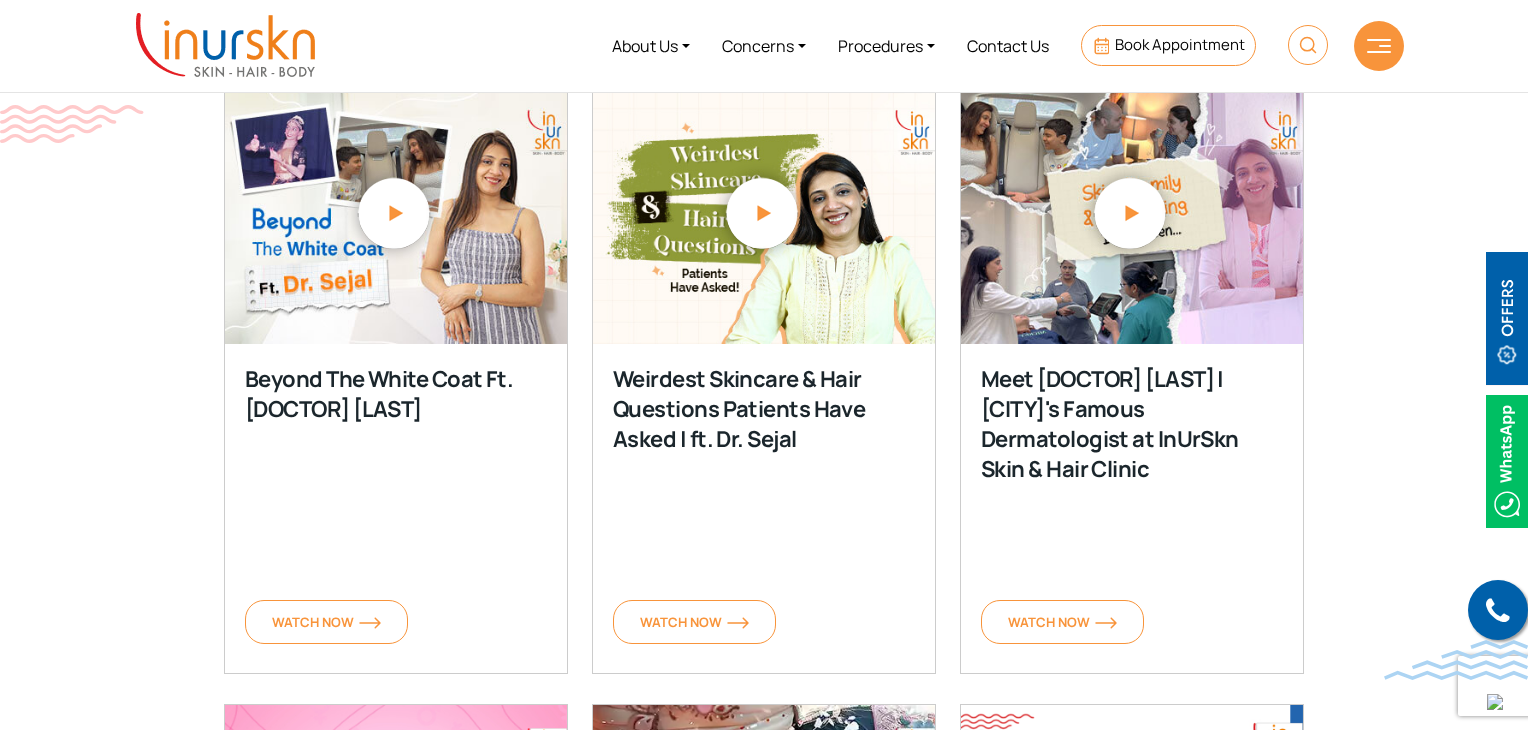 scroll, scrollTop: 700, scrollLeft: 0, axis: vertical 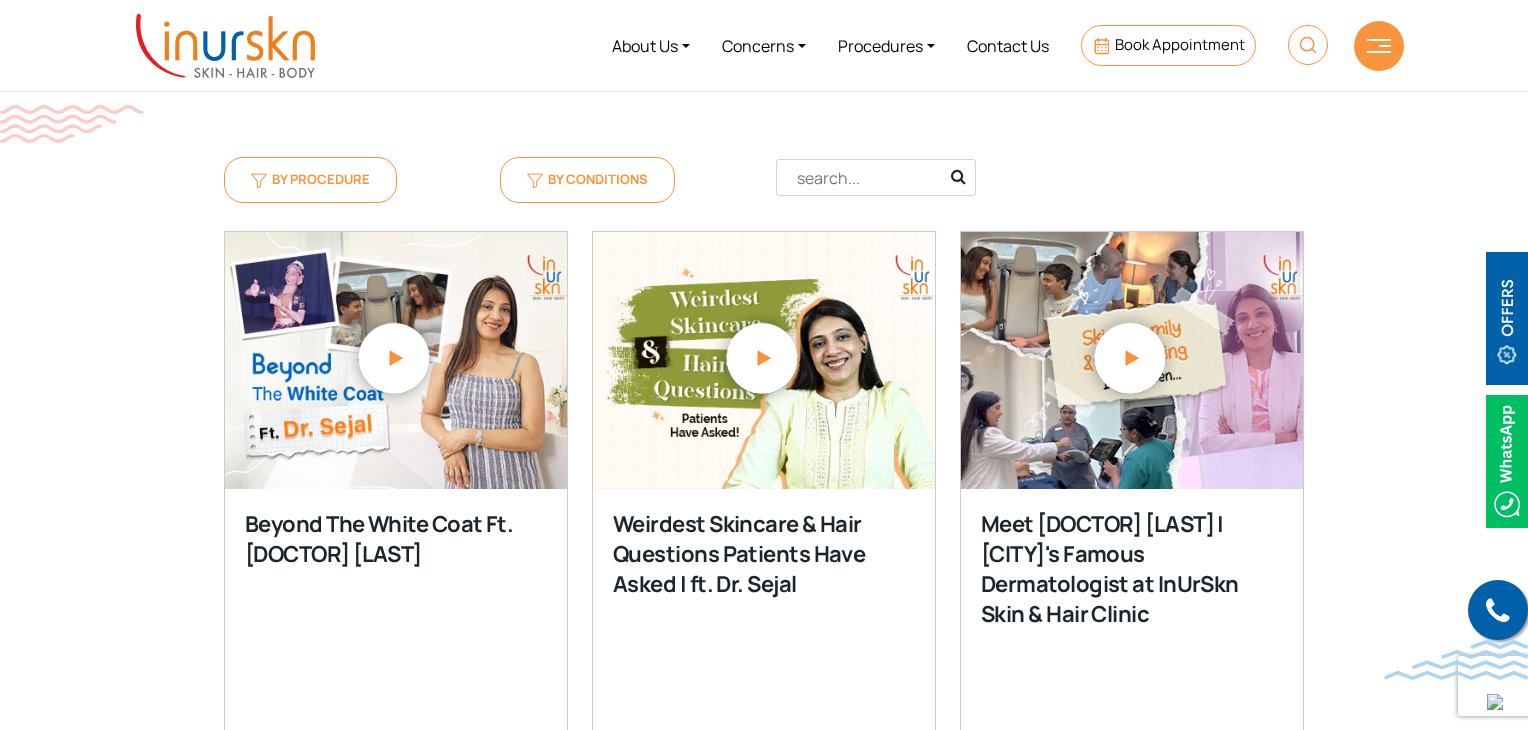 click at bounding box center [1379, 46] 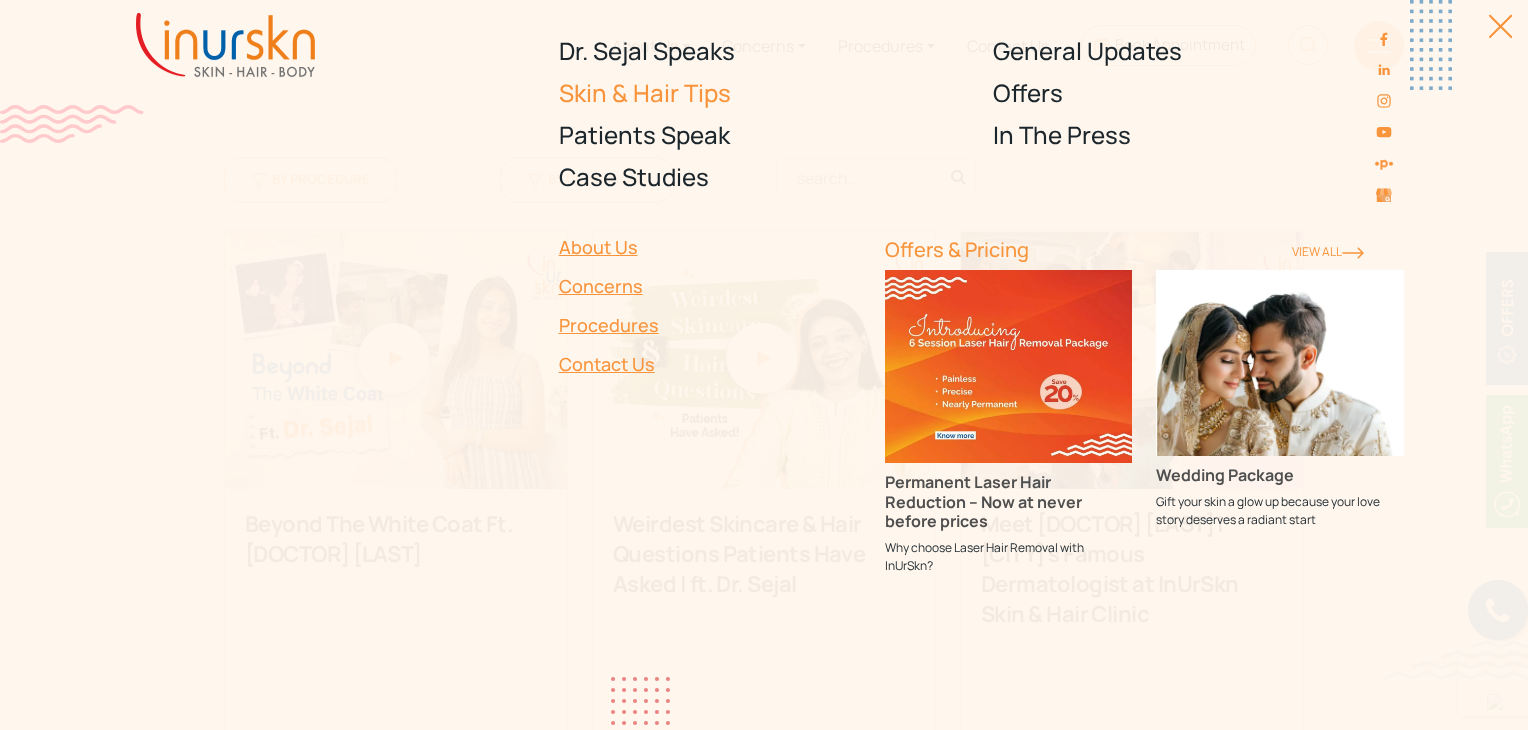 click on "Skin & Hair Tips" at bounding box center (764, 93) 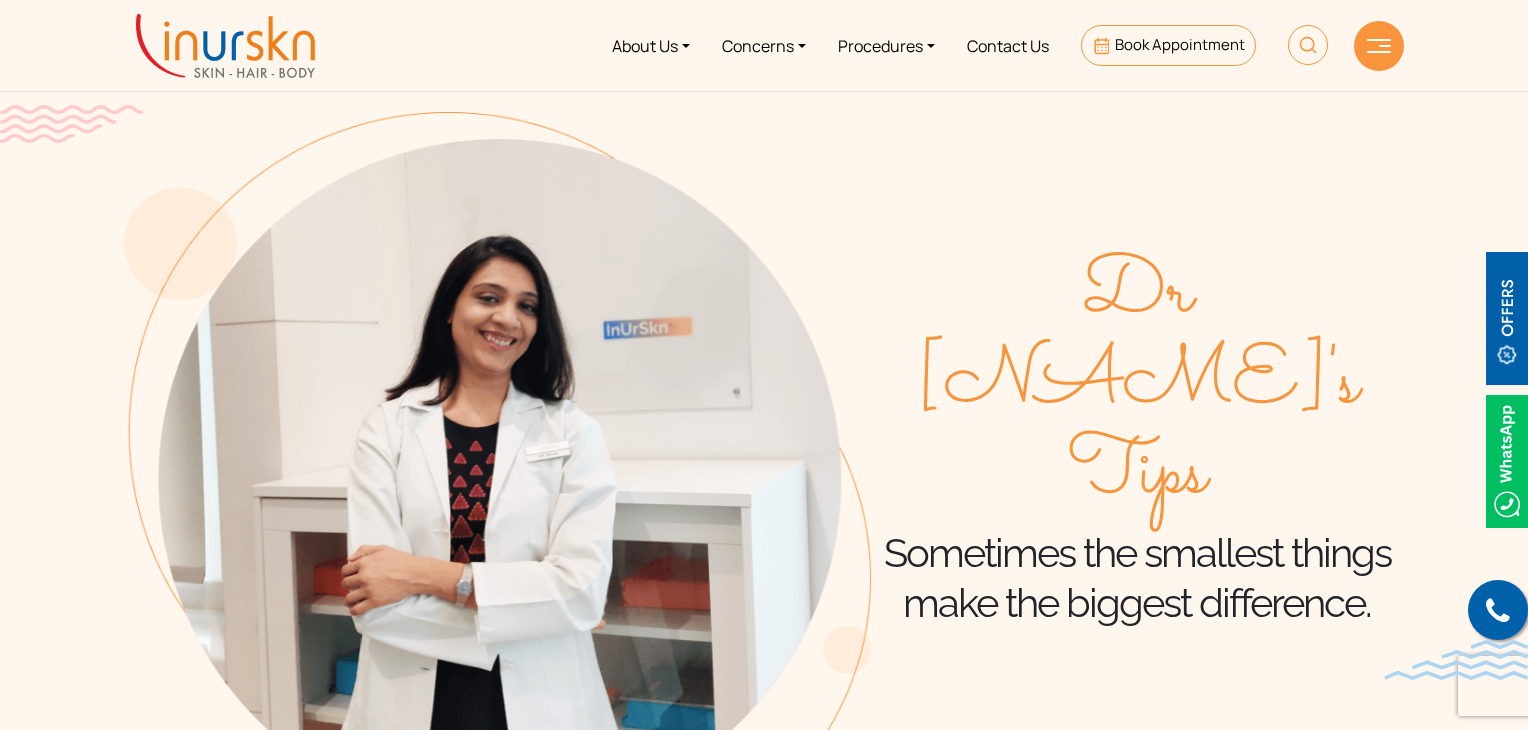 scroll, scrollTop: 0, scrollLeft: 0, axis: both 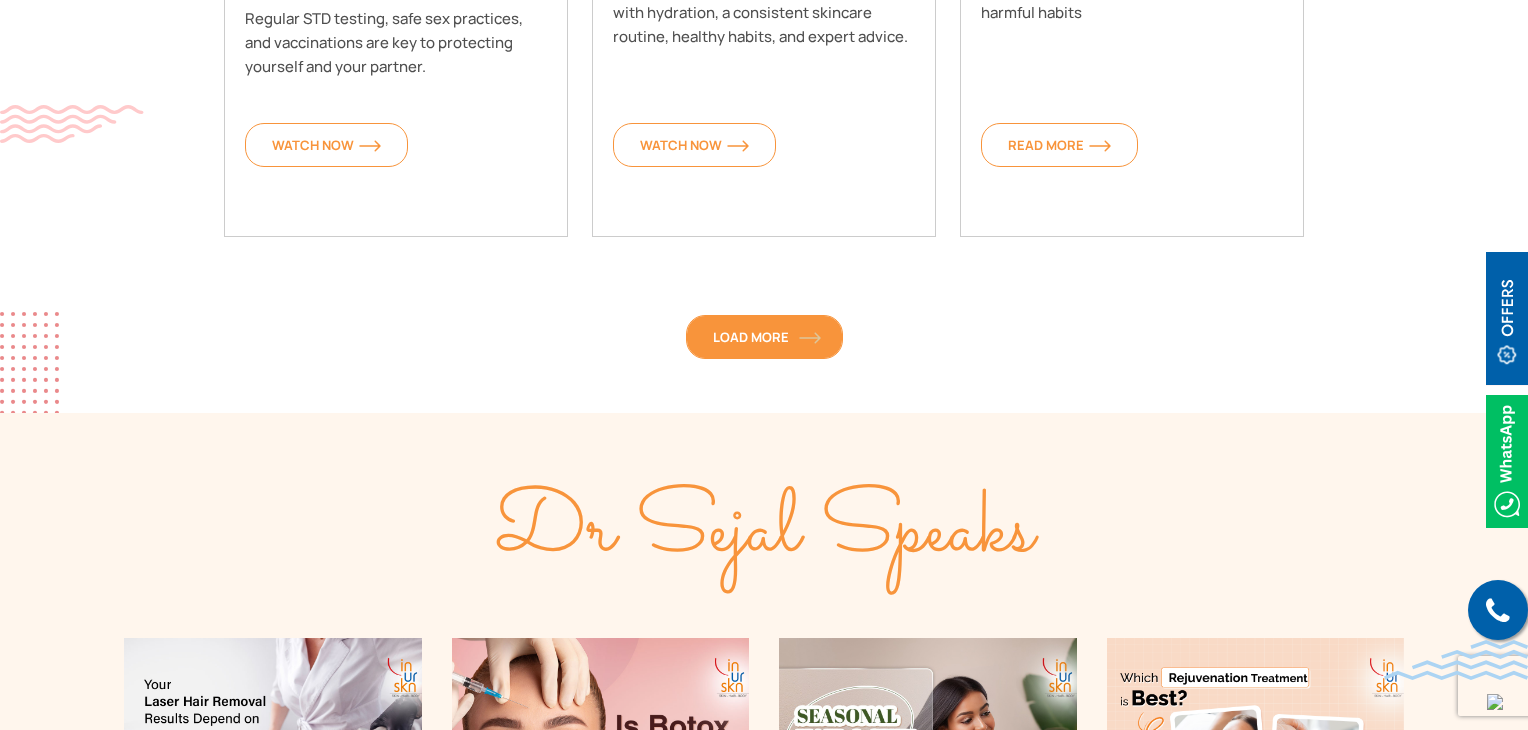 click on "Load More" at bounding box center [764, 337] 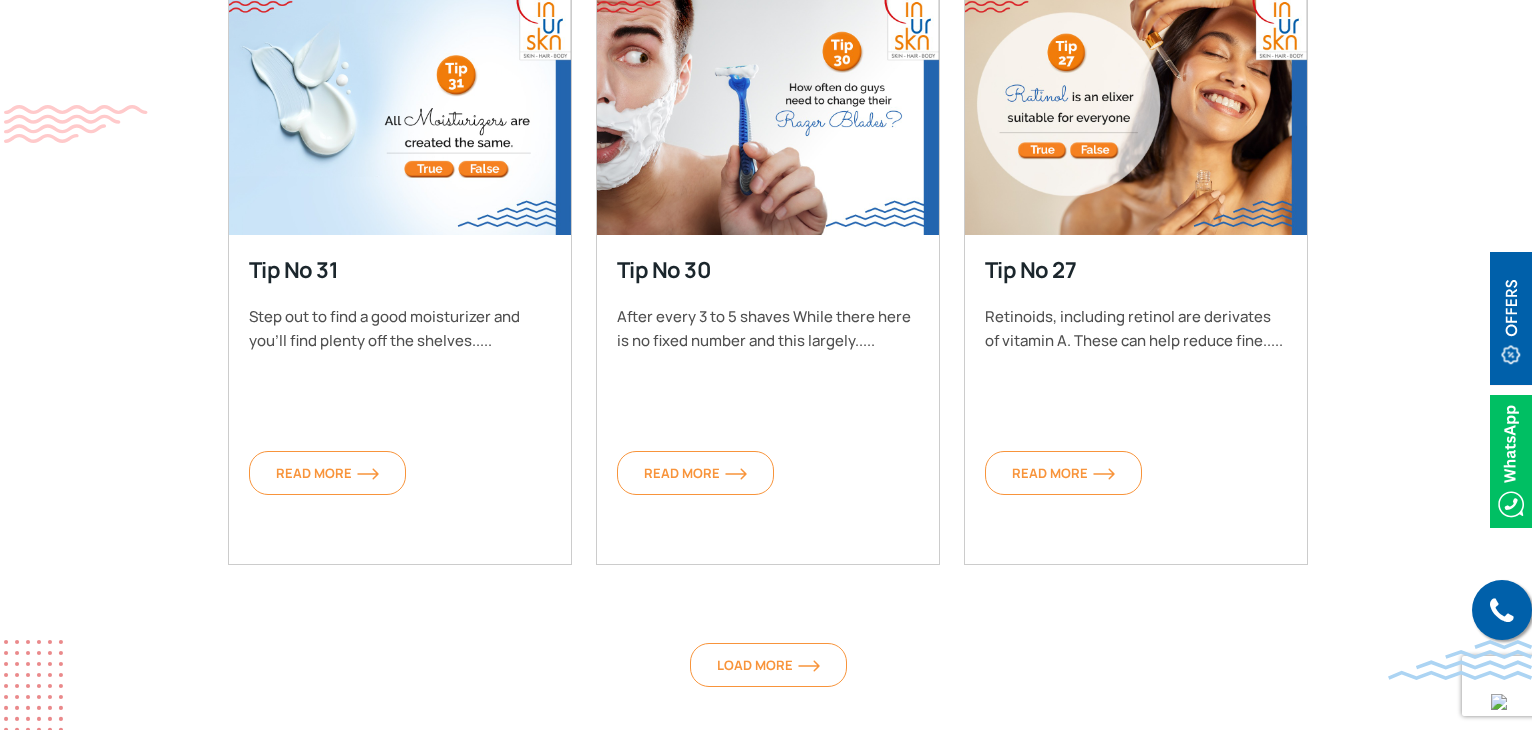scroll, scrollTop: 3000, scrollLeft: 0, axis: vertical 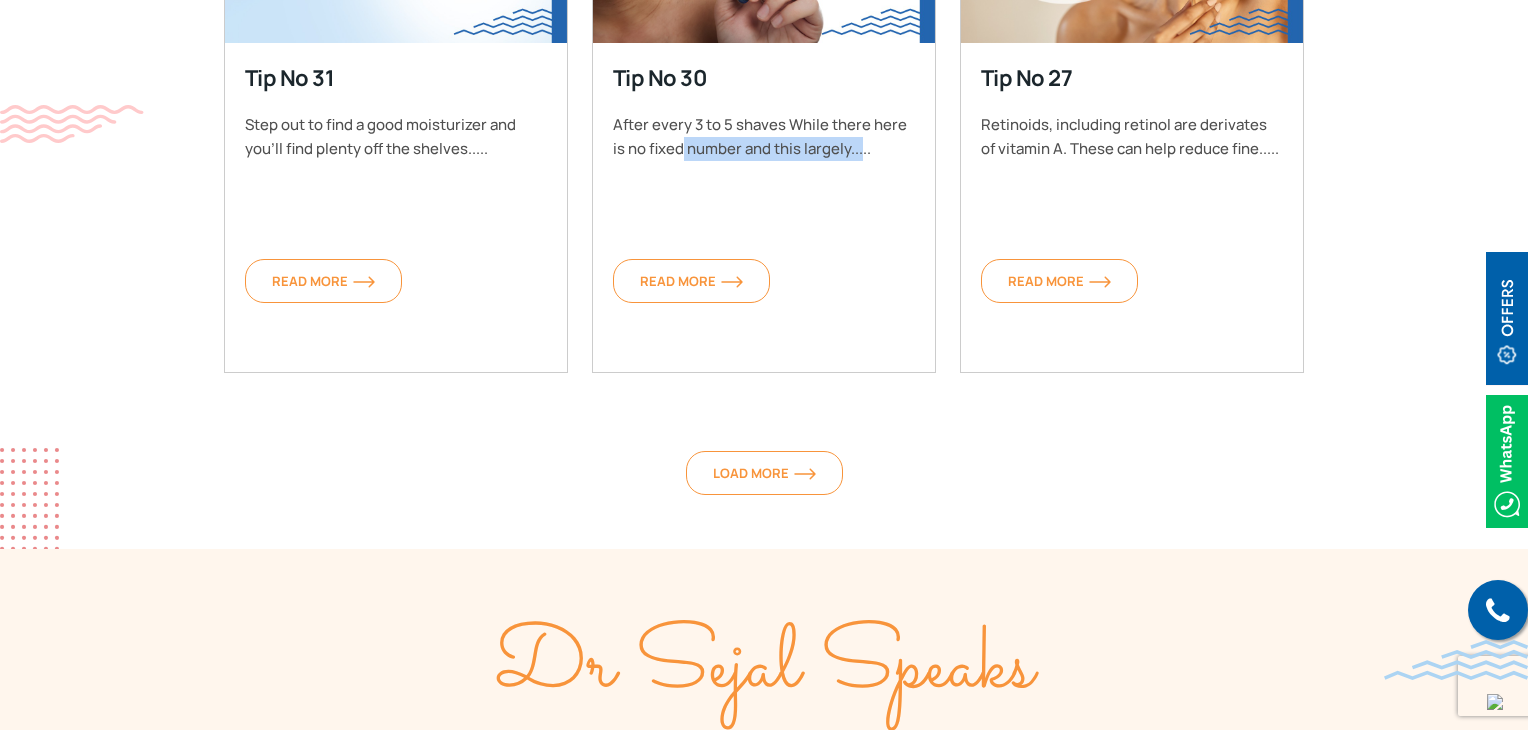 drag, startPoint x: 839, startPoint y: 170, endPoint x: 862, endPoint y: 177, distance: 24.04163 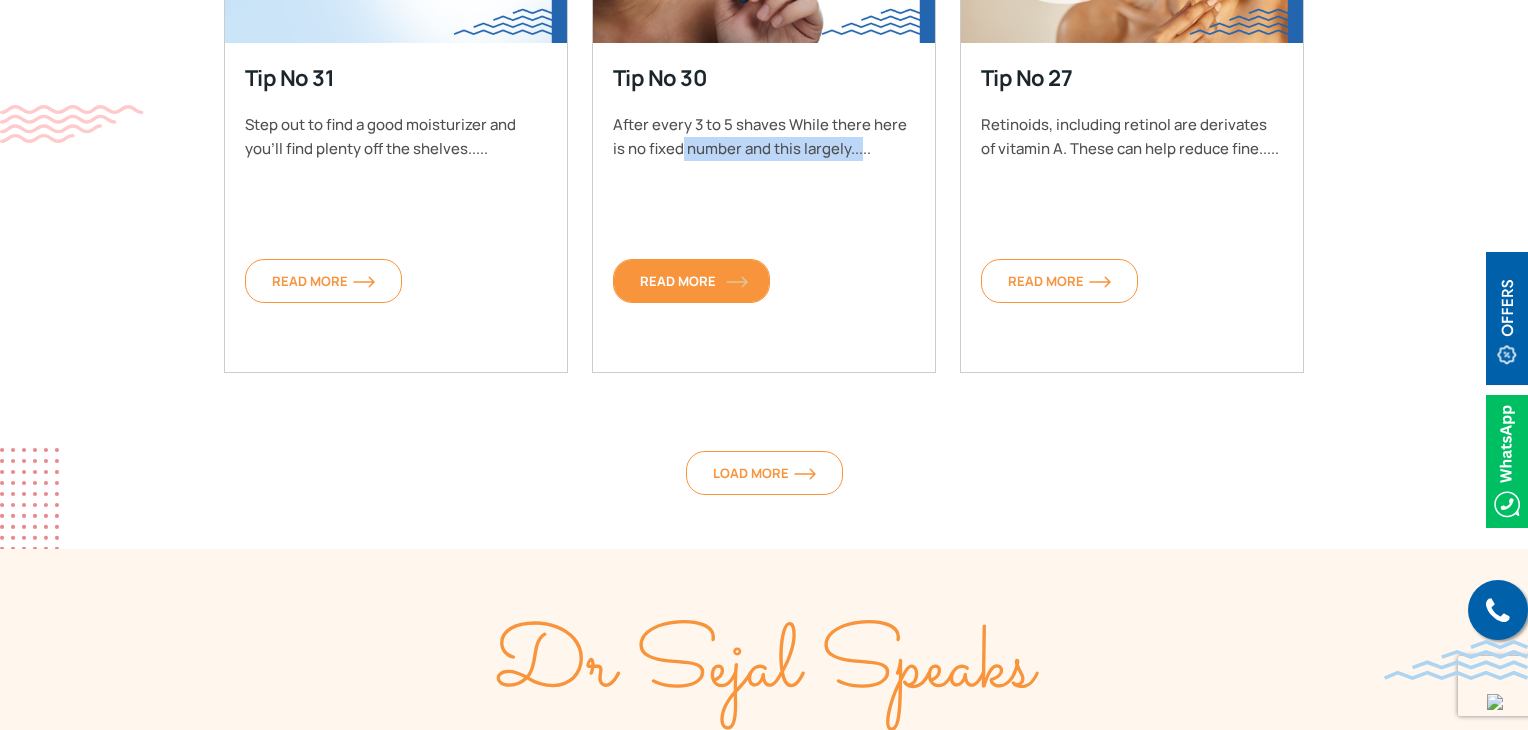 click on "Read More" at bounding box center [691, 281] 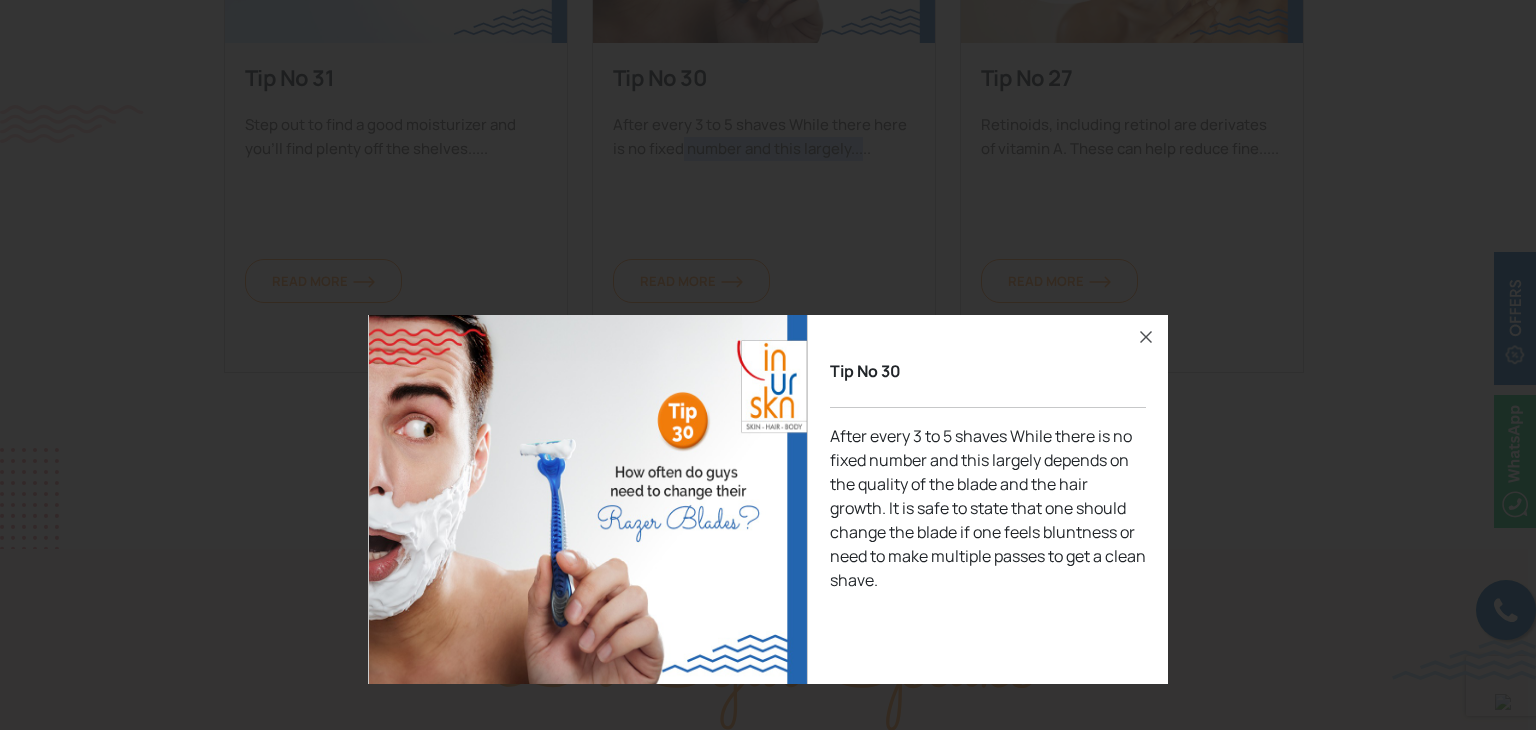 drag, startPoint x: 1003, startPoint y: 451, endPoint x: 1055, endPoint y: 472, distance: 56.0803 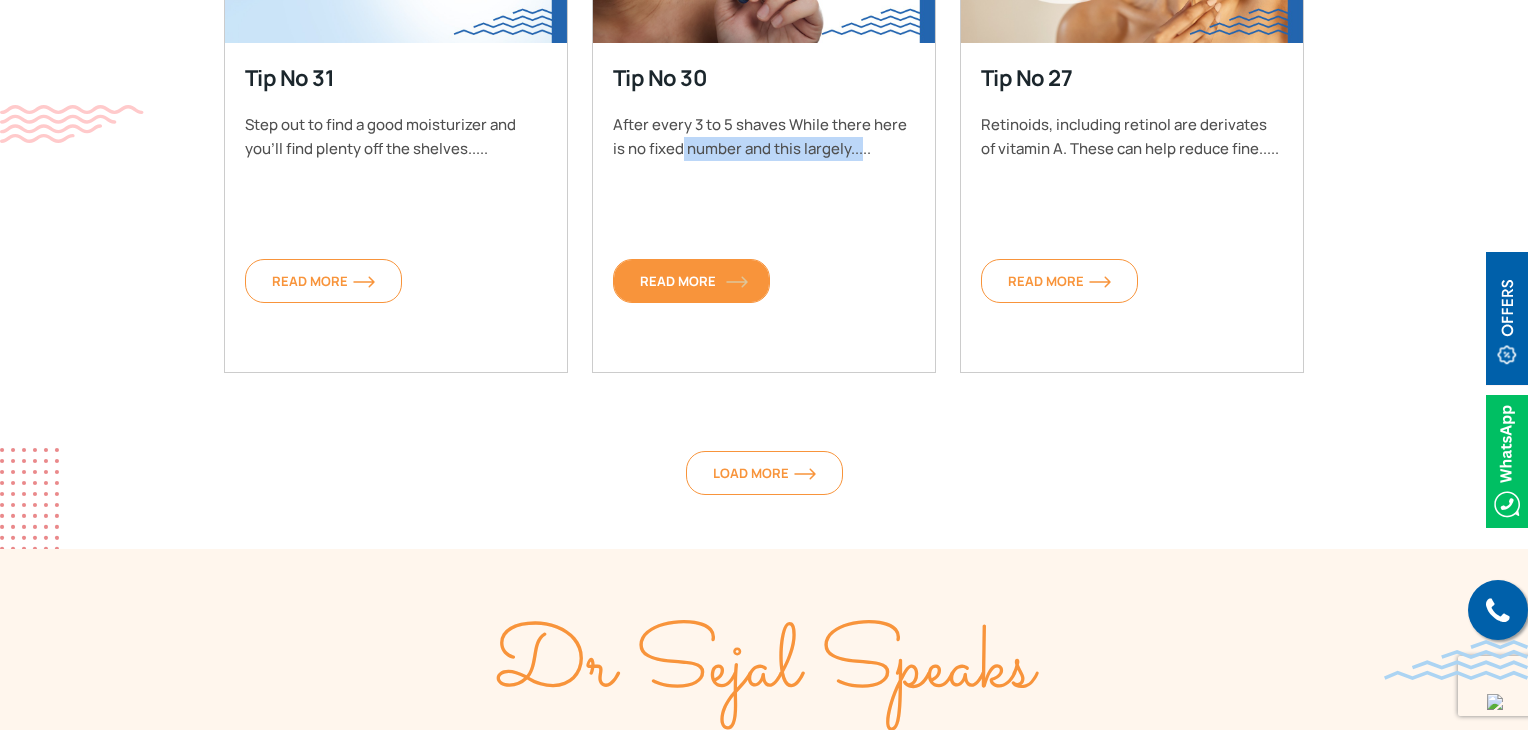 click on "Read More" at bounding box center (691, 281) 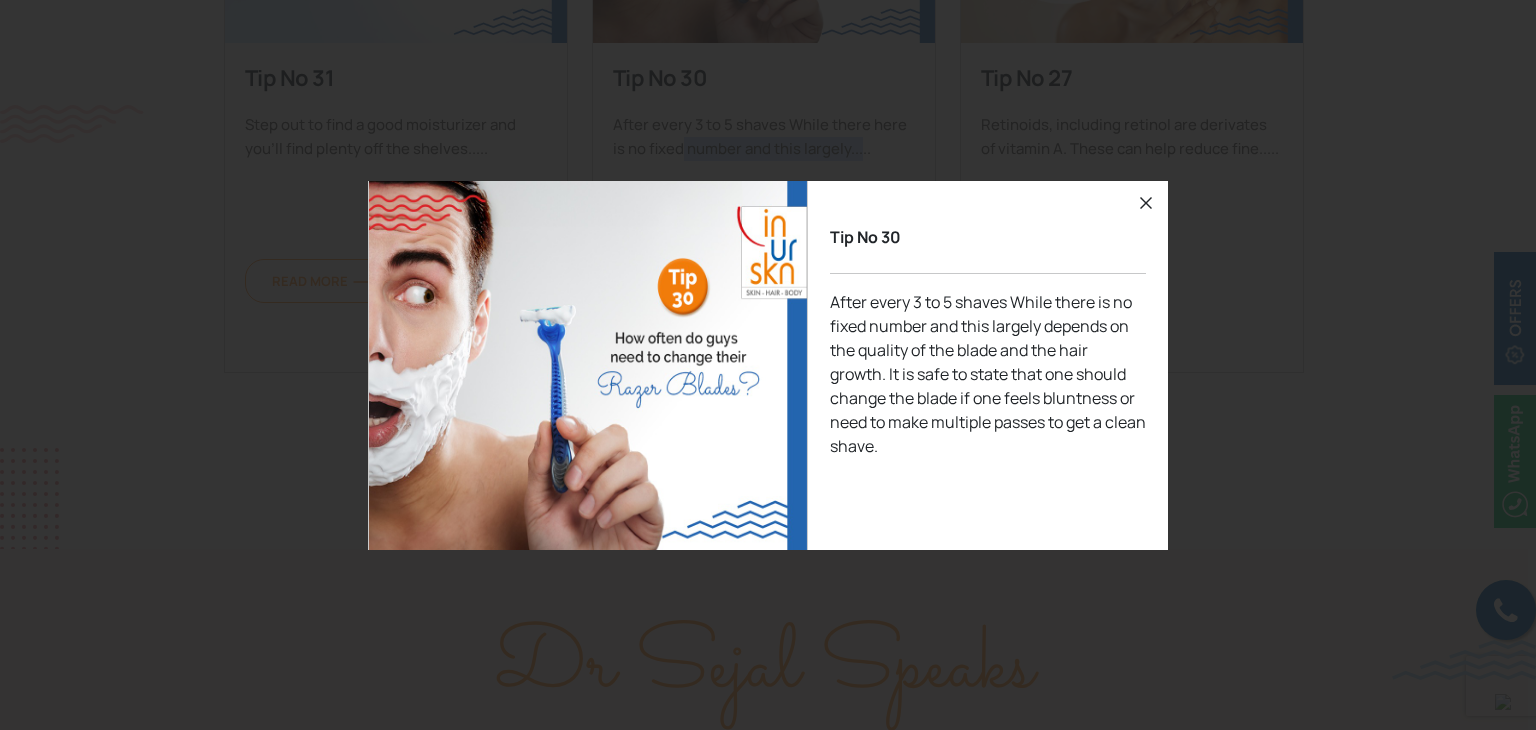click 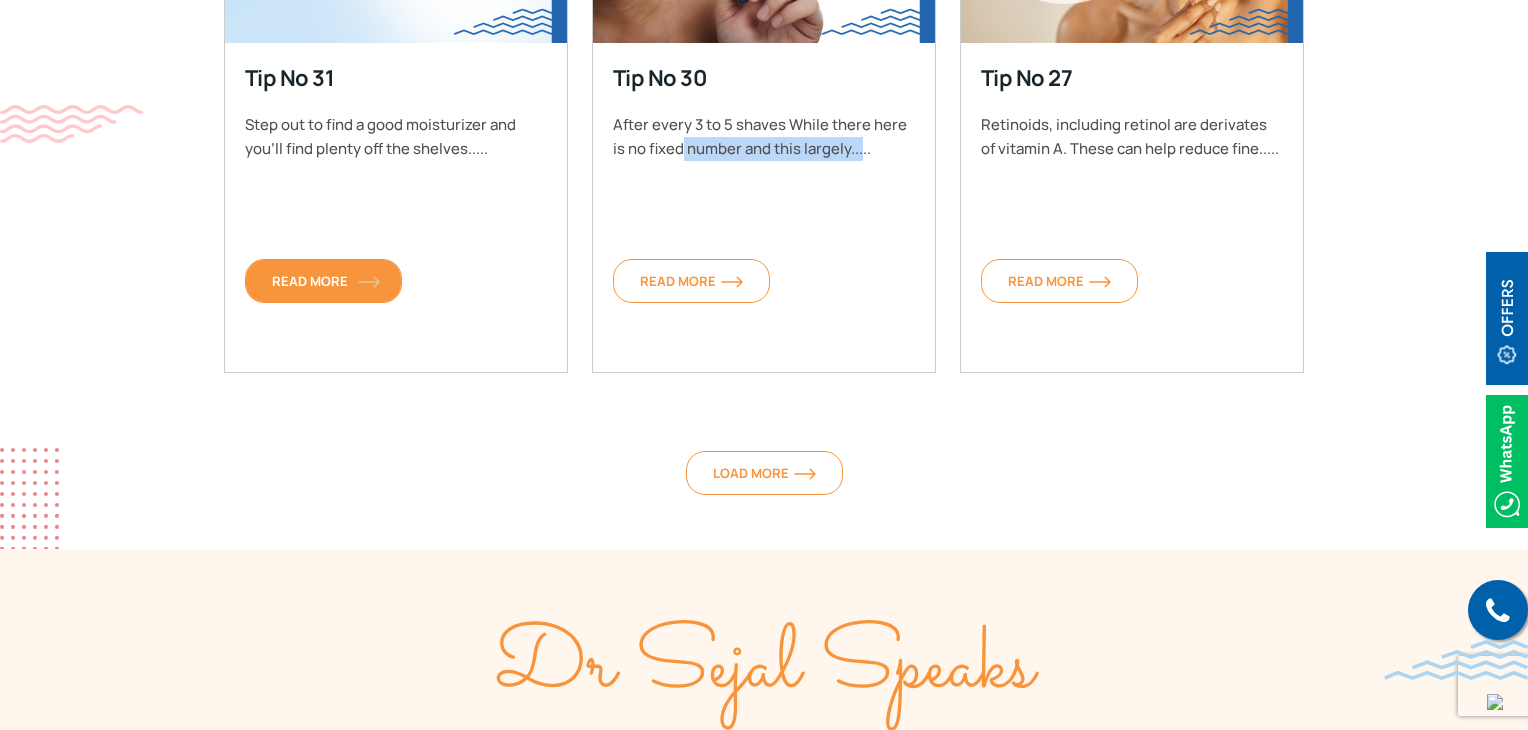 click on "Read More" at bounding box center (323, 281) 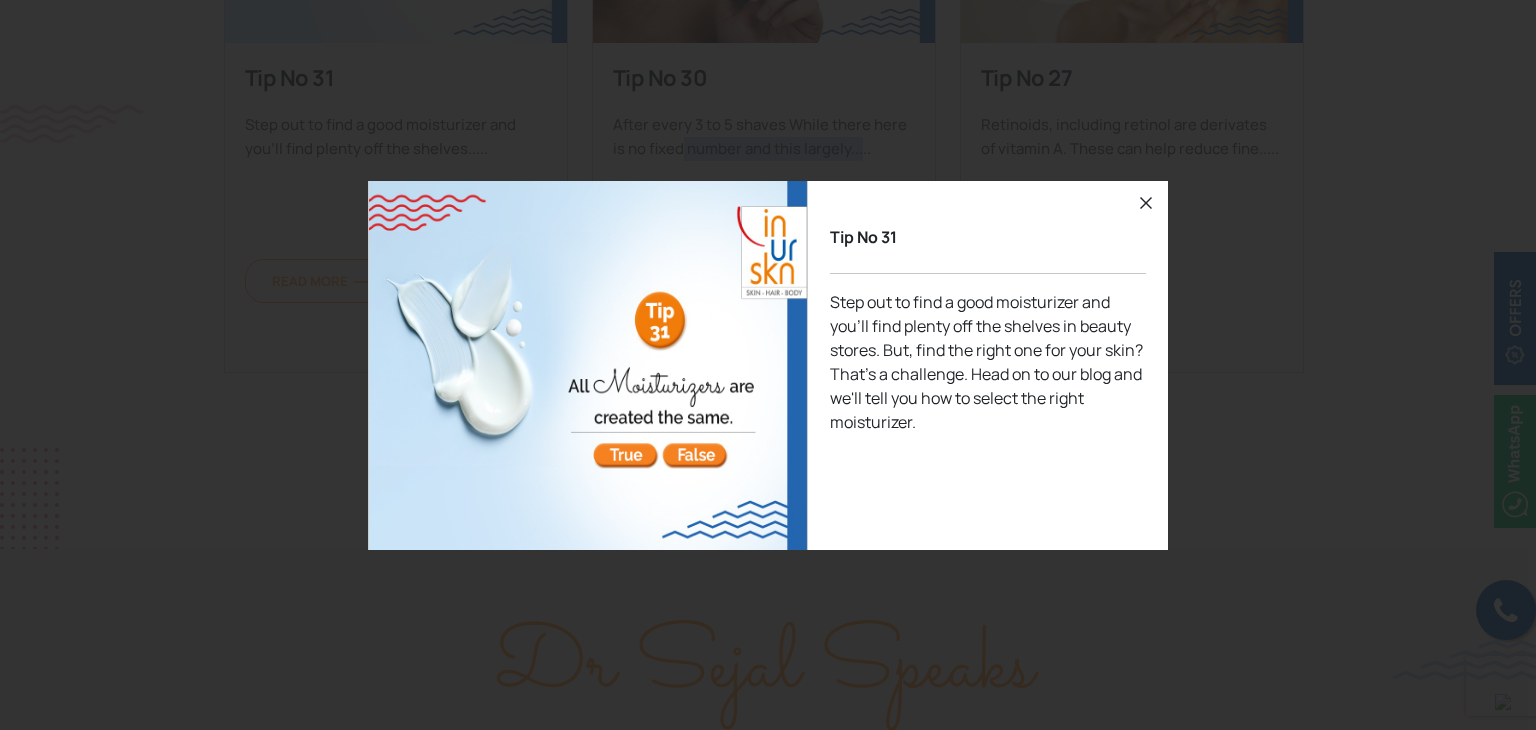 click 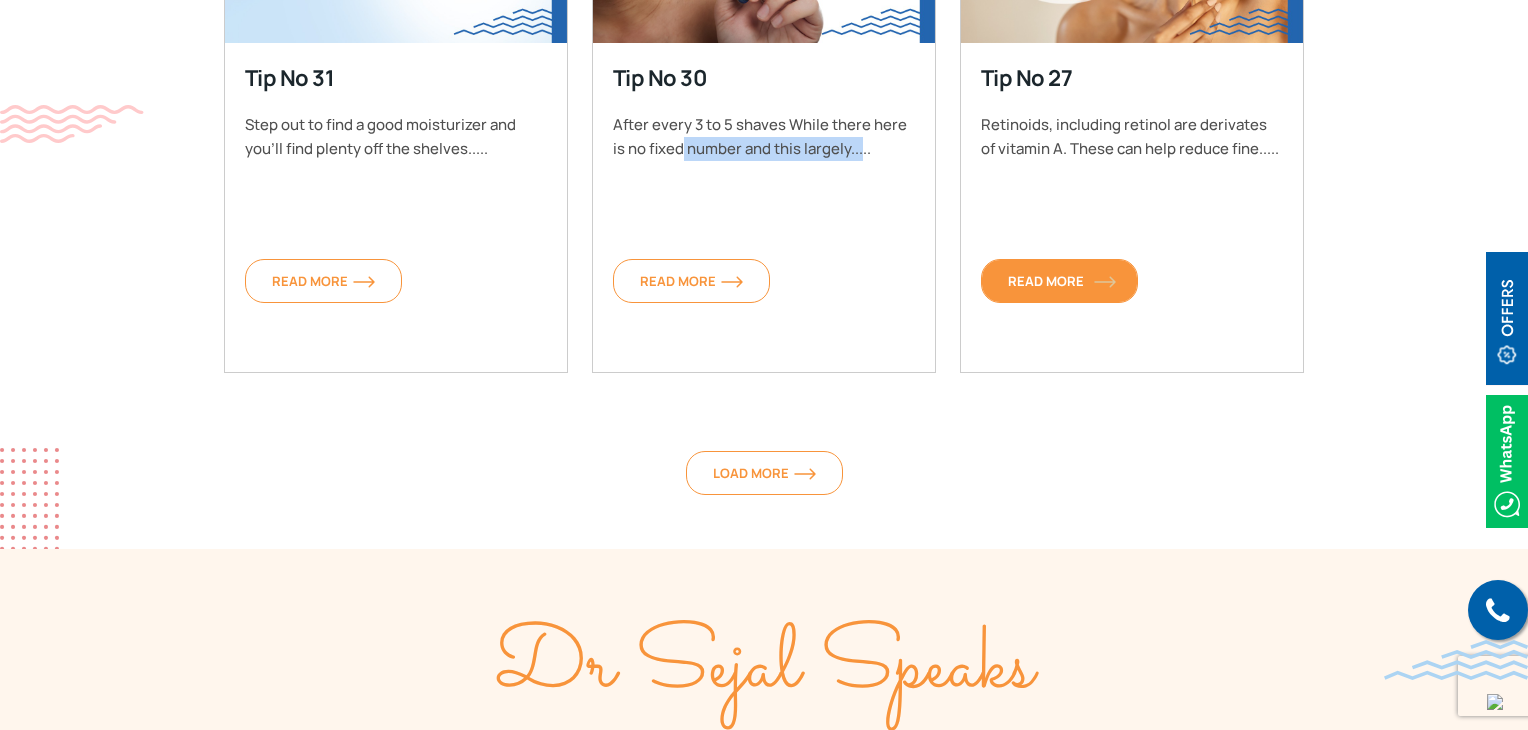 click on "Read More" at bounding box center [1059, 281] 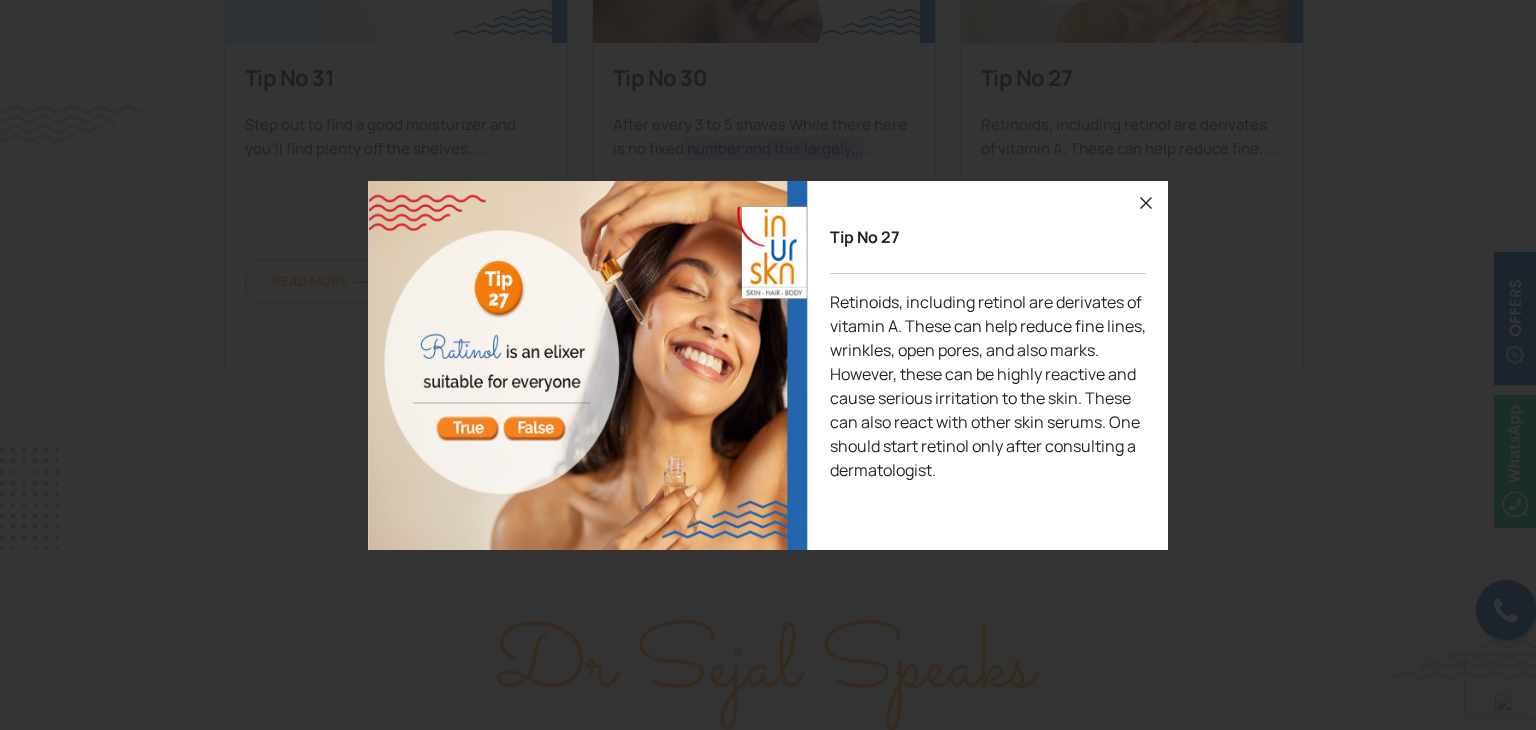 drag, startPoint x: 1151, startPoint y: 204, endPoint x: 1137, endPoint y: 207, distance: 14.3178215 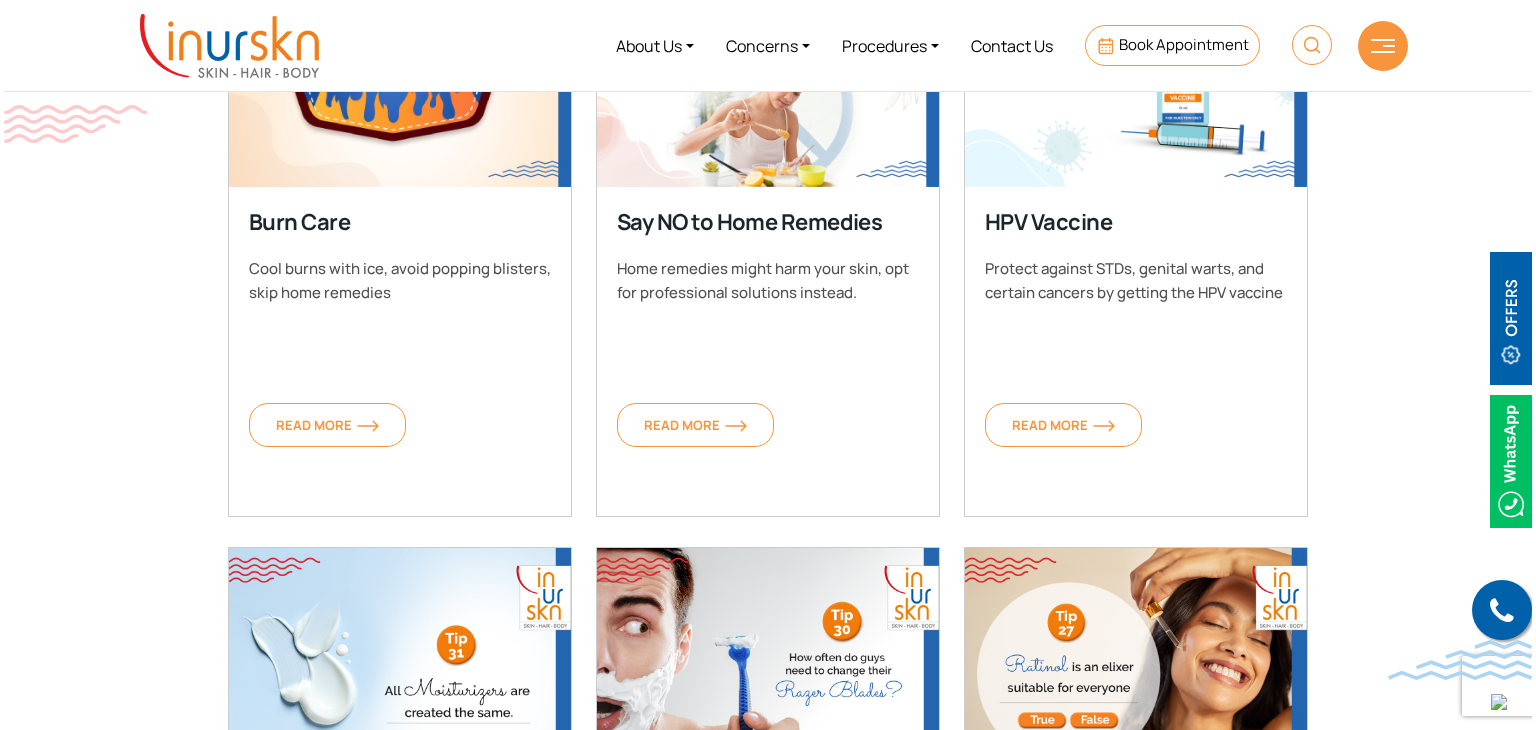 scroll, scrollTop: 2200, scrollLeft: 0, axis: vertical 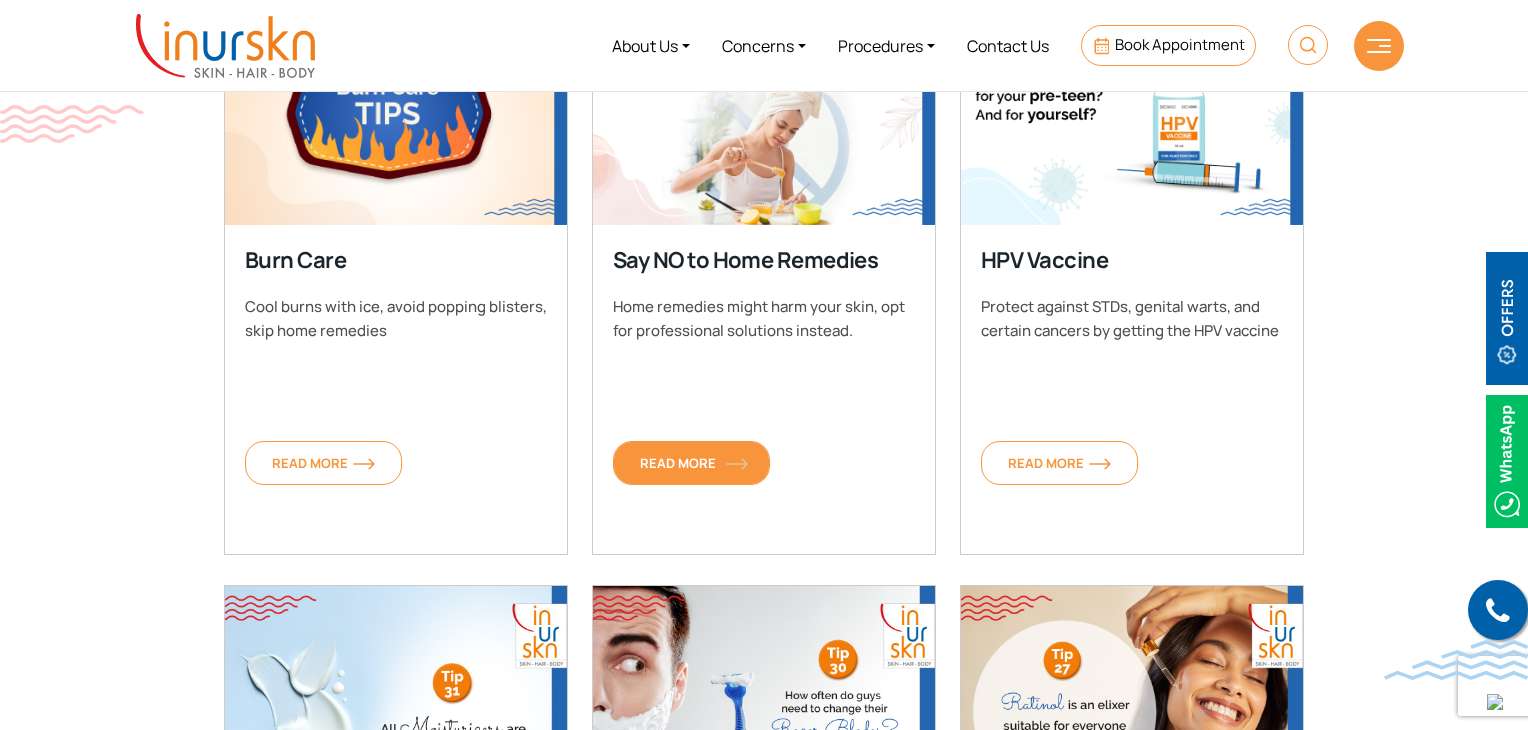 click on "Read More" at bounding box center (691, 463) 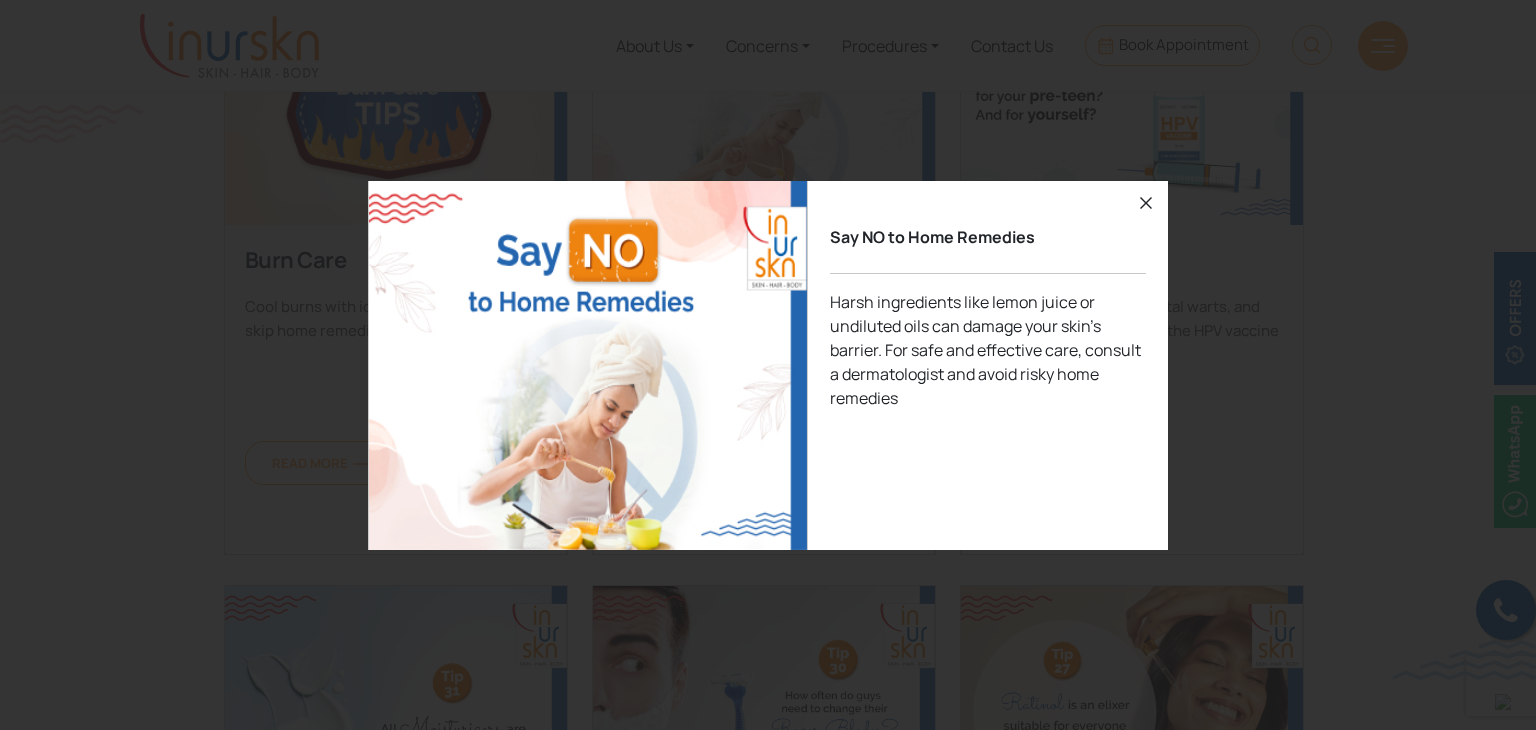 click 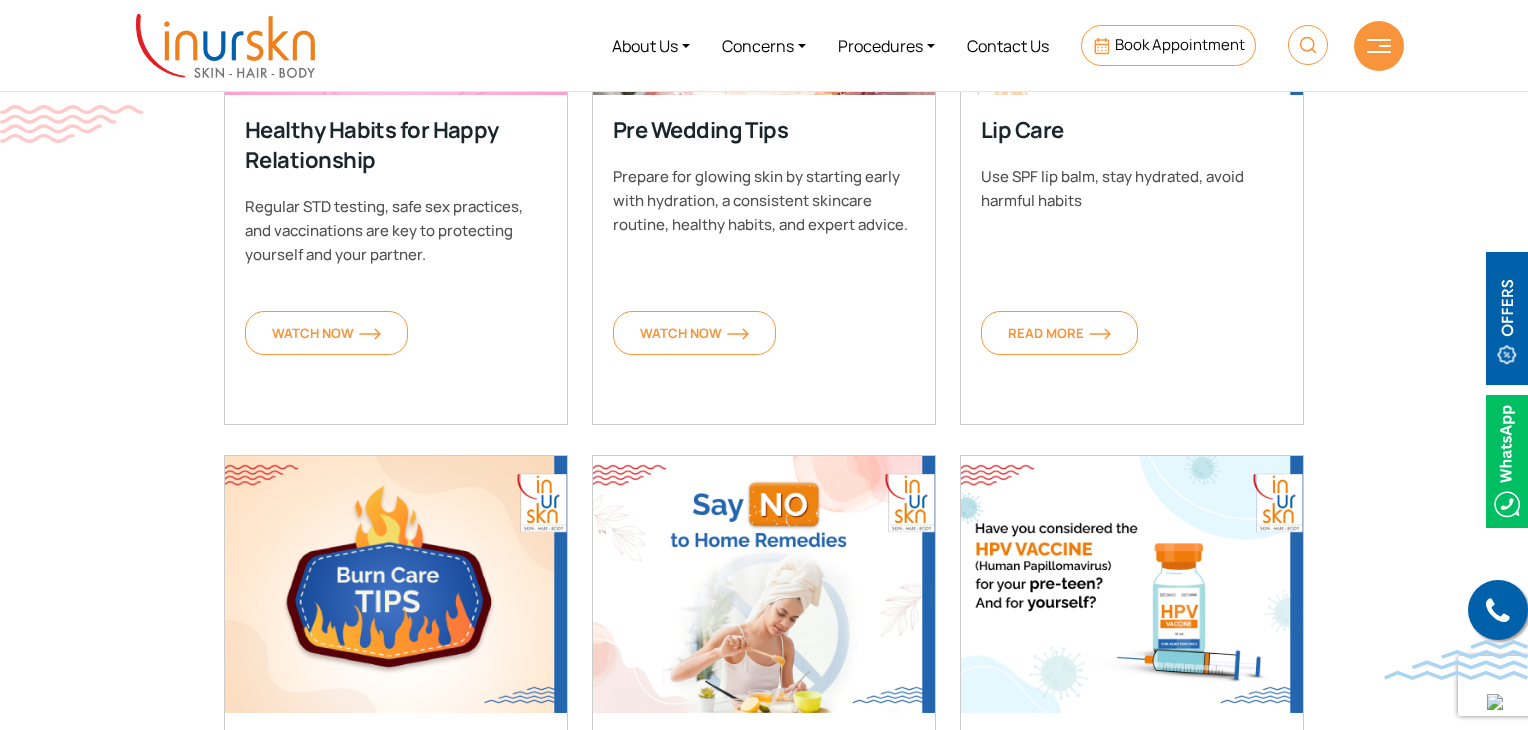 scroll, scrollTop: 1500, scrollLeft: 0, axis: vertical 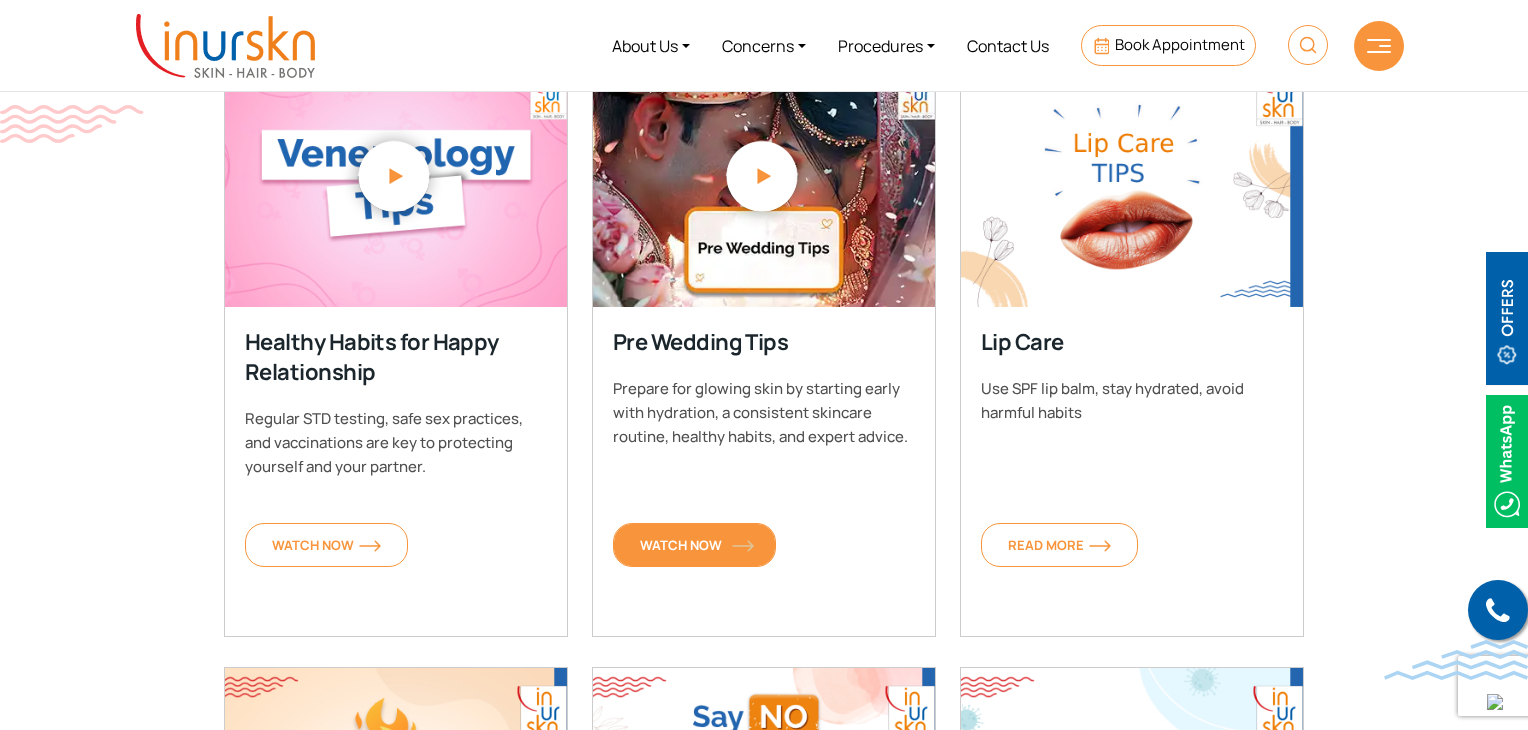 click on "Watch Now" at bounding box center (694, 545) 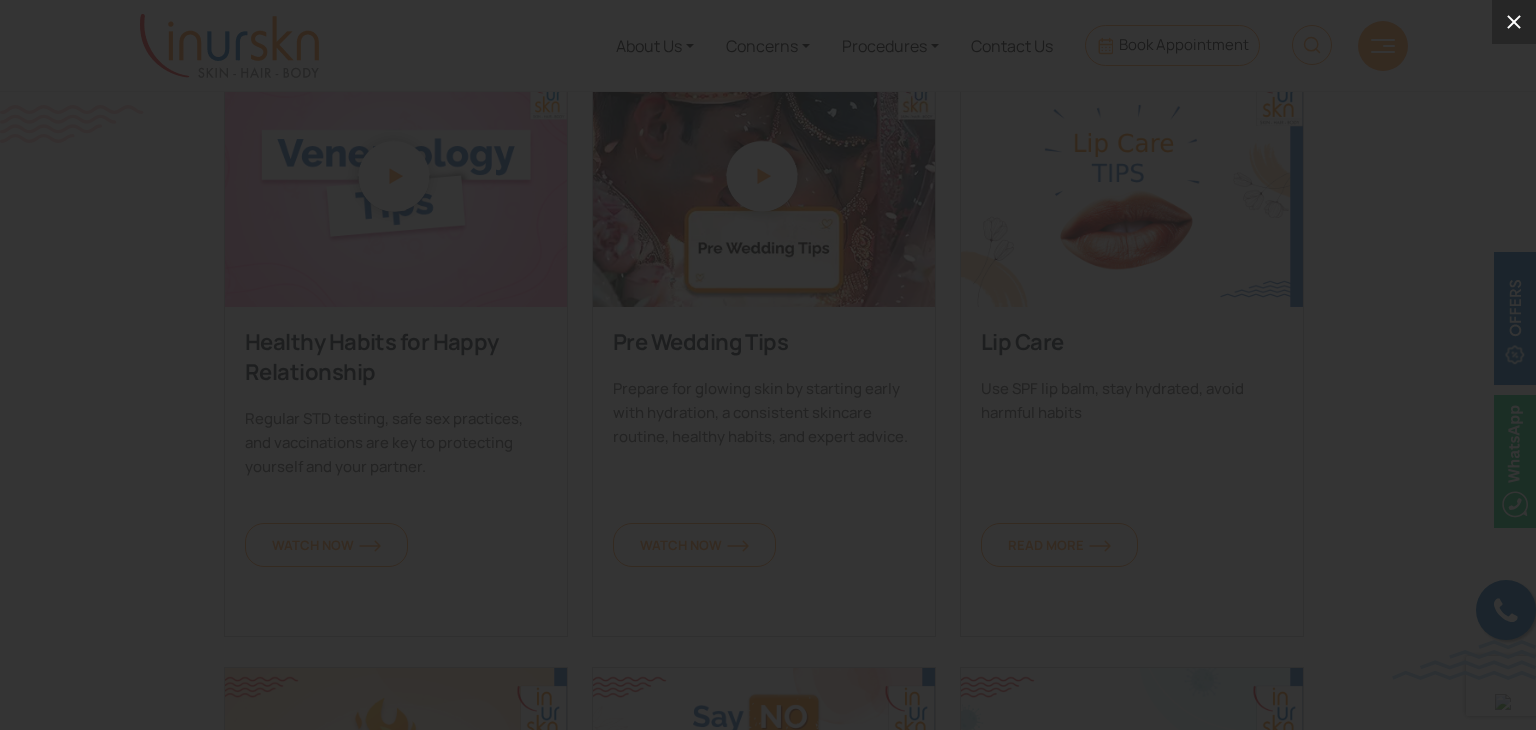 click 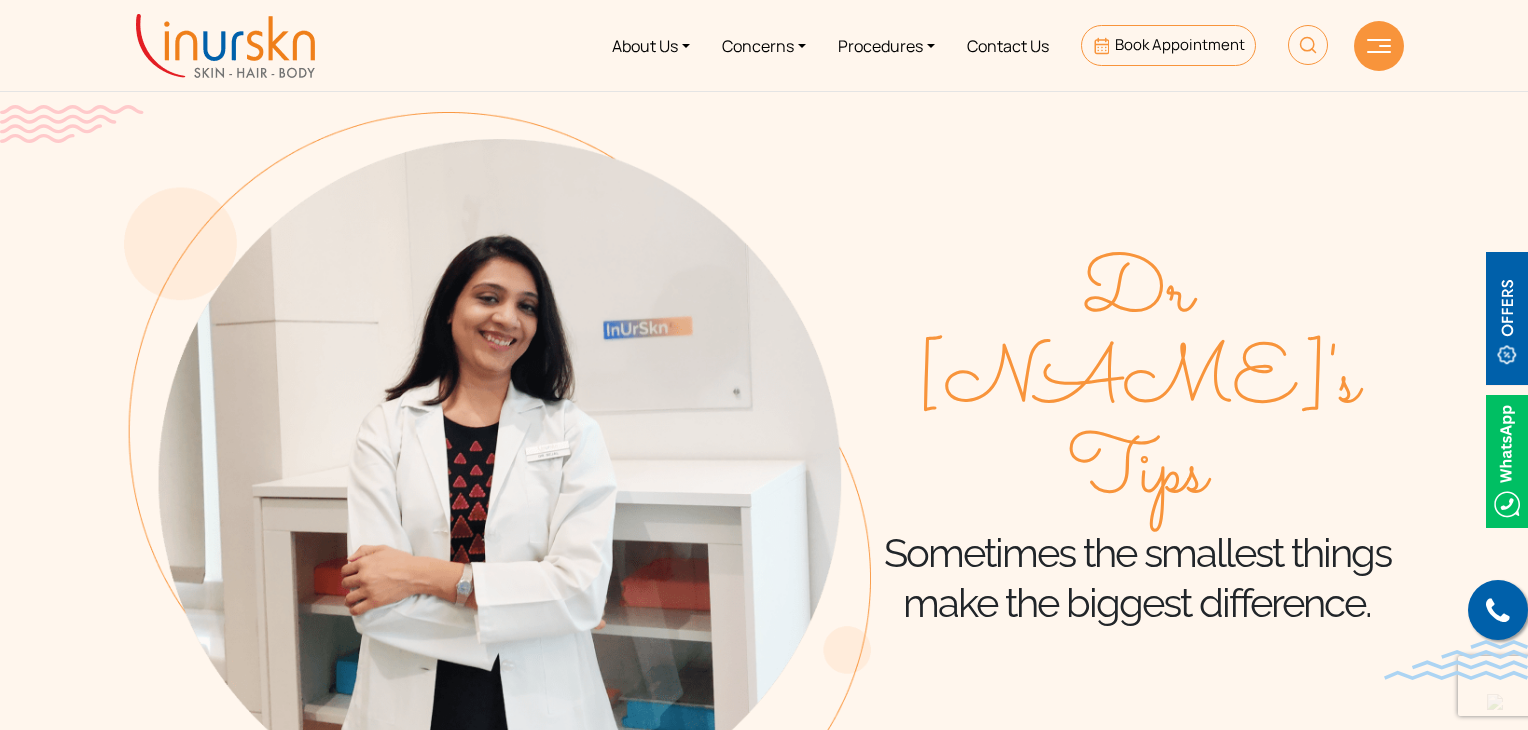 scroll, scrollTop: 400, scrollLeft: 0, axis: vertical 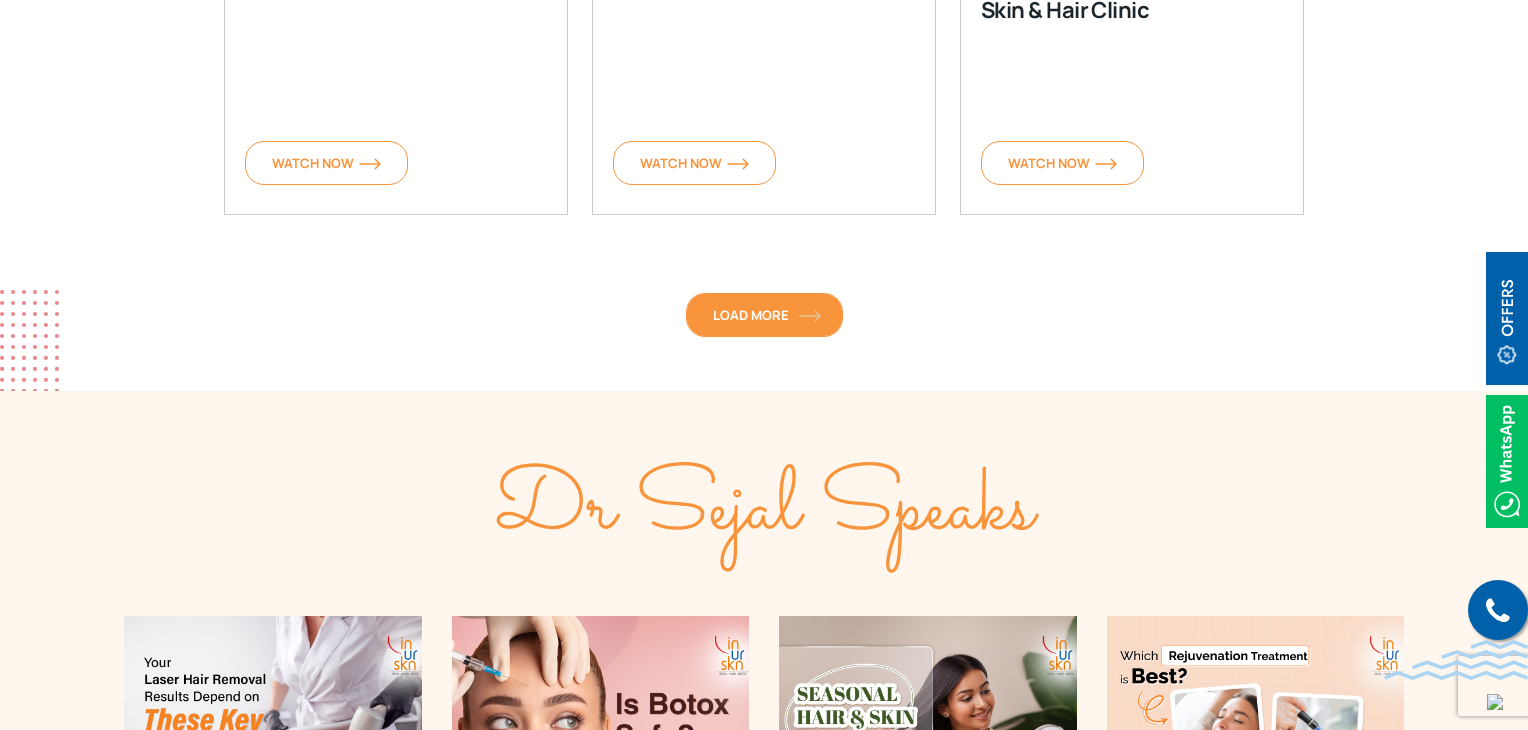 click on "Load More" at bounding box center (764, 315) 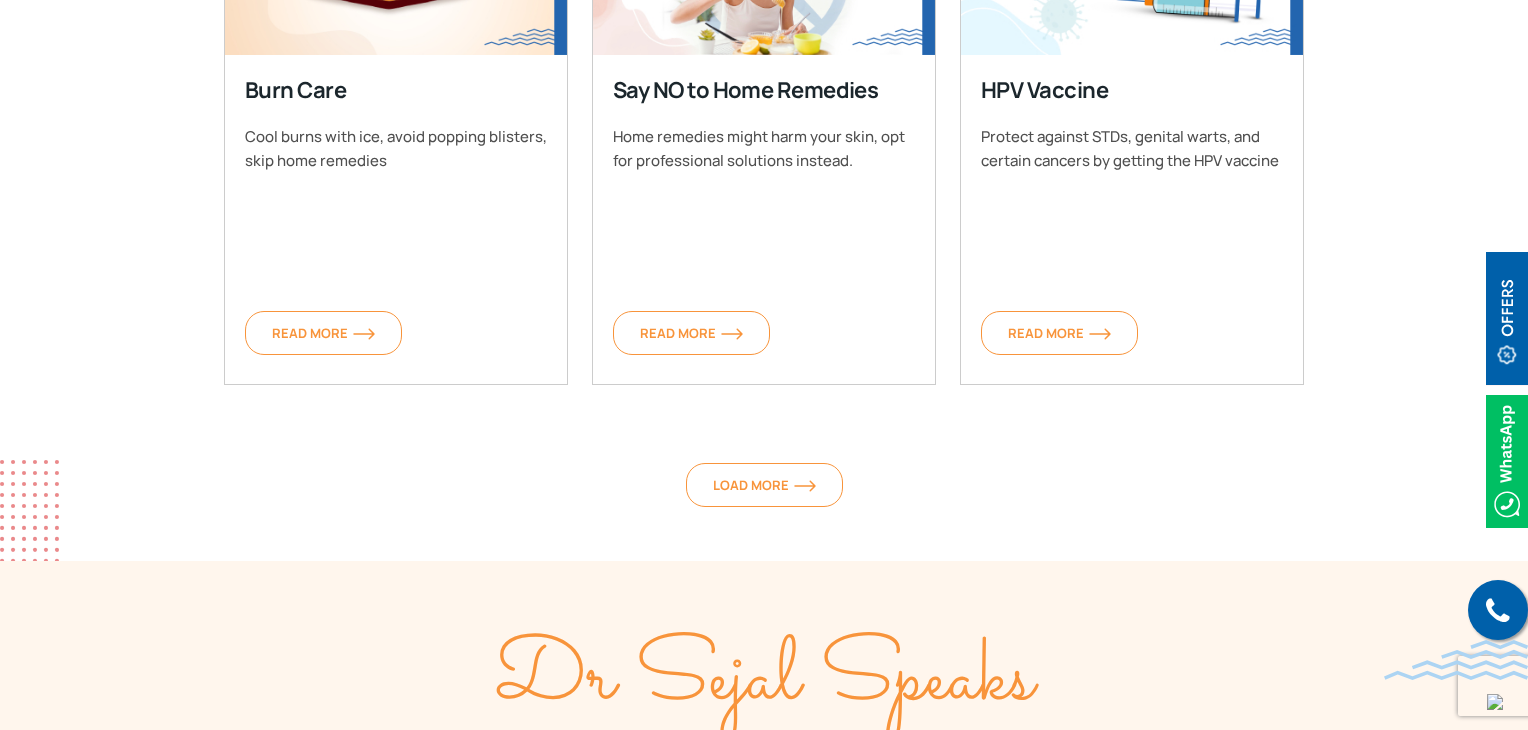 scroll, scrollTop: 2404, scrollLeft: 0, axis: vertical 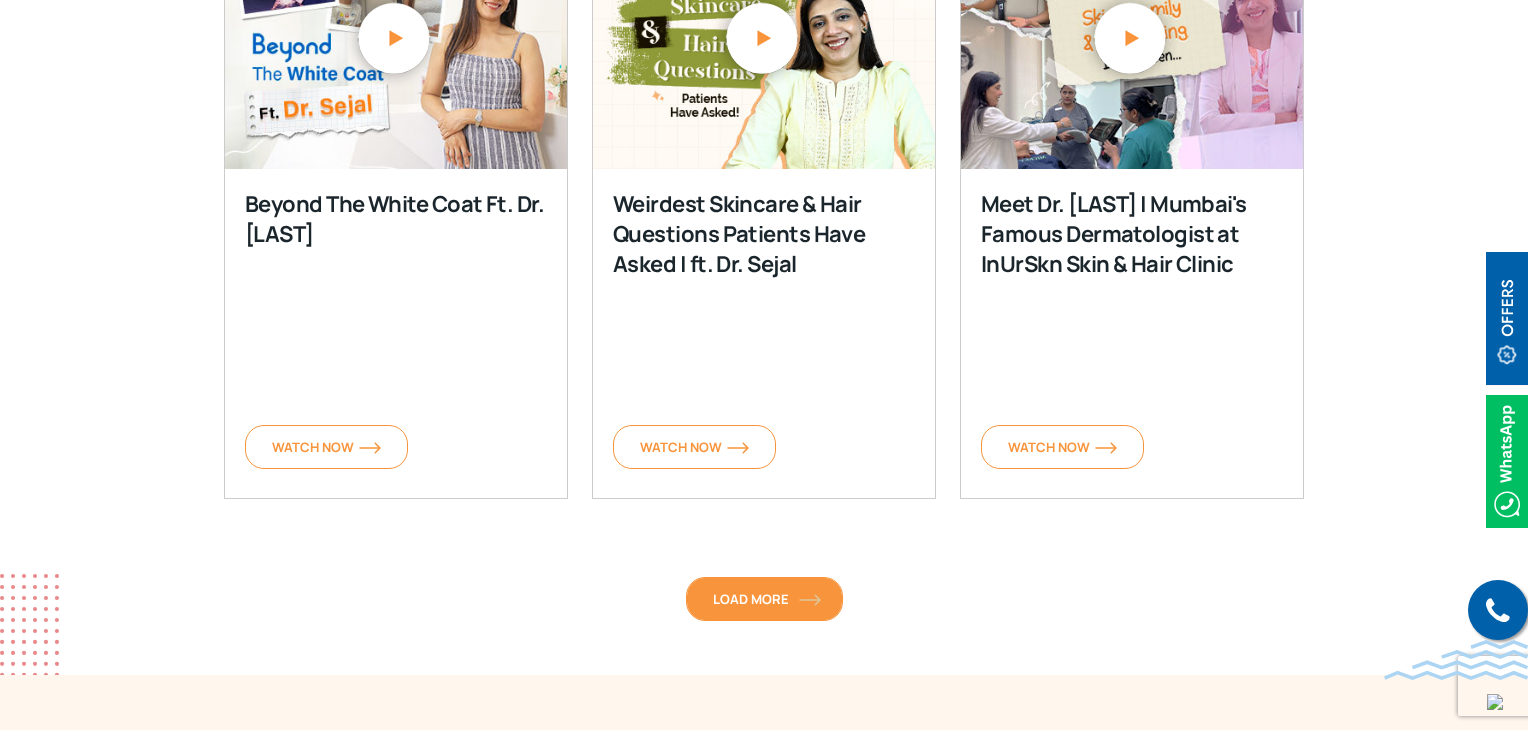 click on "Load More" at bounding box center [764, 599] 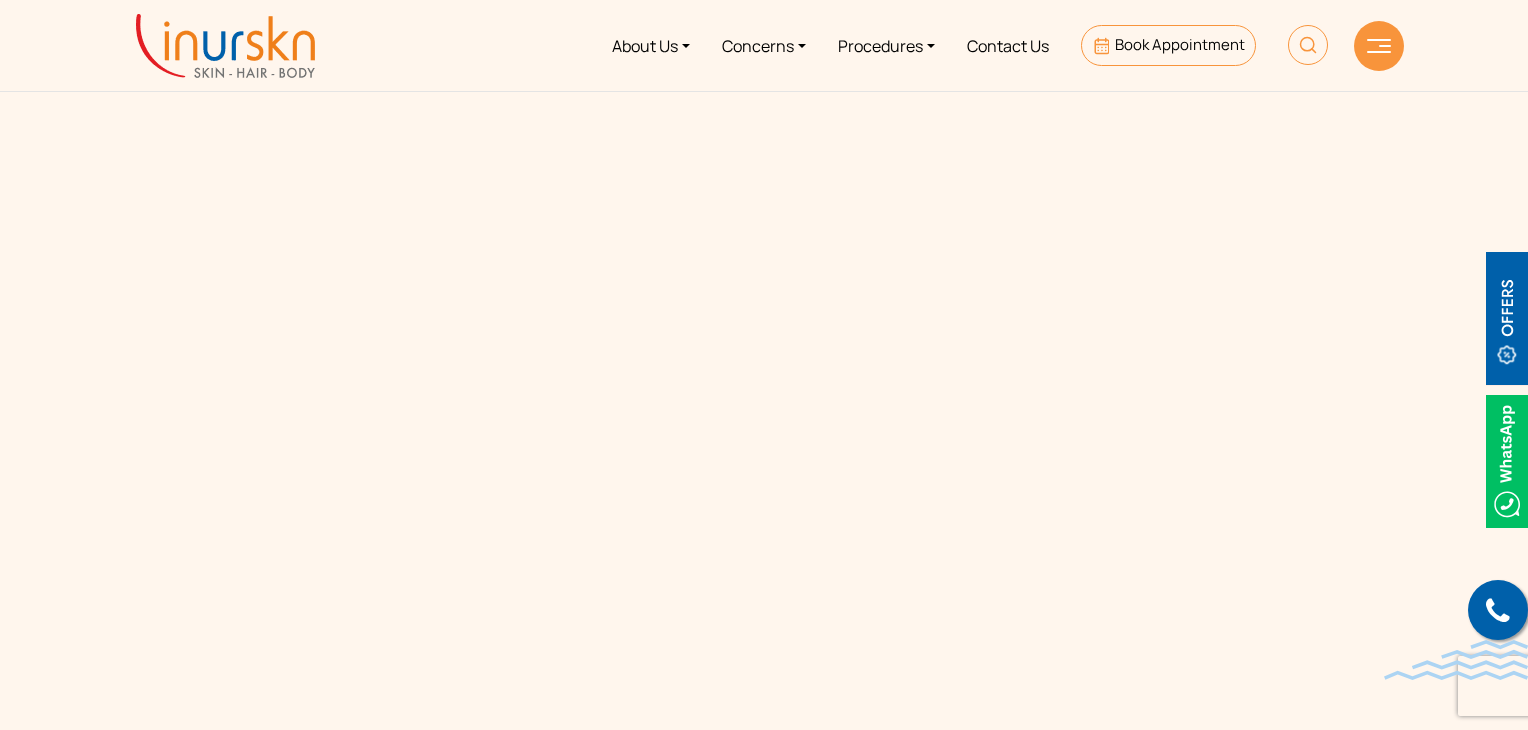 scroll, scrollTop: 1033, scrollLeft: 0, axis: vertical 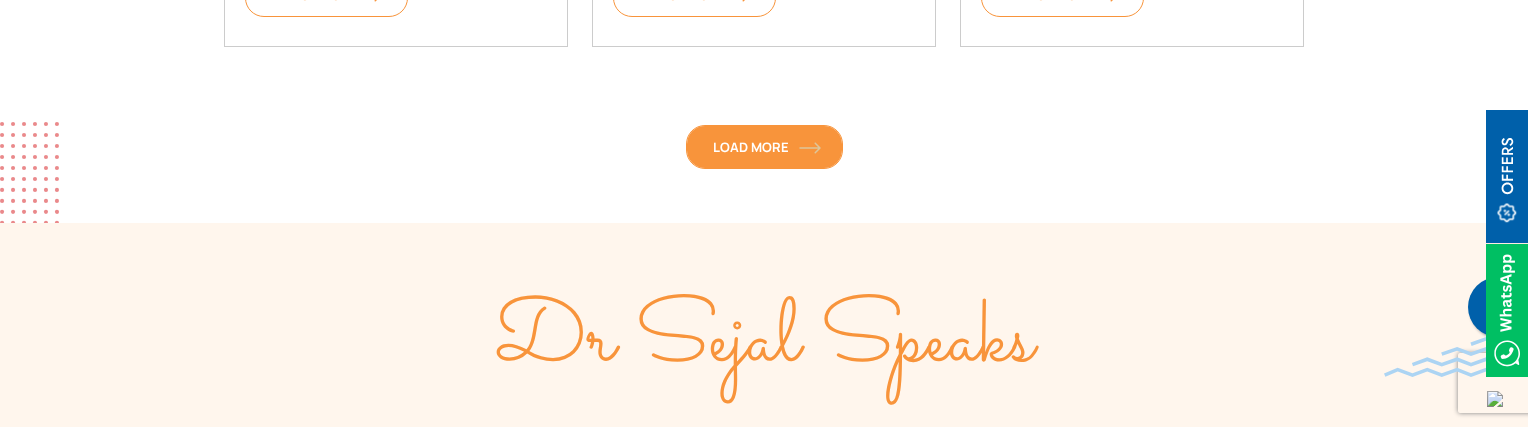 click on "Load More" at bounding box center [764, 147] 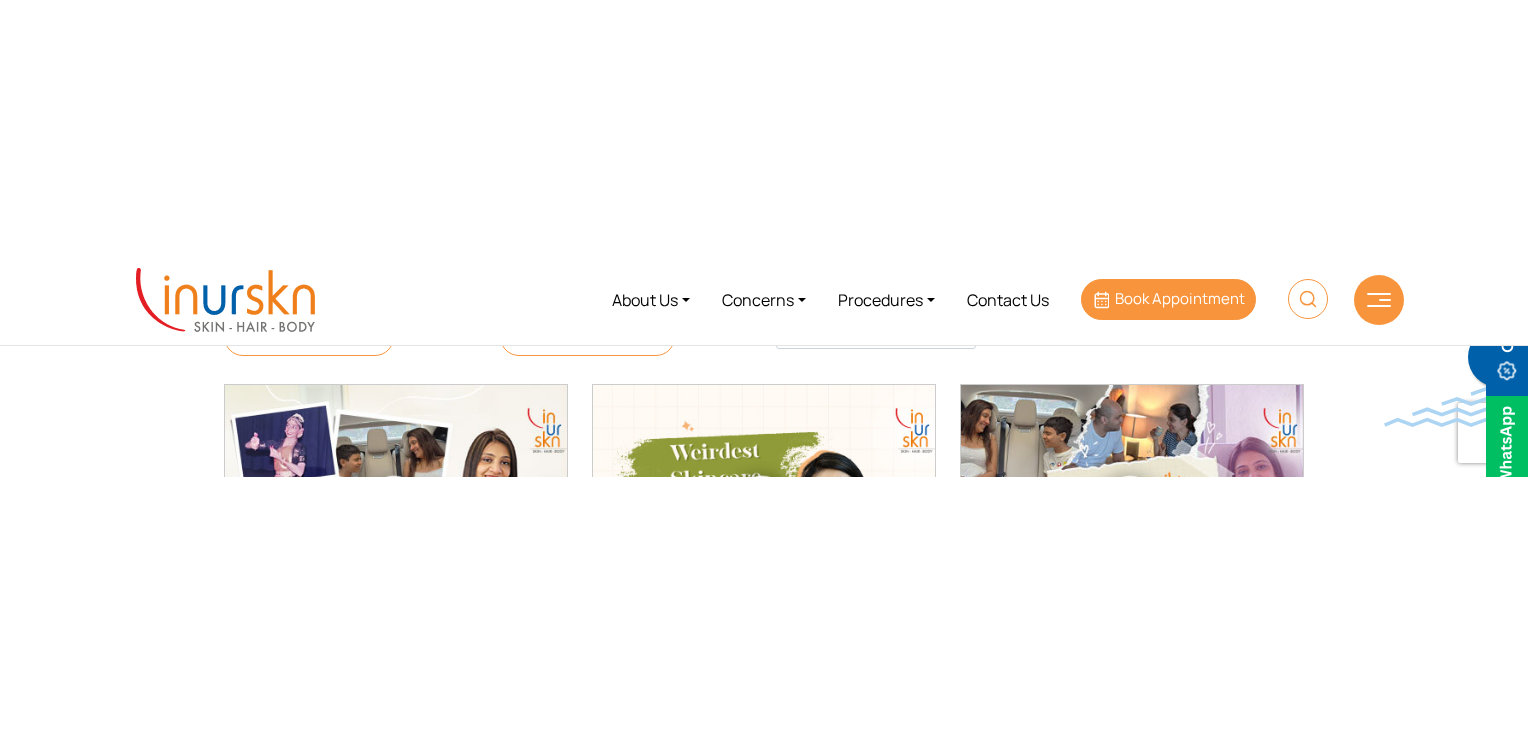 scroll, scrollTop: 572, scrollLeft: 0, axis: vertical 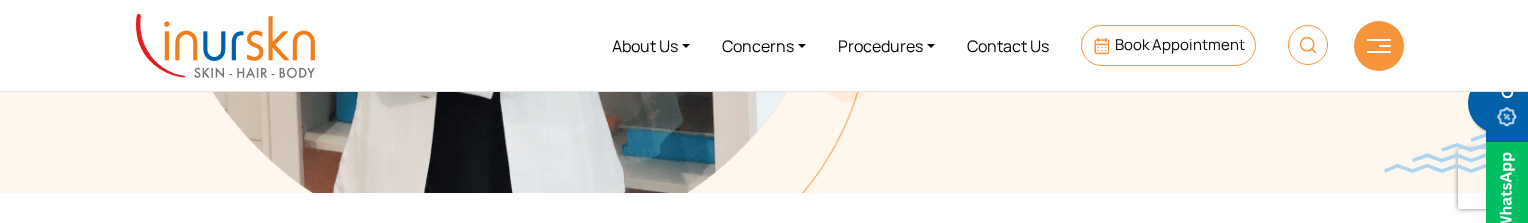 click at bounding box center [1379, 46] 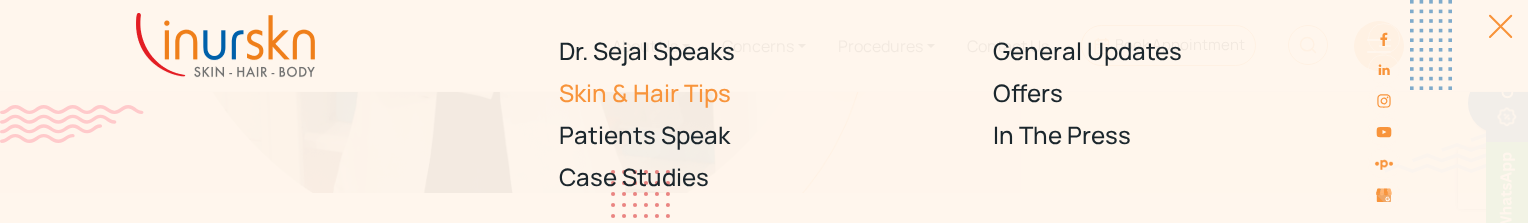 click on "Skin & Hair Tips" at bounding box center (764, 93) 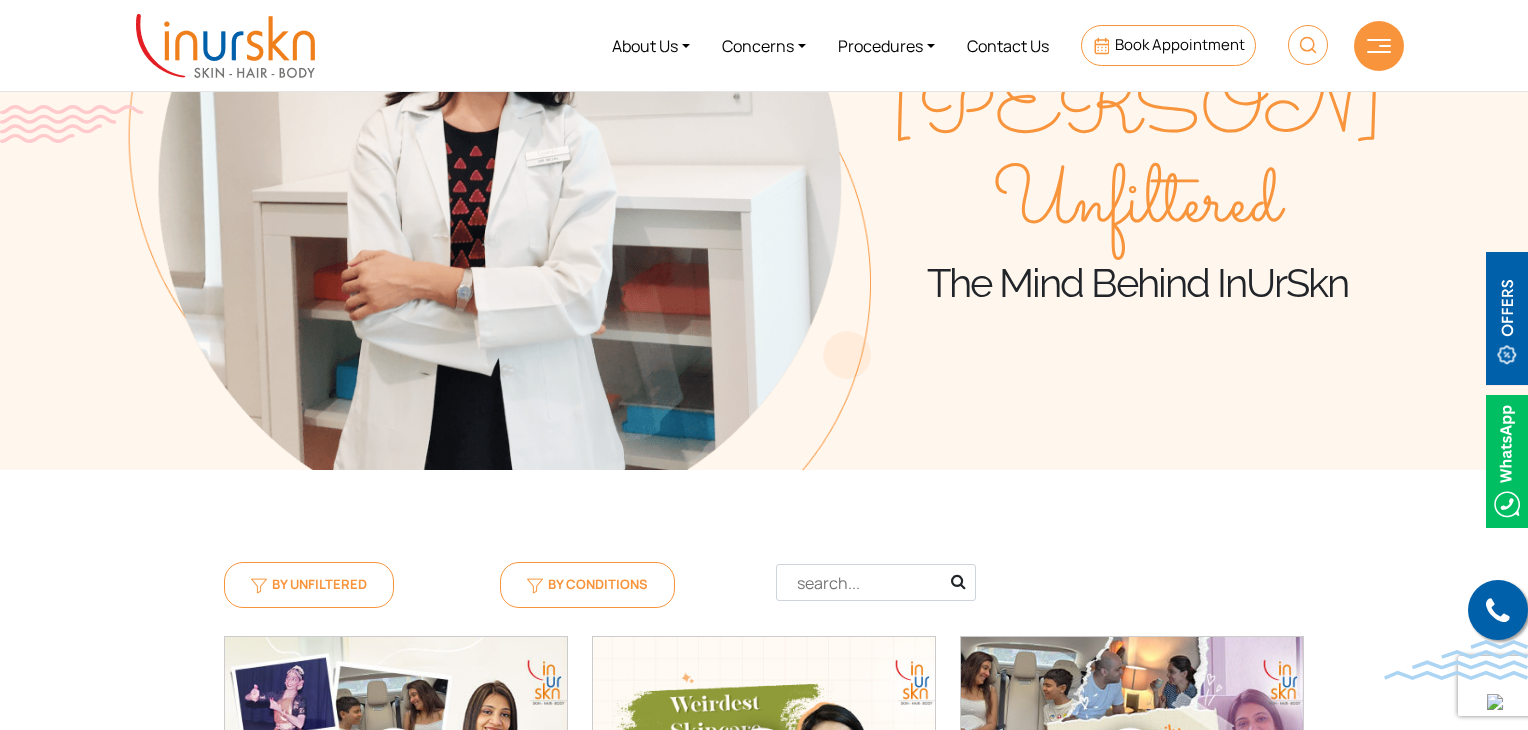 scroll, scrollTop: 272, scrollLeft: 0, axis: vertical 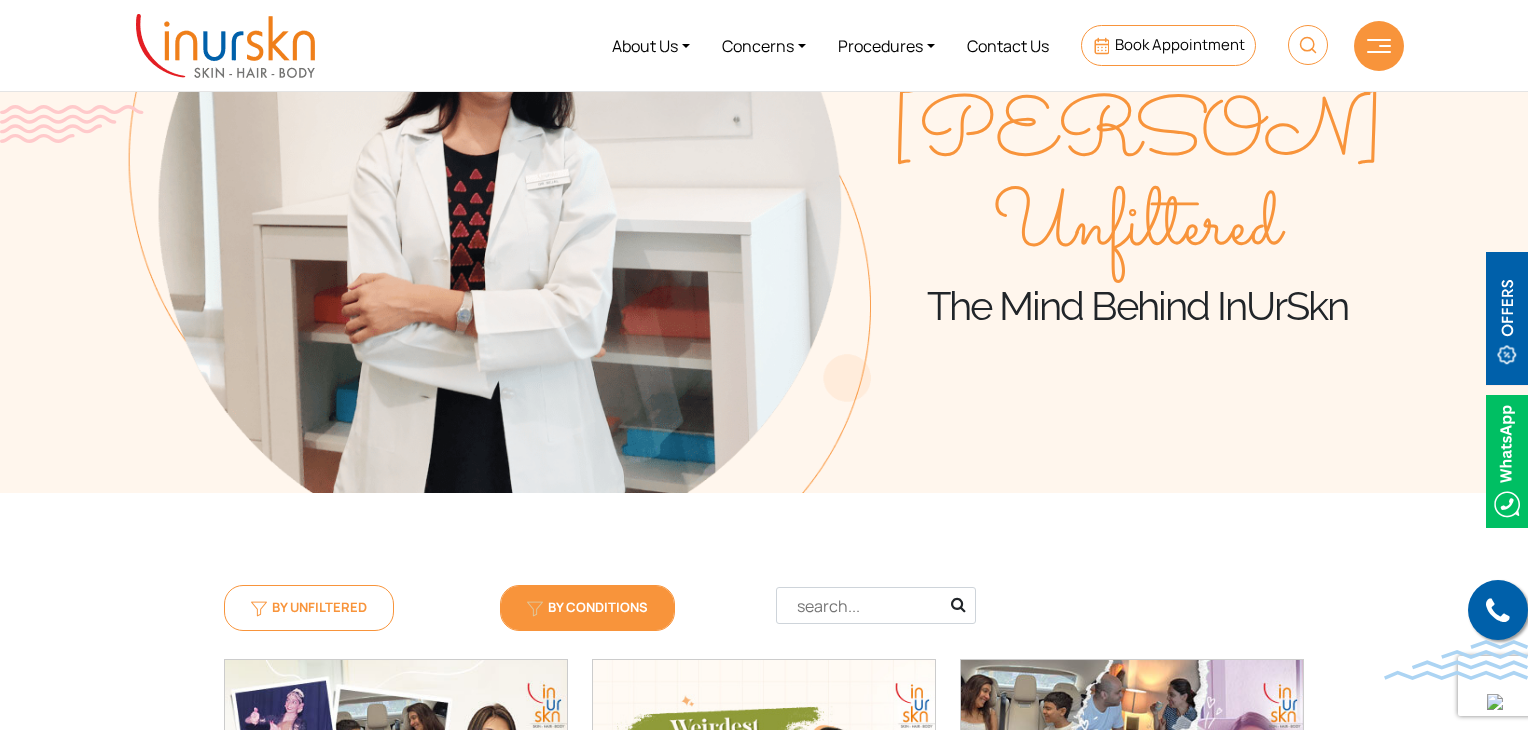 click on "By Conditions" at bounding box center [587, 607] 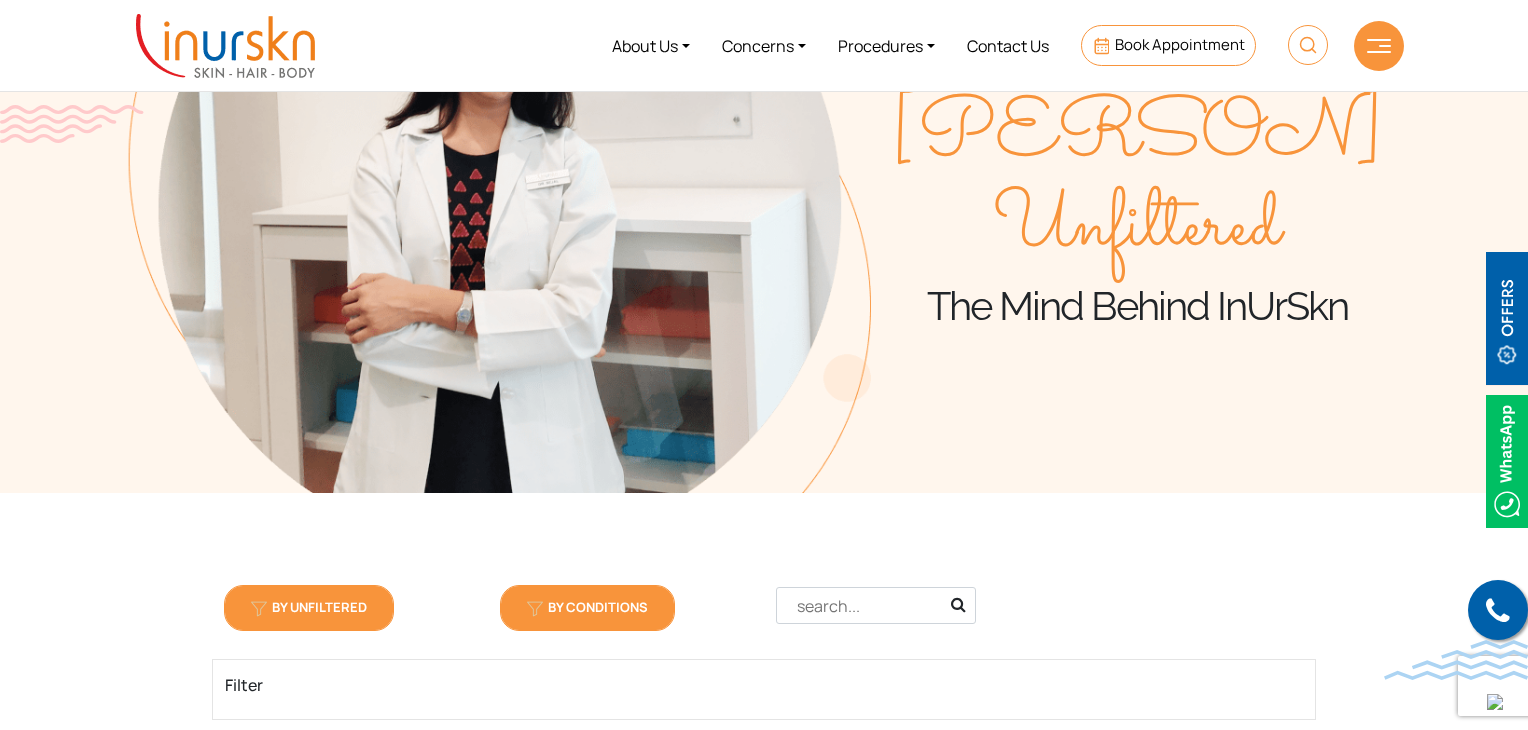 click on "By Unfiltered" at bounding box center (309, 607) 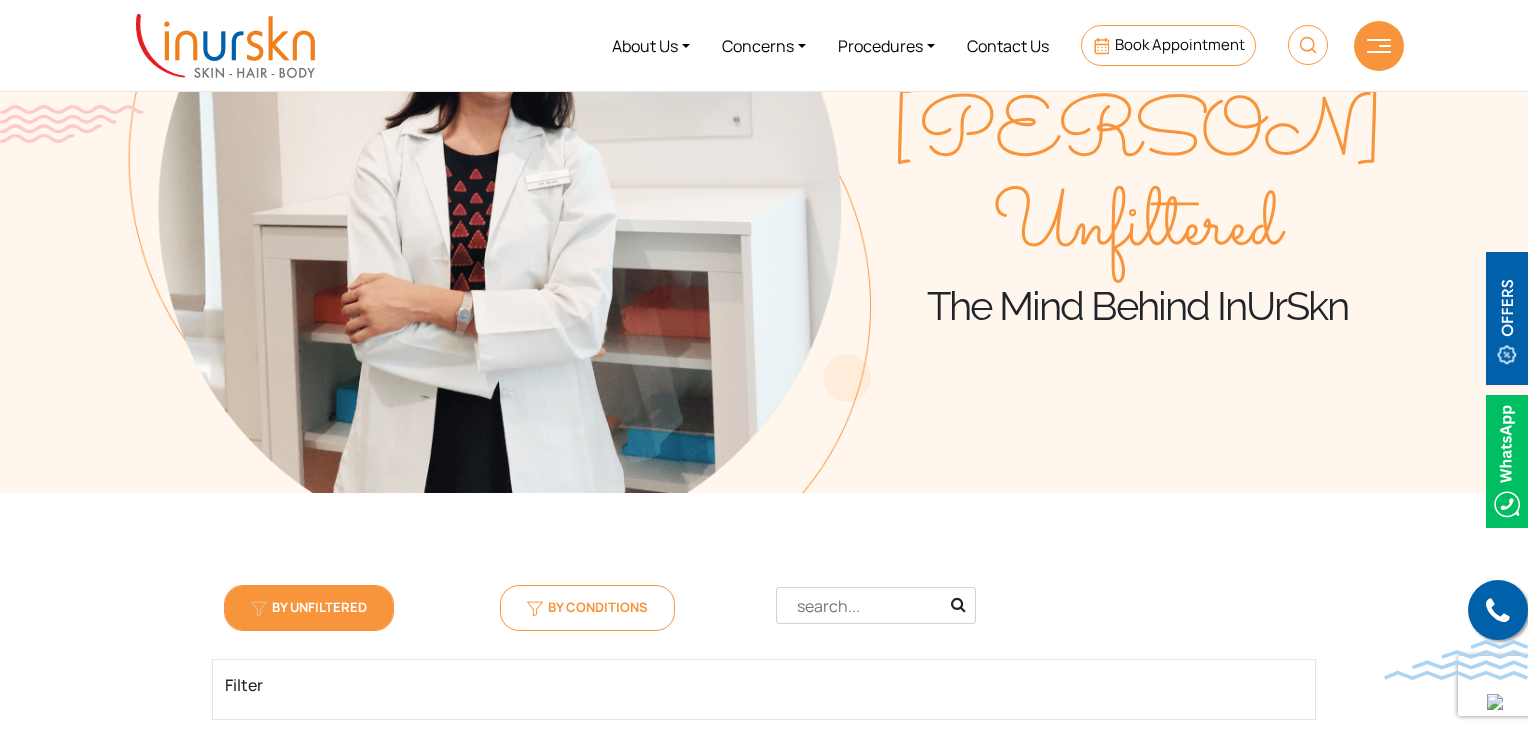 scroll, scrollTop: 672, scrollLeft: 0, axis: vertical 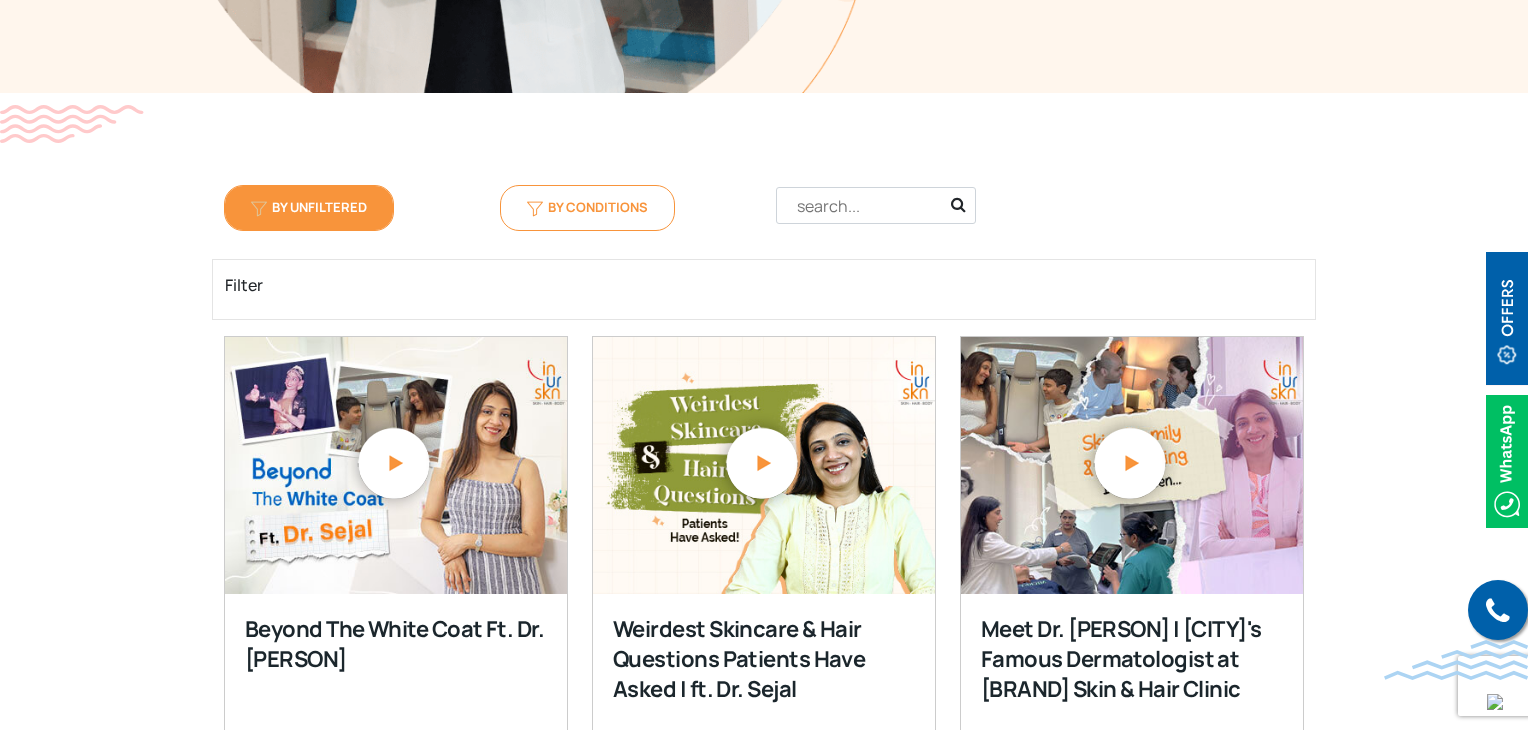 click on "By Unfiltered" at bounding box center [309, 207] 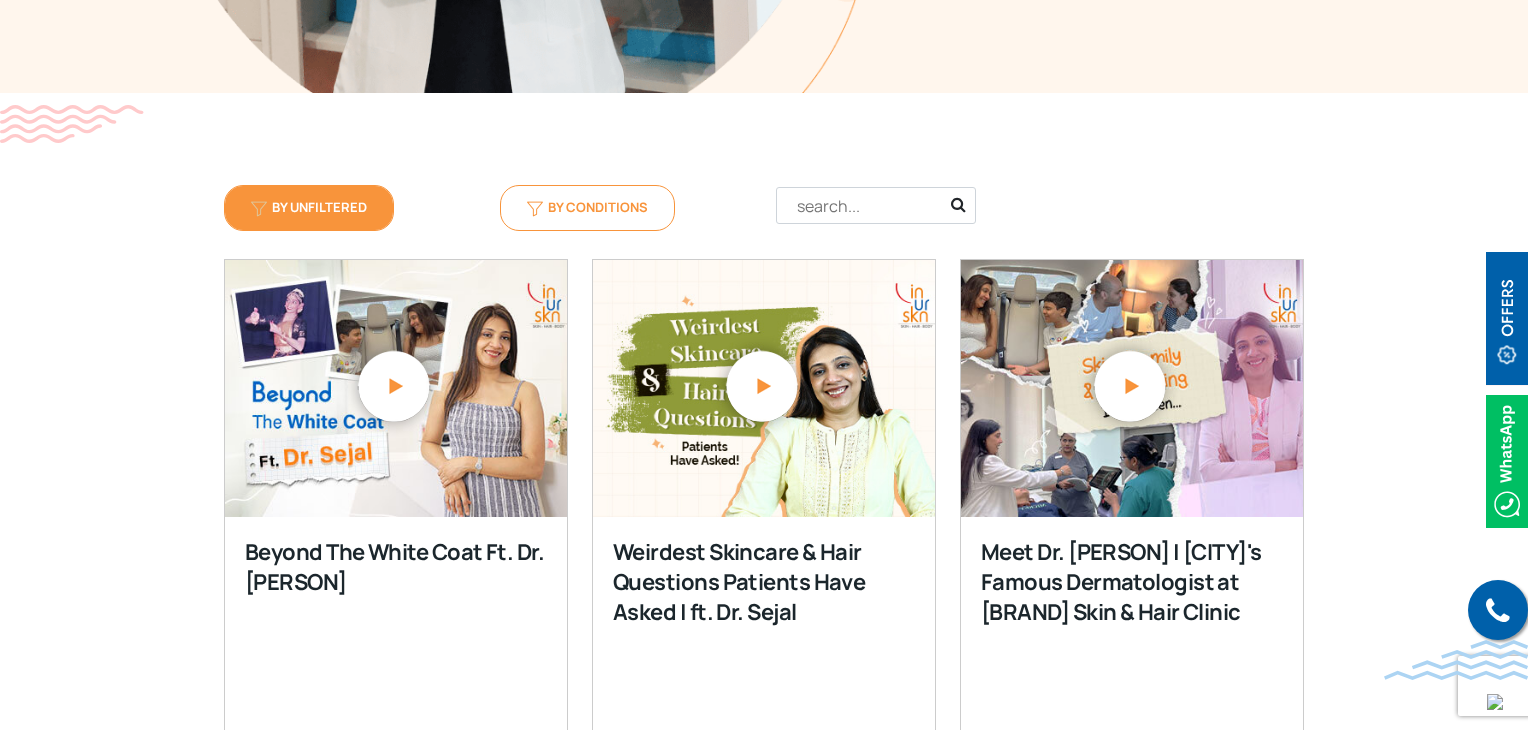 click on "By Unfiltered" at bounding box center (309, 207) 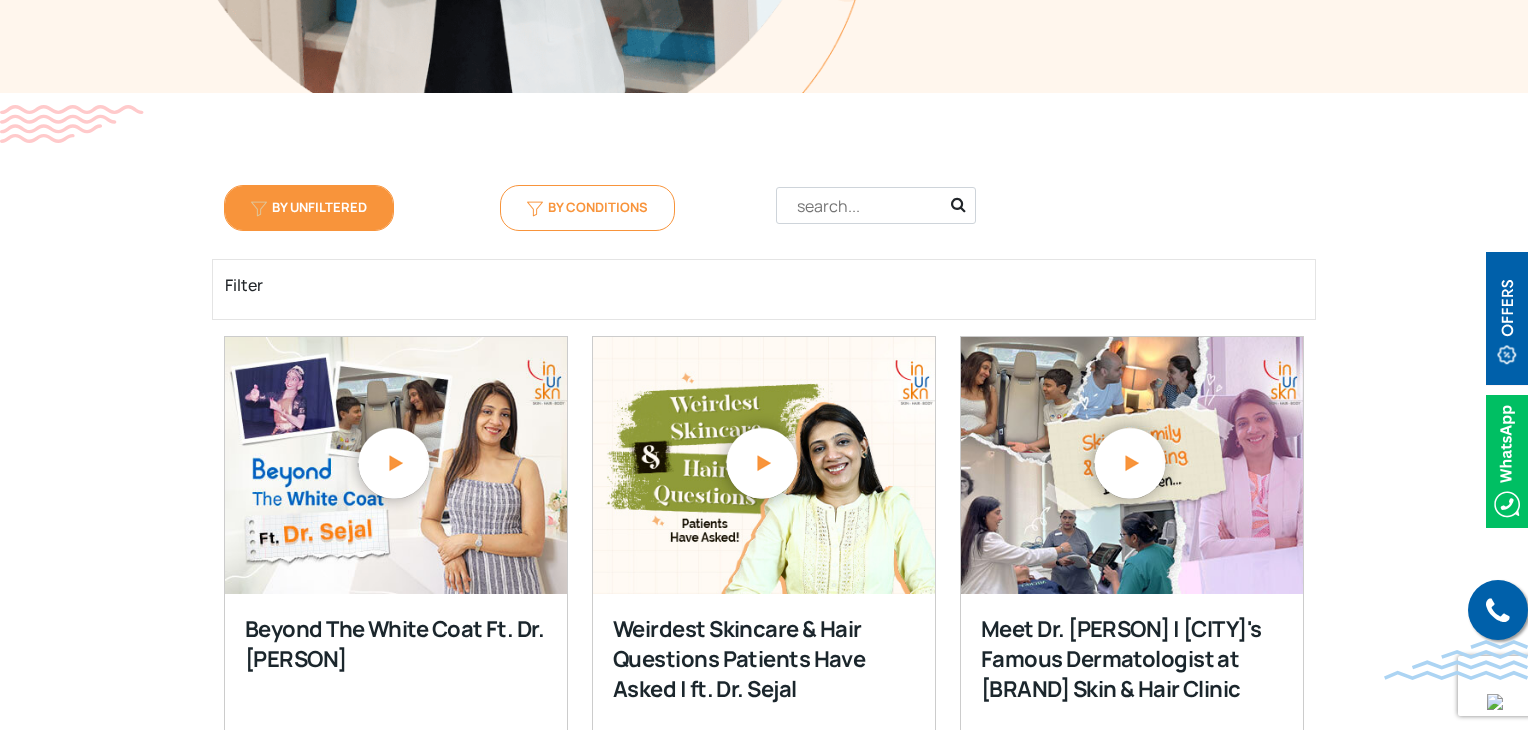 click on "By Unfiltered" at bounding box center [309, 207] 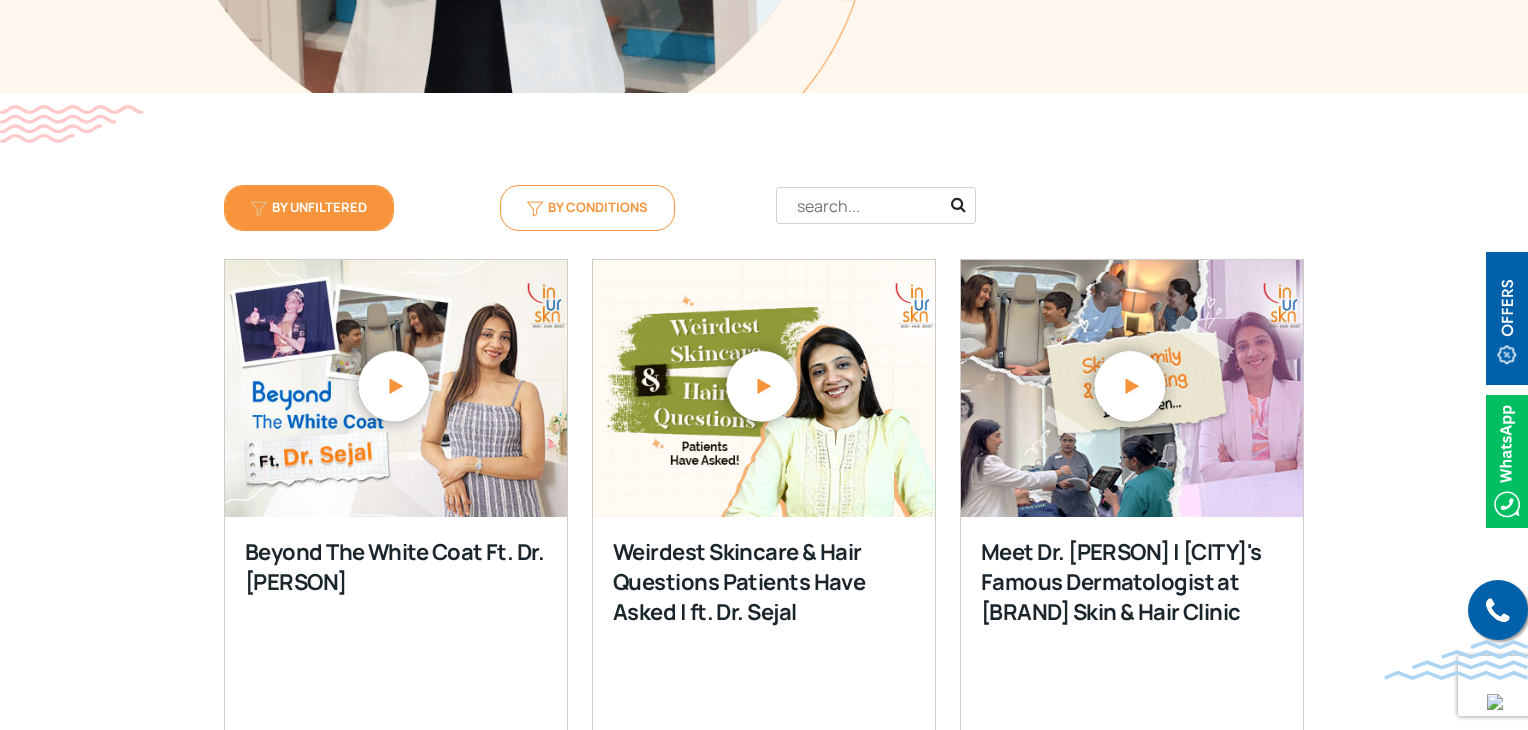 click on "By Unfiltered" at bounding box center (309, 207) 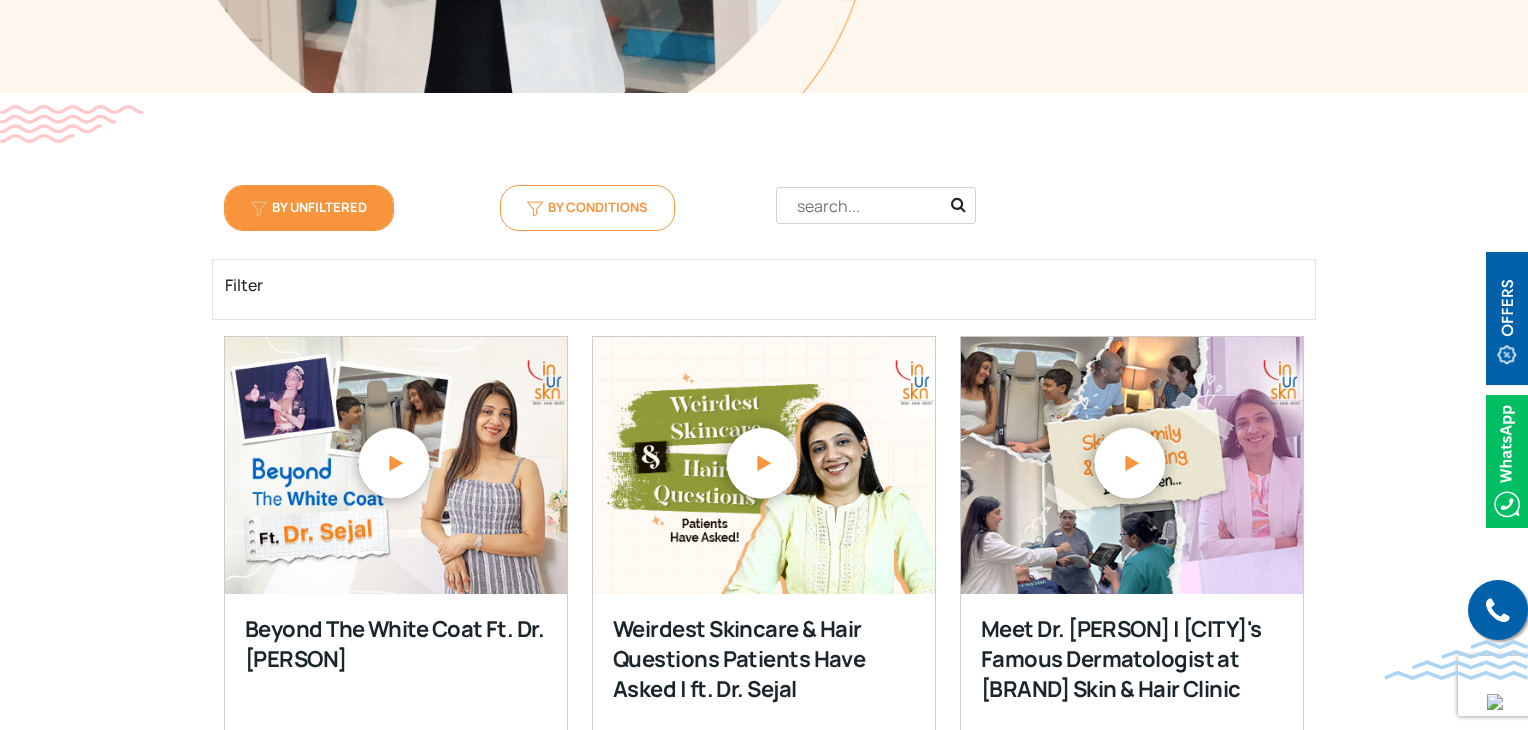 click on "Filter" at bounding box center (764, 285) 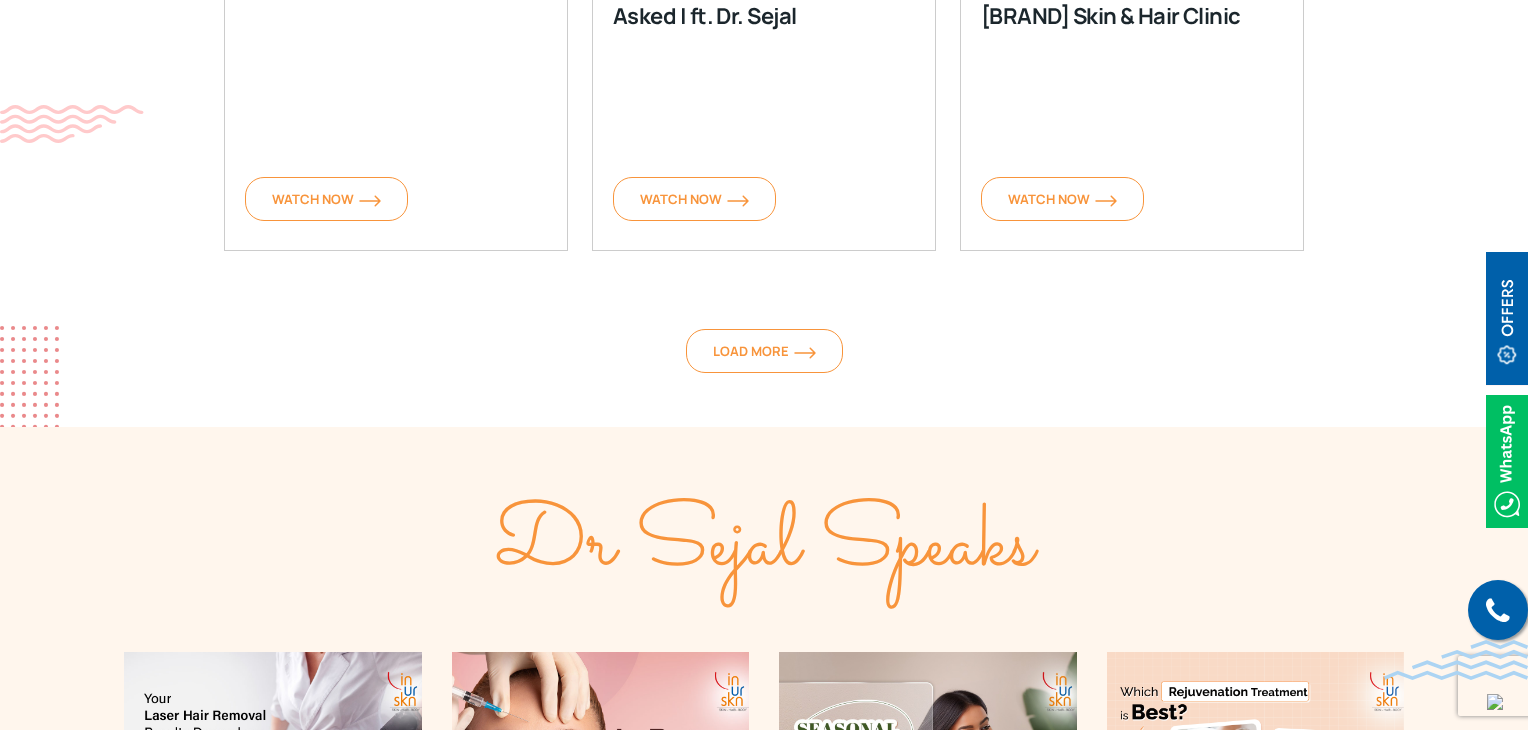 scroll, scrollTop: 1372, scrollLeft: 0, axis: vertical 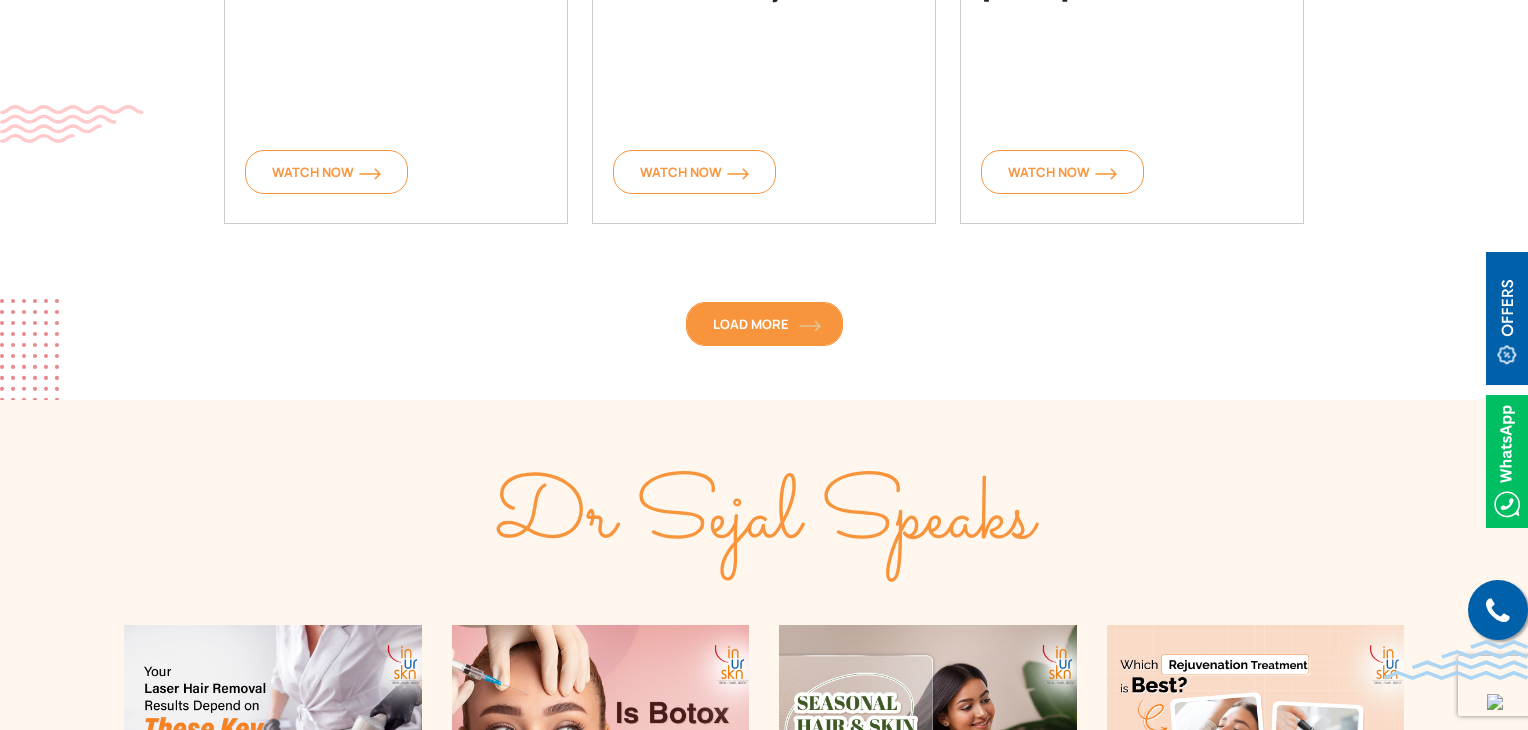 click on "Load More" at bounding box center [764, 324] 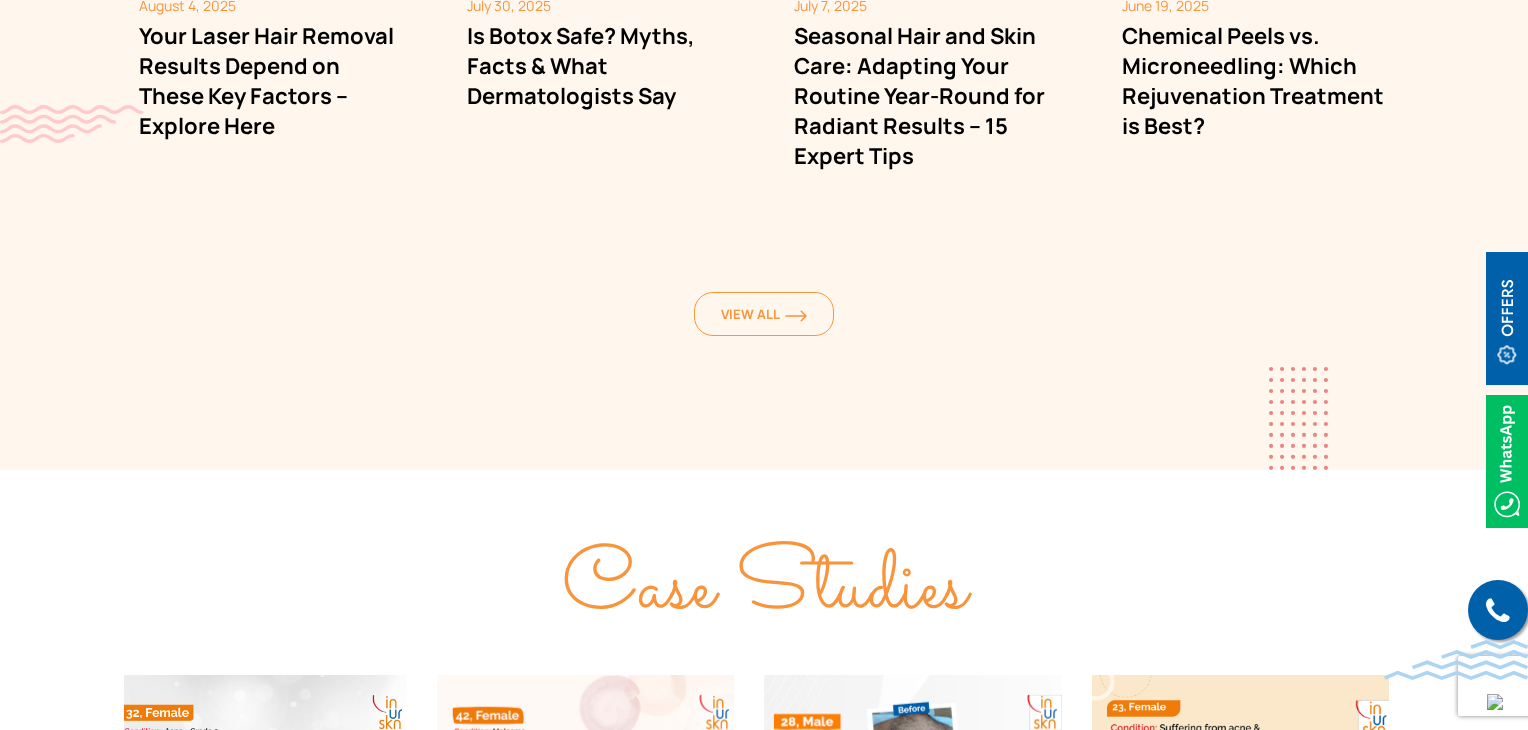 scroll, scrollTop: 2072, scrollLeft: 0, axis: vertical 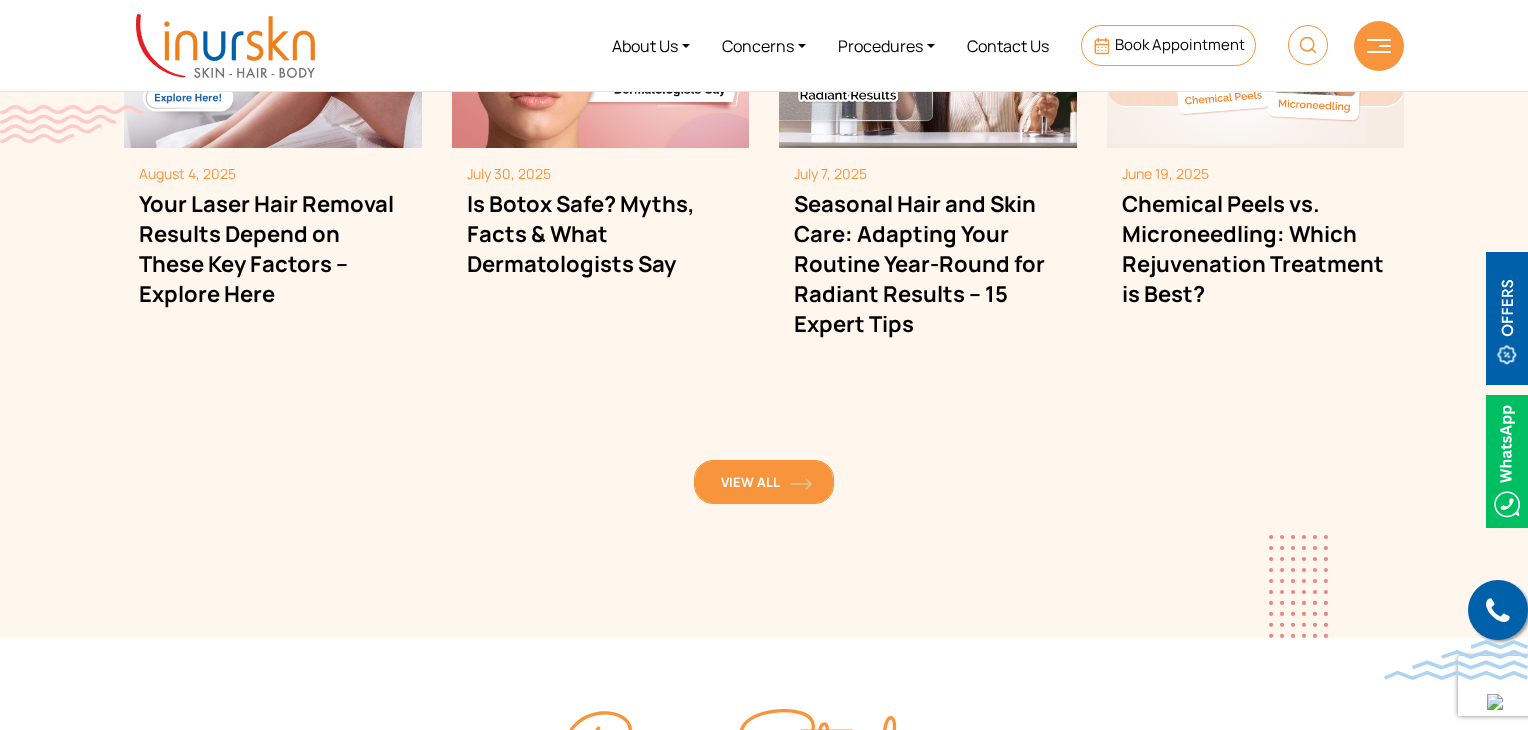 click on "View All" at bounding box center (764, 482) 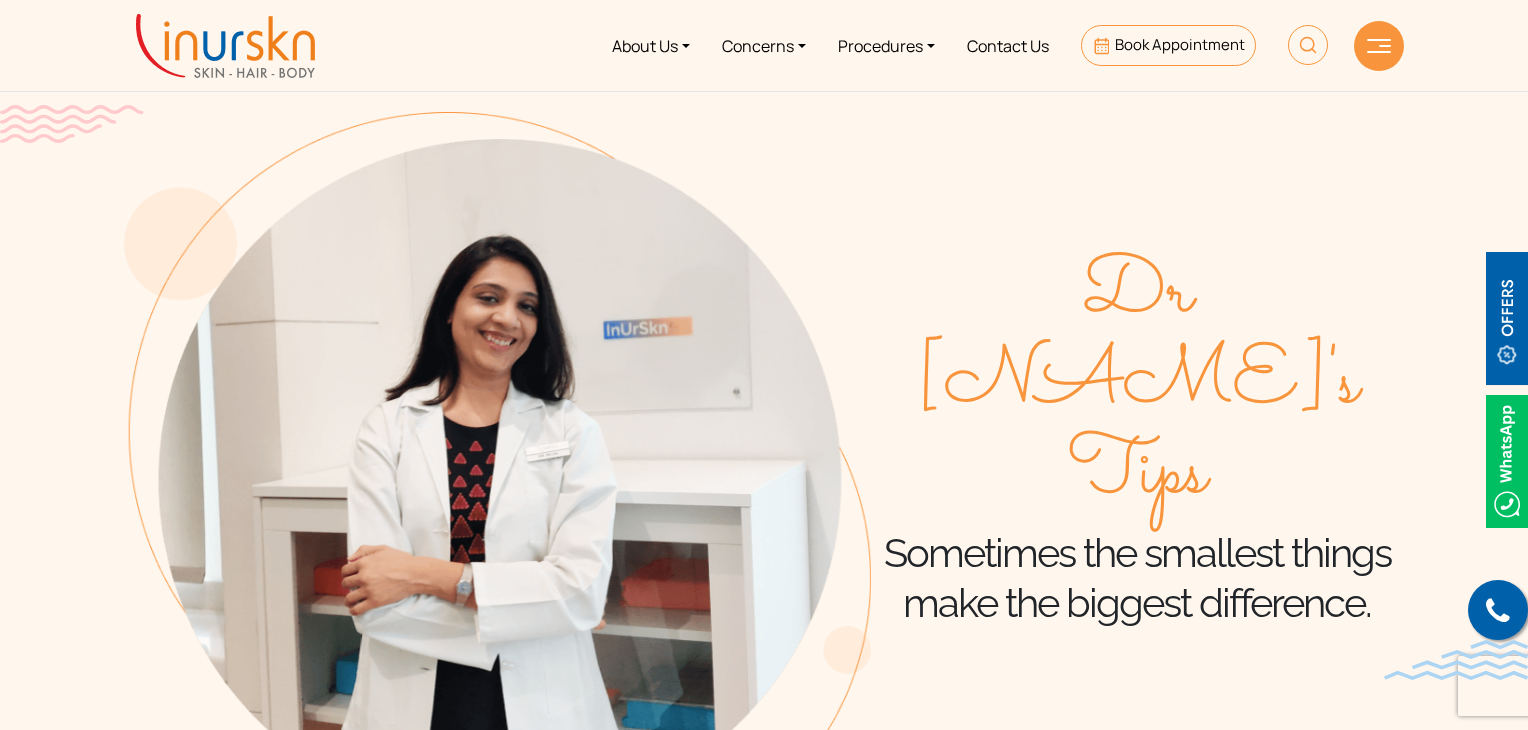 scroll, scrollTop: 0, scrollLeft: 0, axis: both 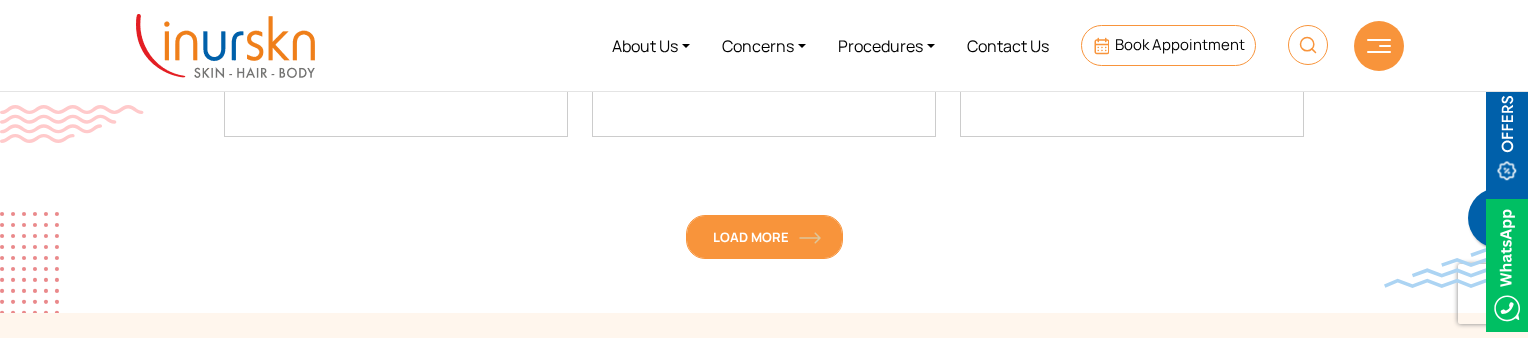 click on "Load More" at bounding box center (764, 237) 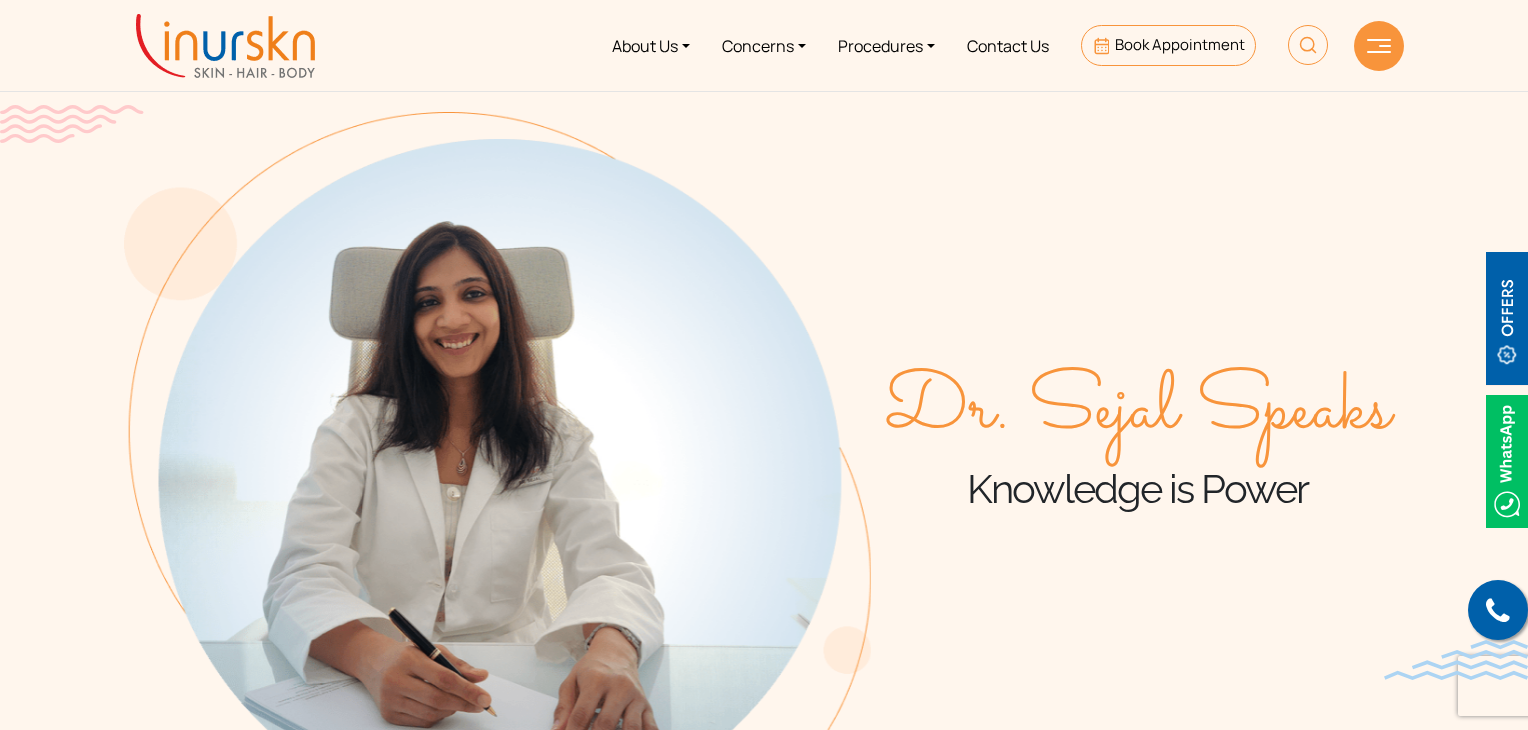 scroll, scrollTop: 0, scrollLeft: 0, axis: both 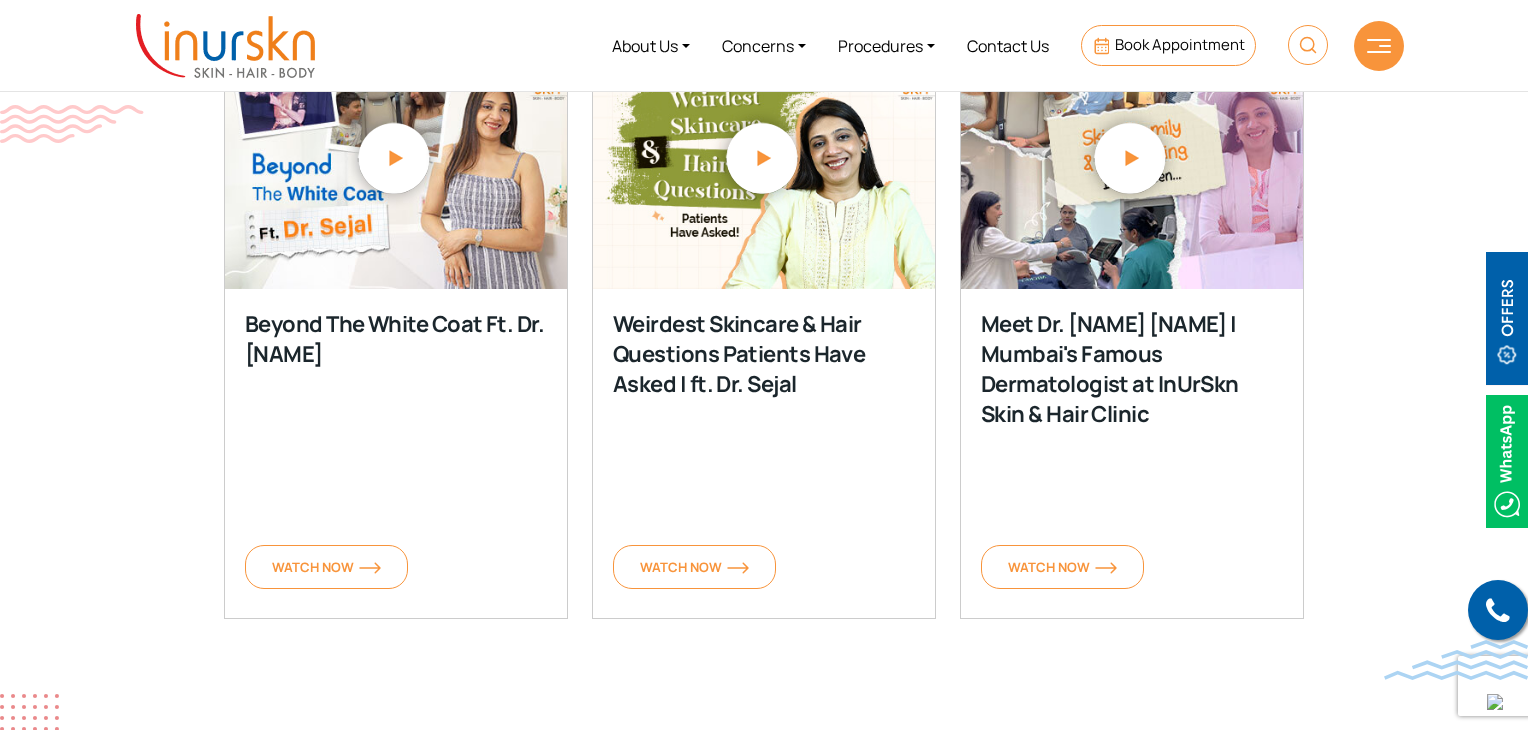 click at bounding box center [396, 160] 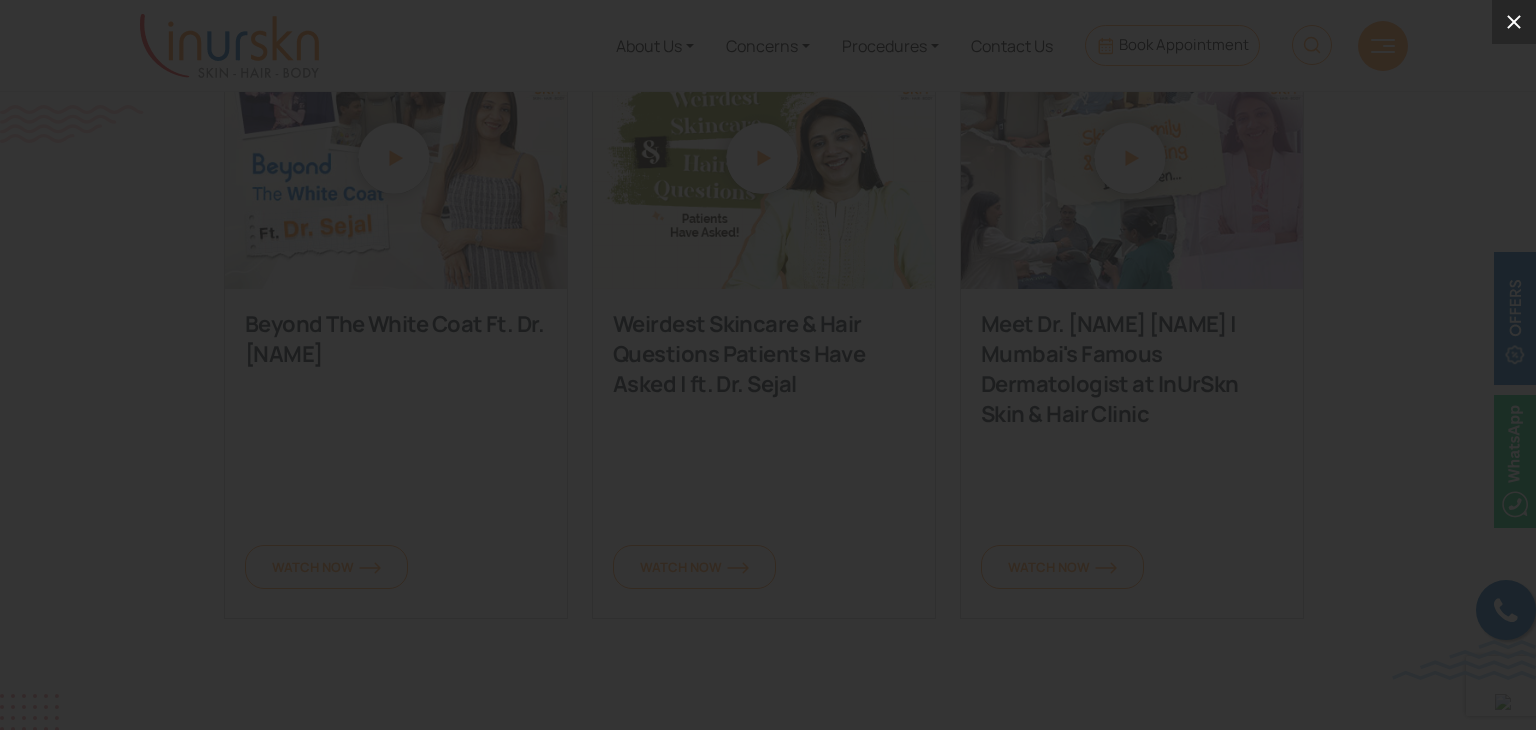 click 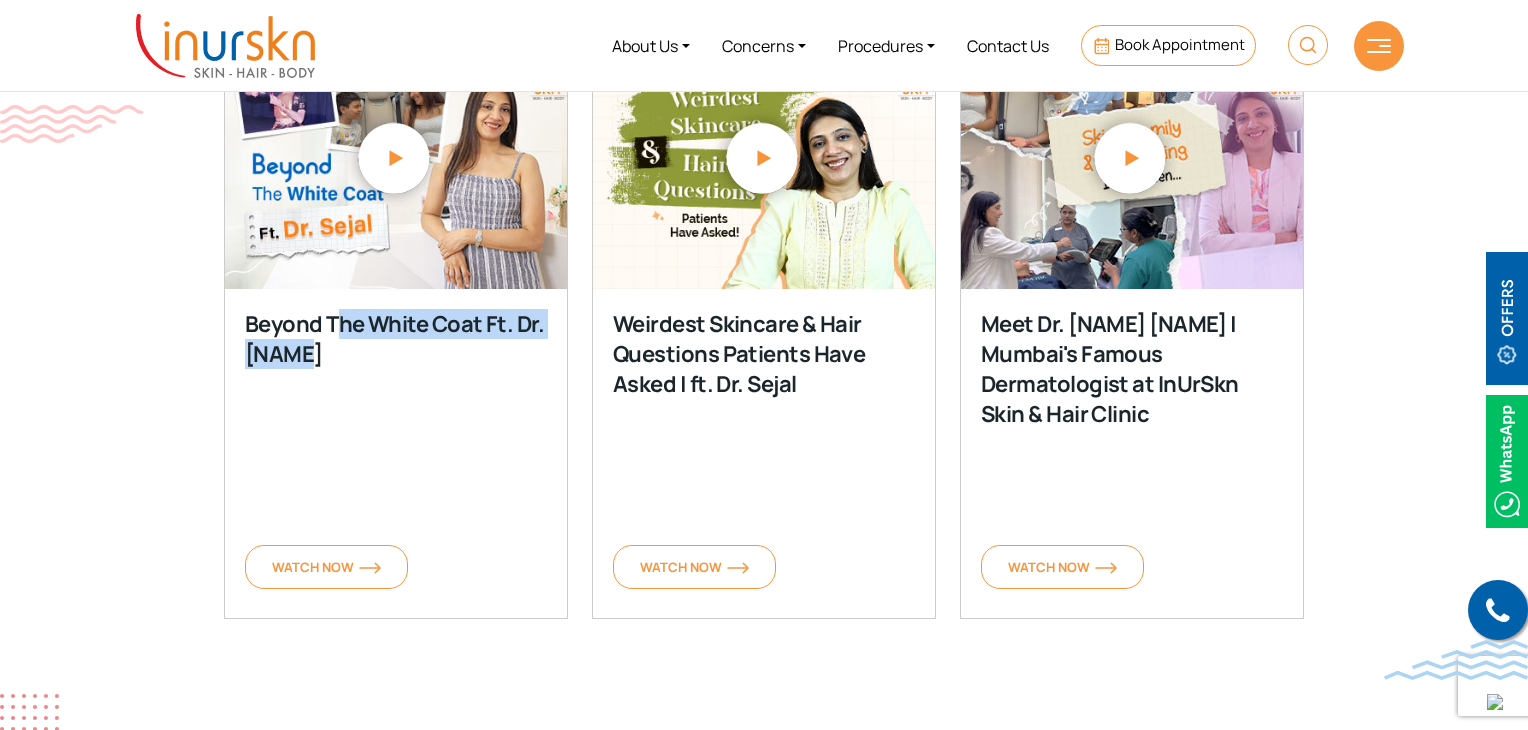drag, startPoint x: 342, startPoint y: 329, endPoint x: 478, endPoint y: 371, distance: 142.33763 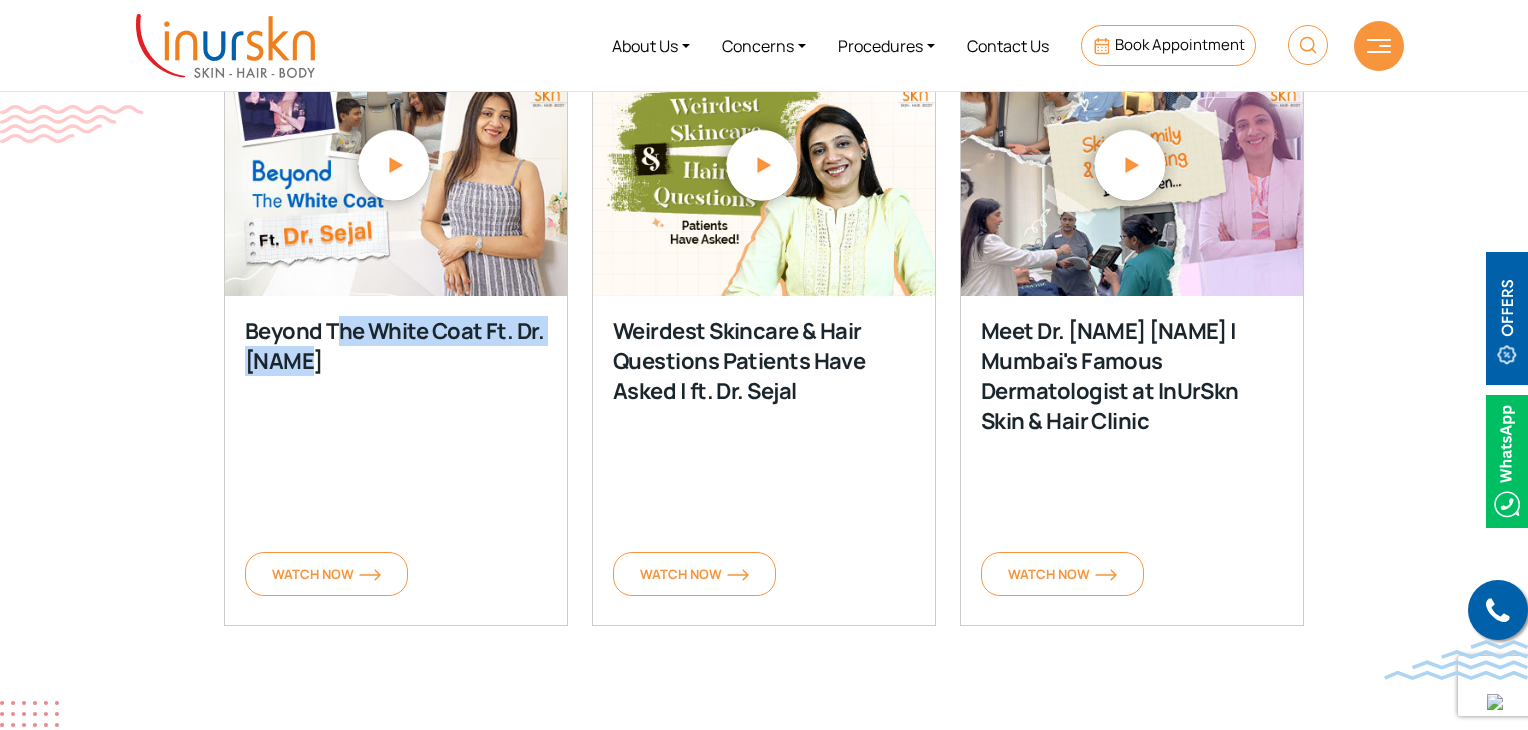 scroll, scrollTop: 700, scrollLeft: 0, axis: vertical 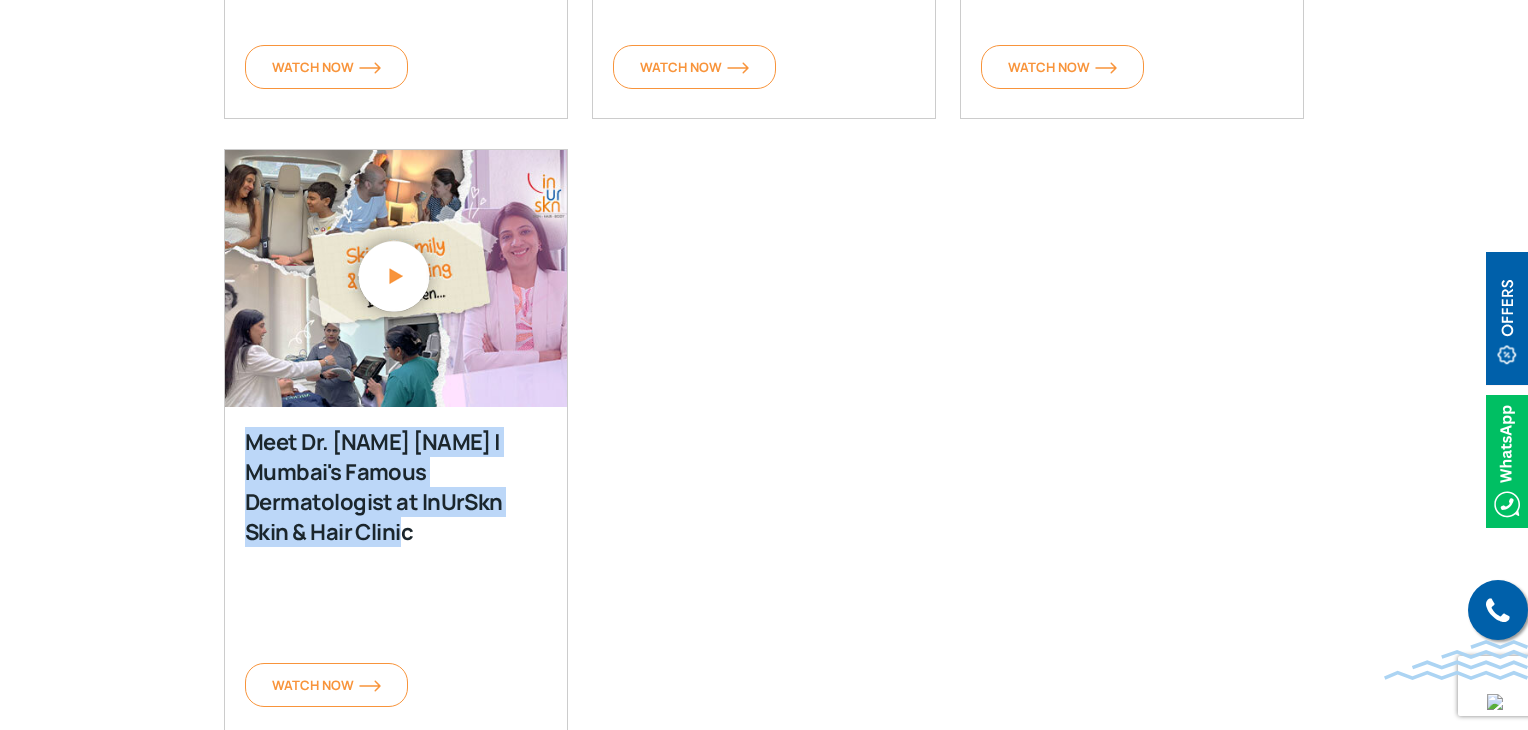 drag, startPoint x: 311, startPoint y: 474, endPoint x: 464, endPoint y: 549, distance: 170.39366 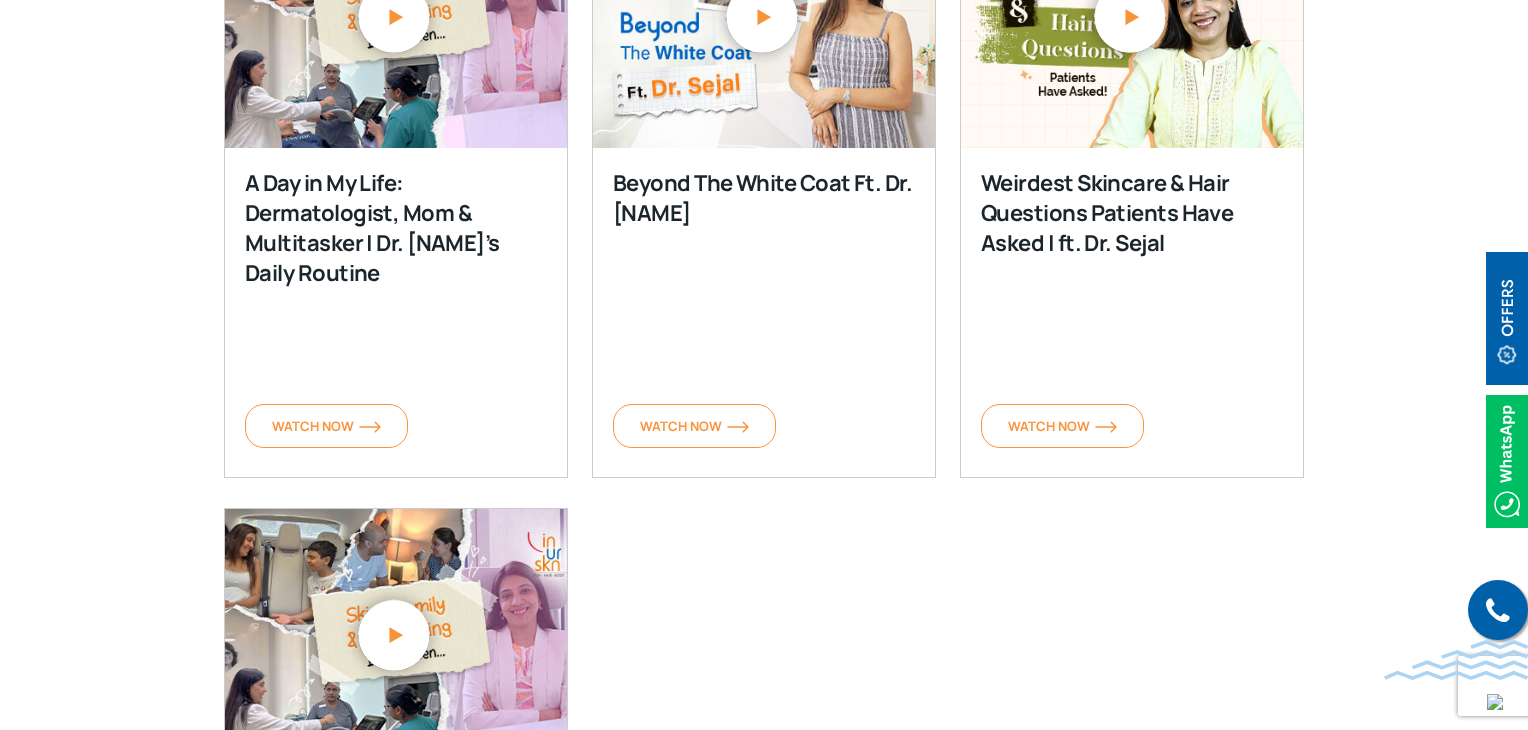 scroll, scrollTop: 1200, scrollLeft: 0, axis: vertical 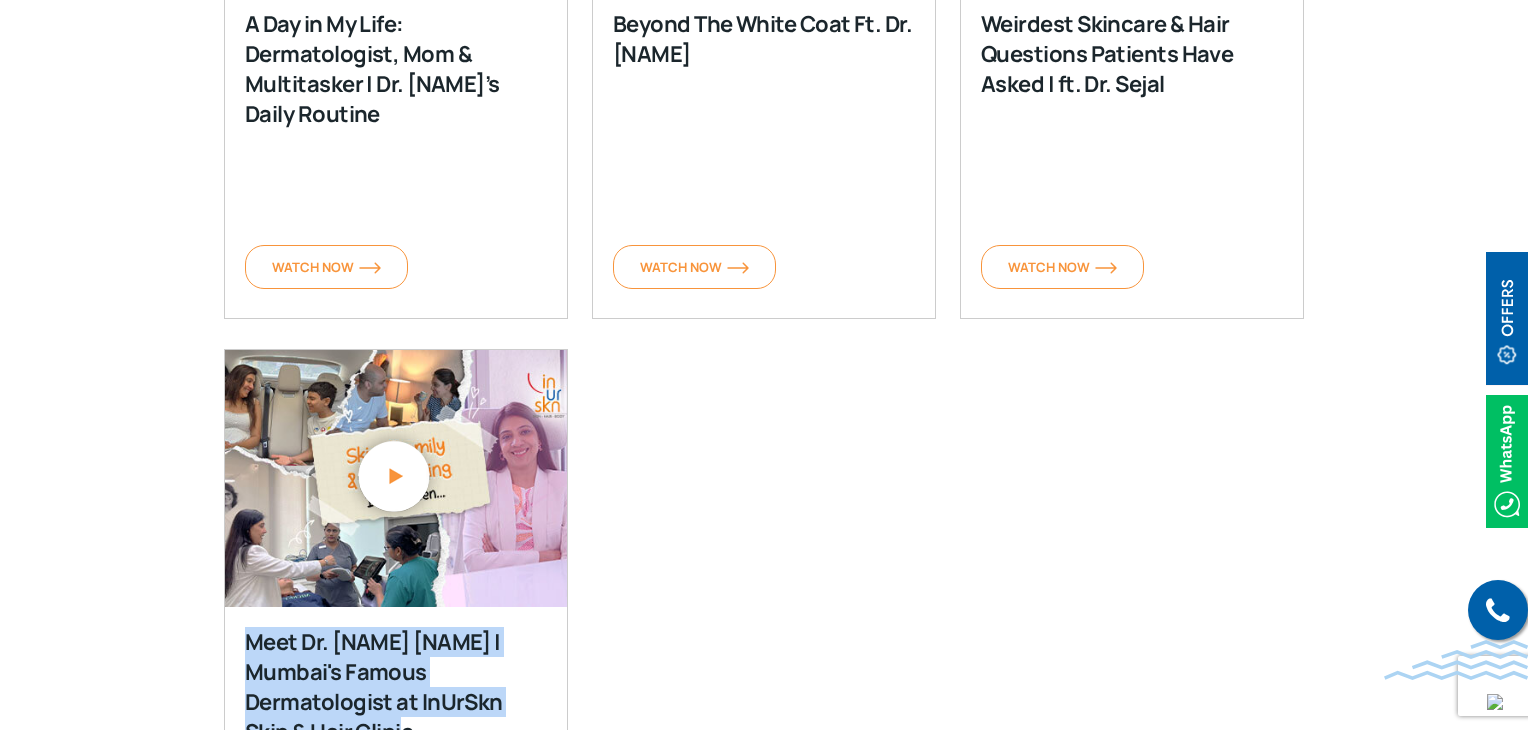 copy on "Meet Dr. Sejal Saheta | Mumbai's Famous Dermatologist at InUrSkn Skin & Hair Clinic" 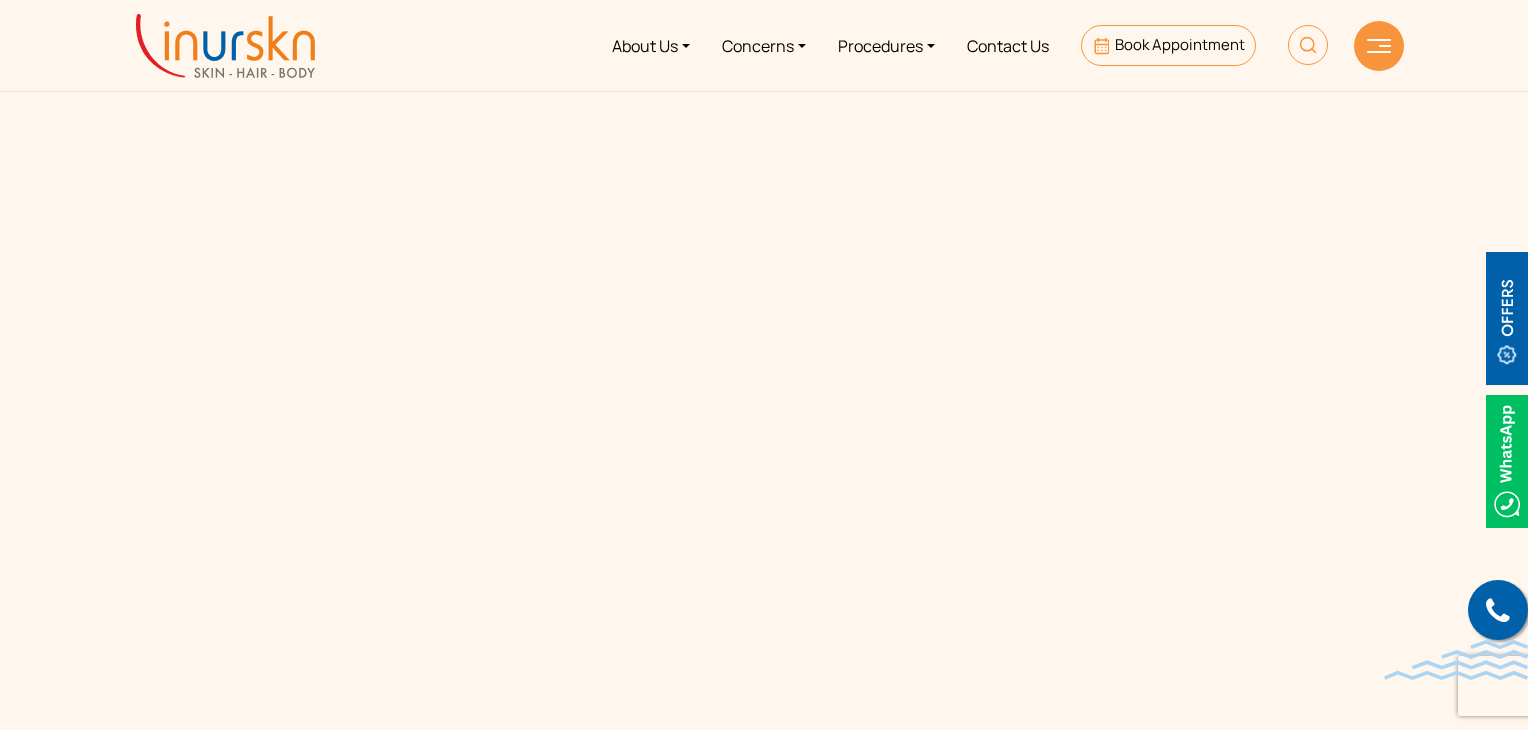 scroll, scrollTop: 1200, scrollLeft: 0, axis: vertical 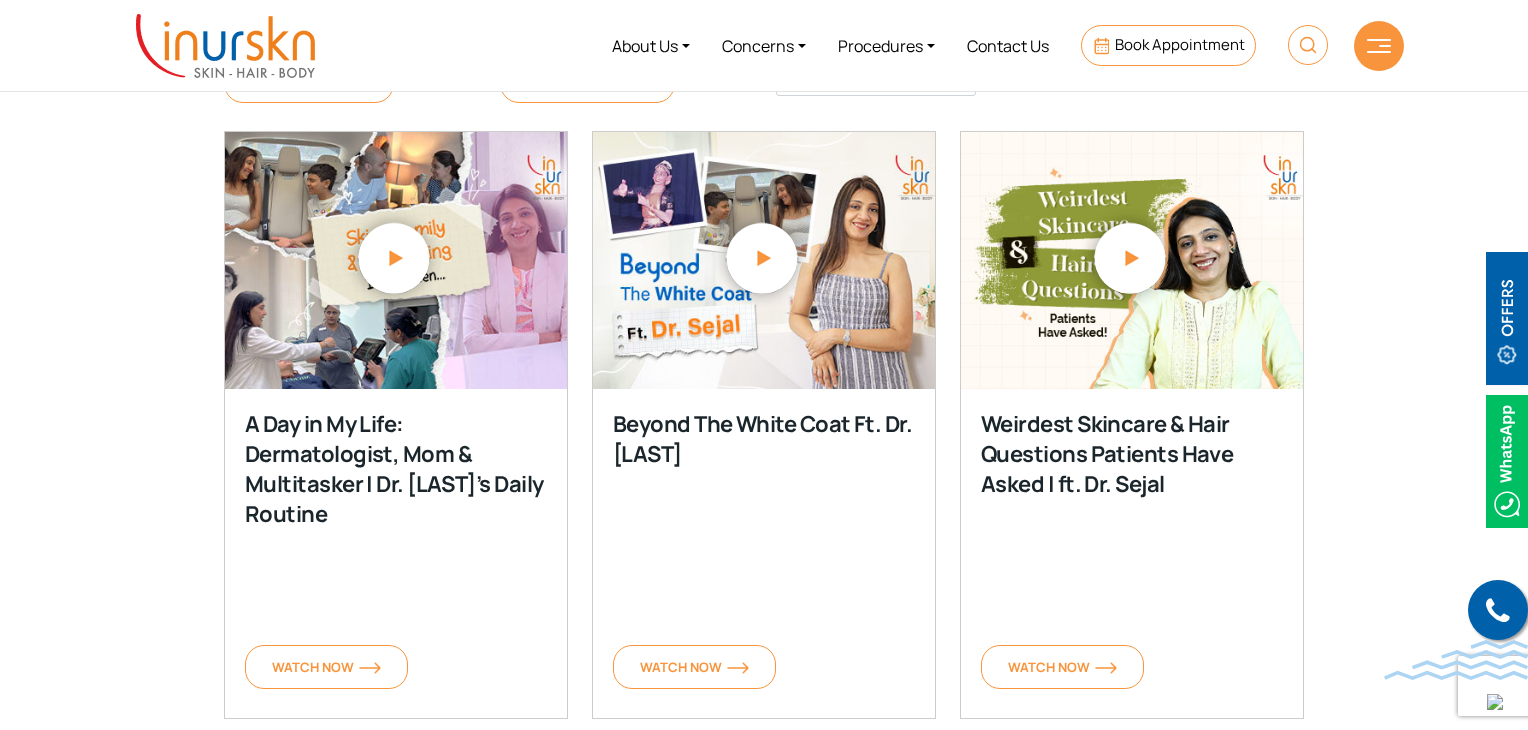 click at bounding box center (394, 257) 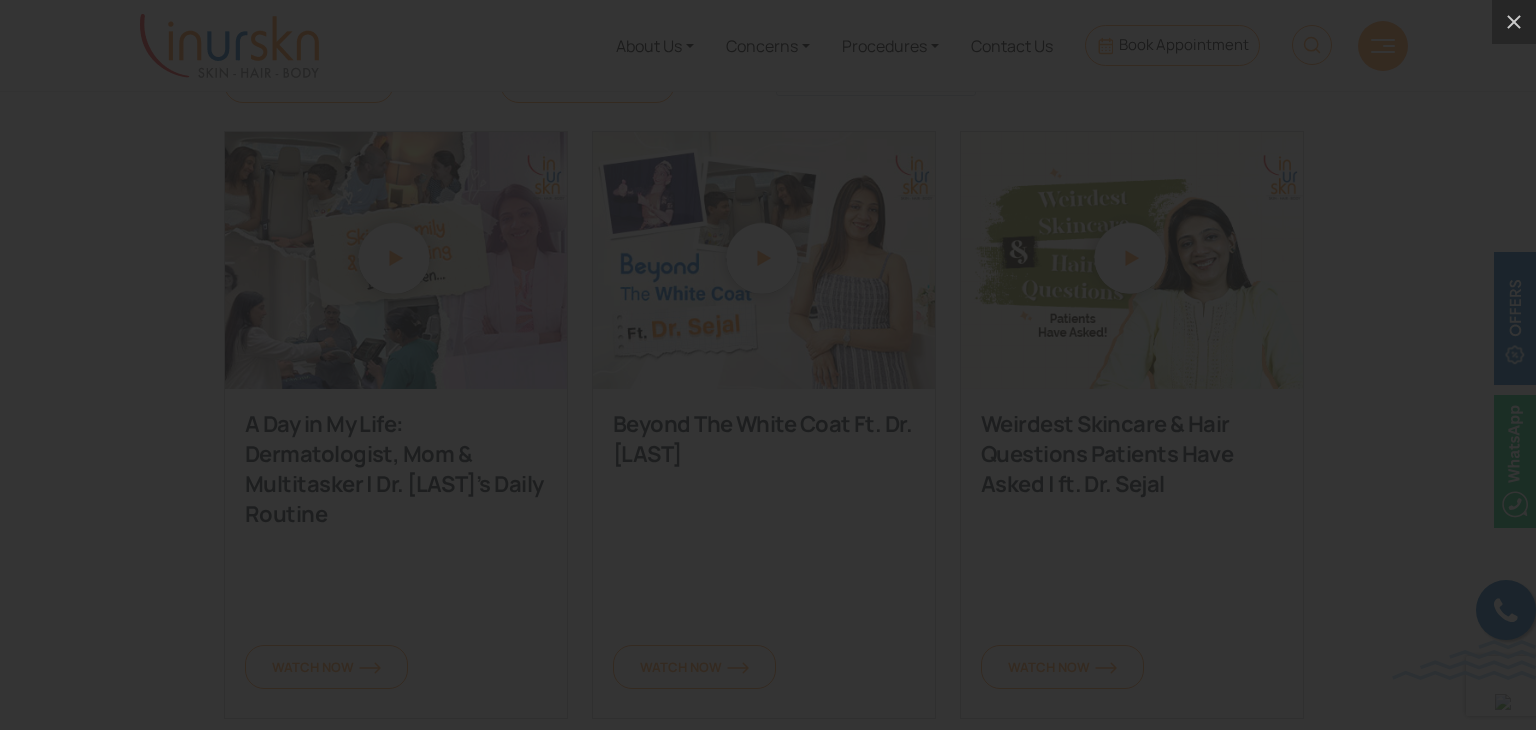 click at bounding box center (768, 365) 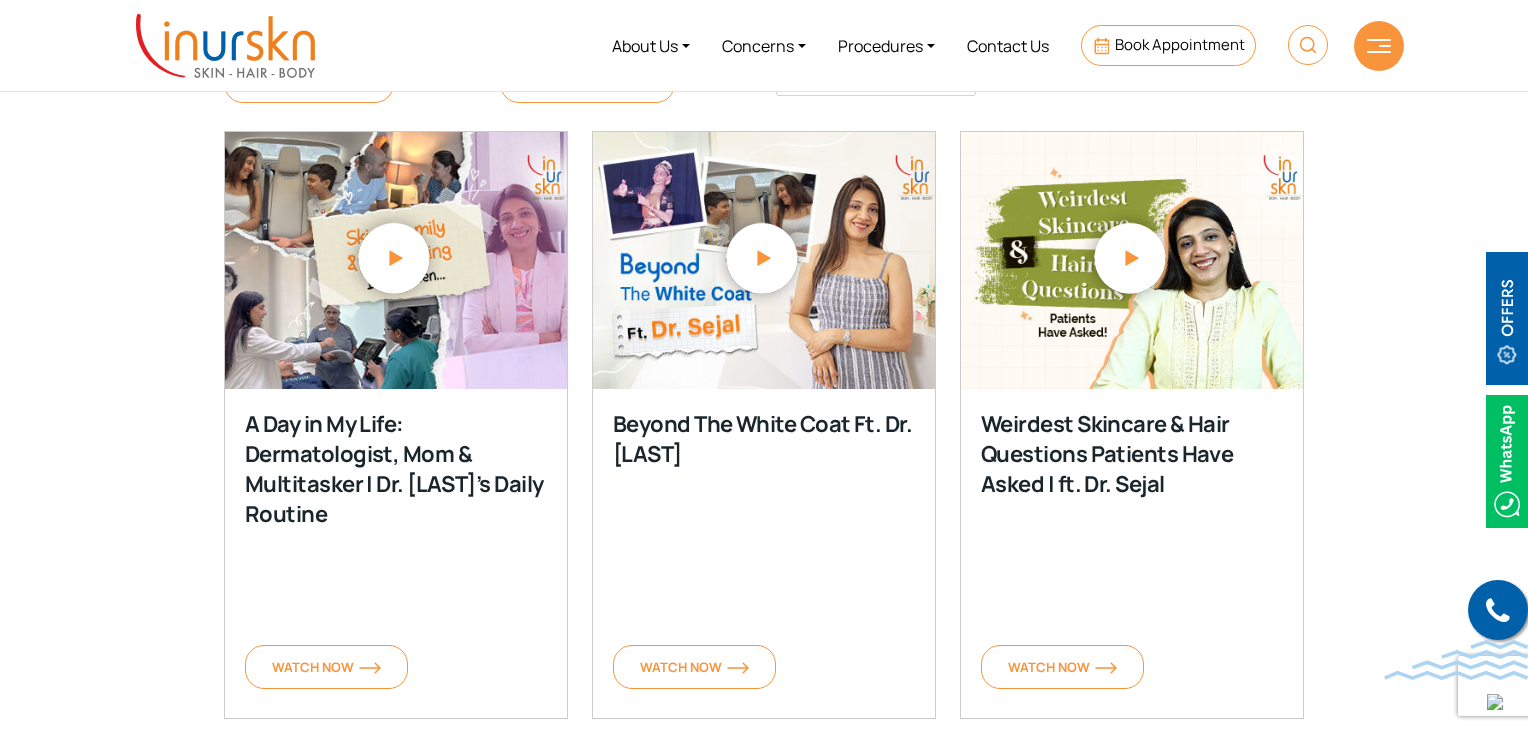 click at bounding box center (764, 260) 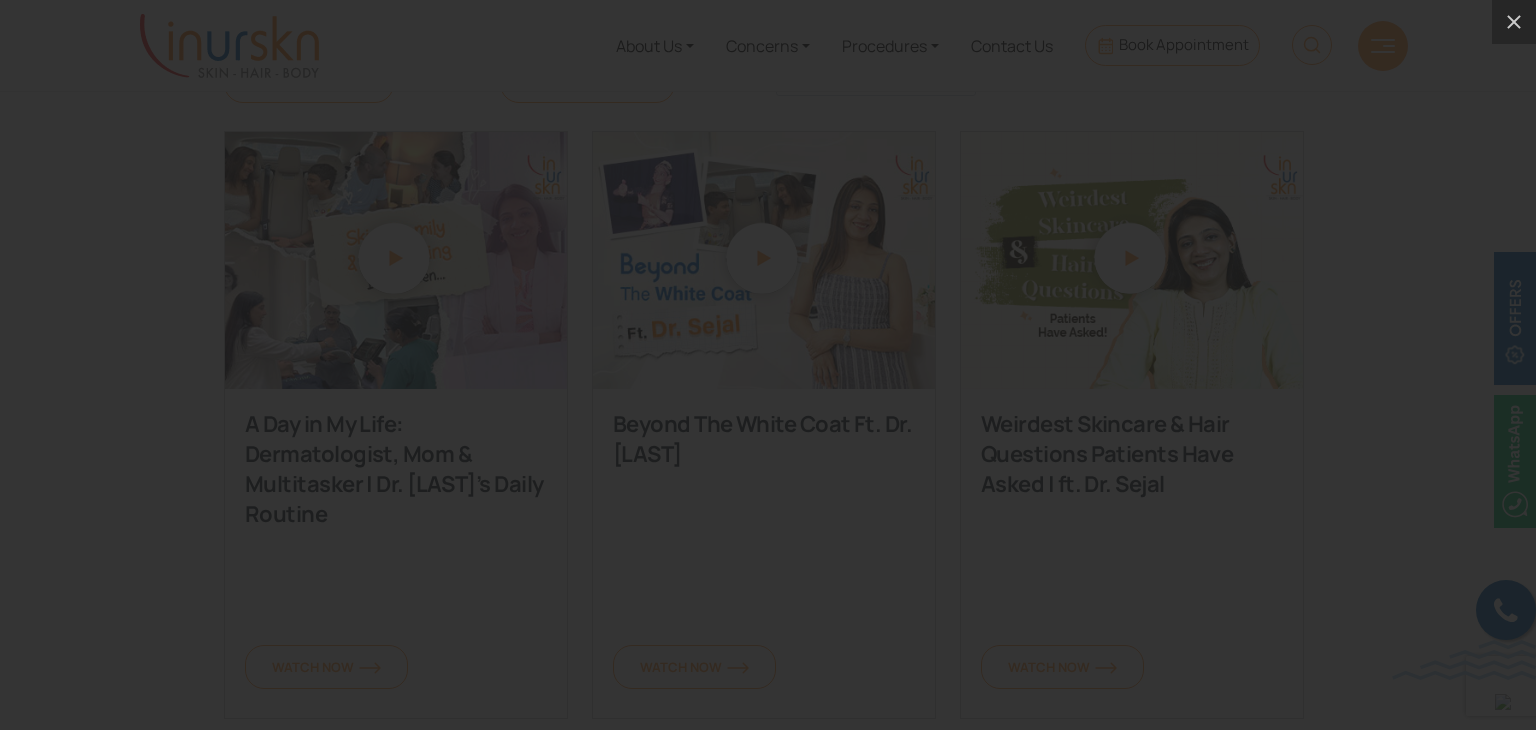 click at bounding box center (768, 365) 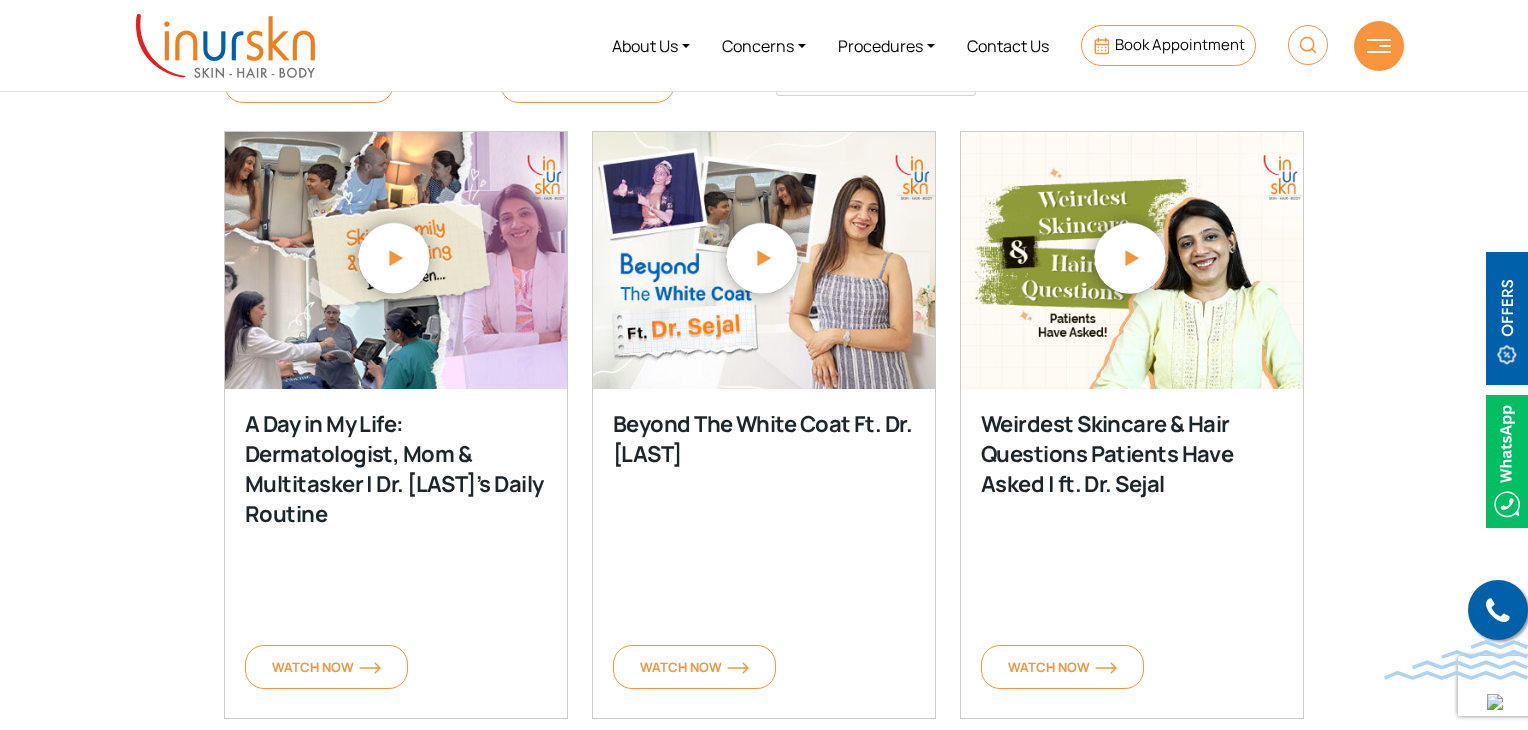 click at bounding box center (1132, 260) 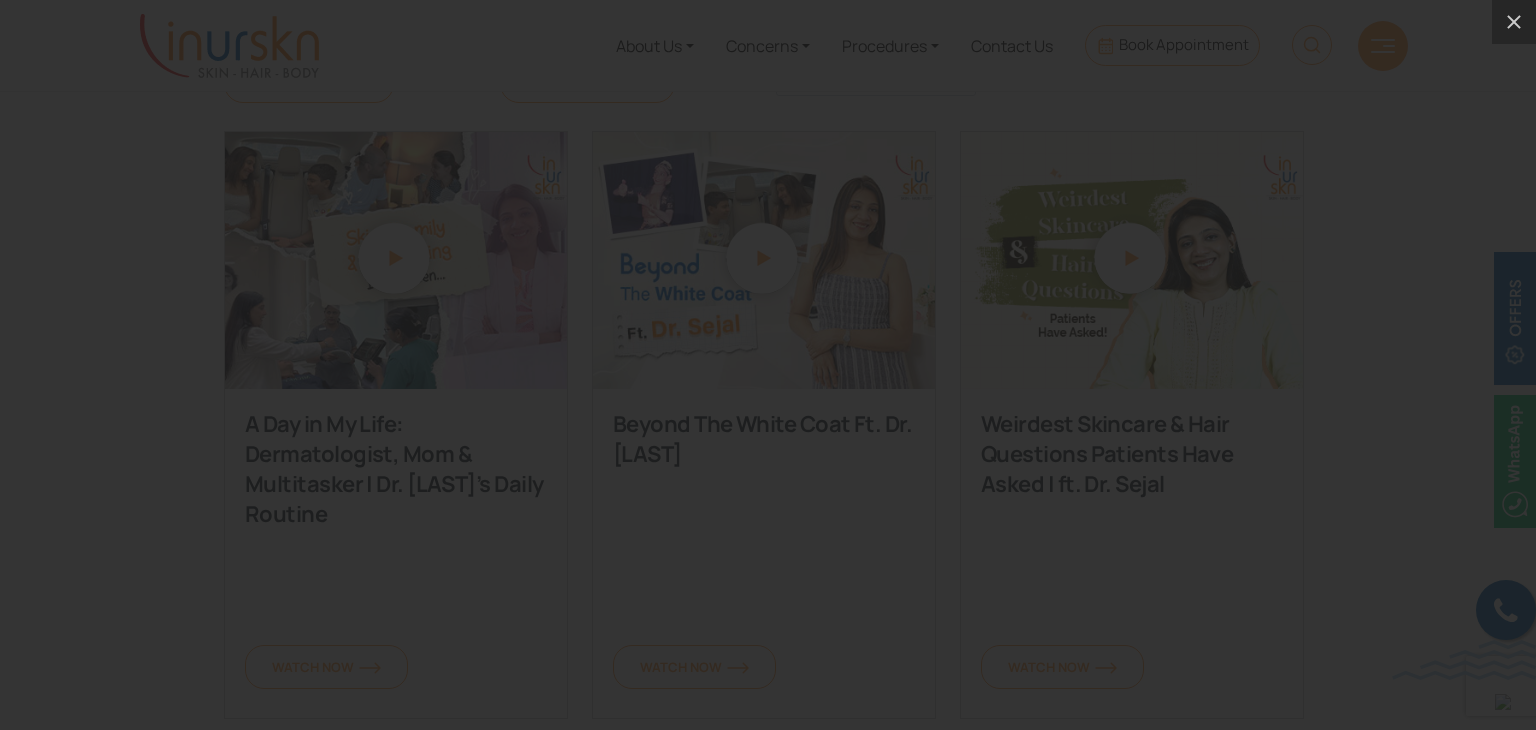 click at bounding box center [768, 365] 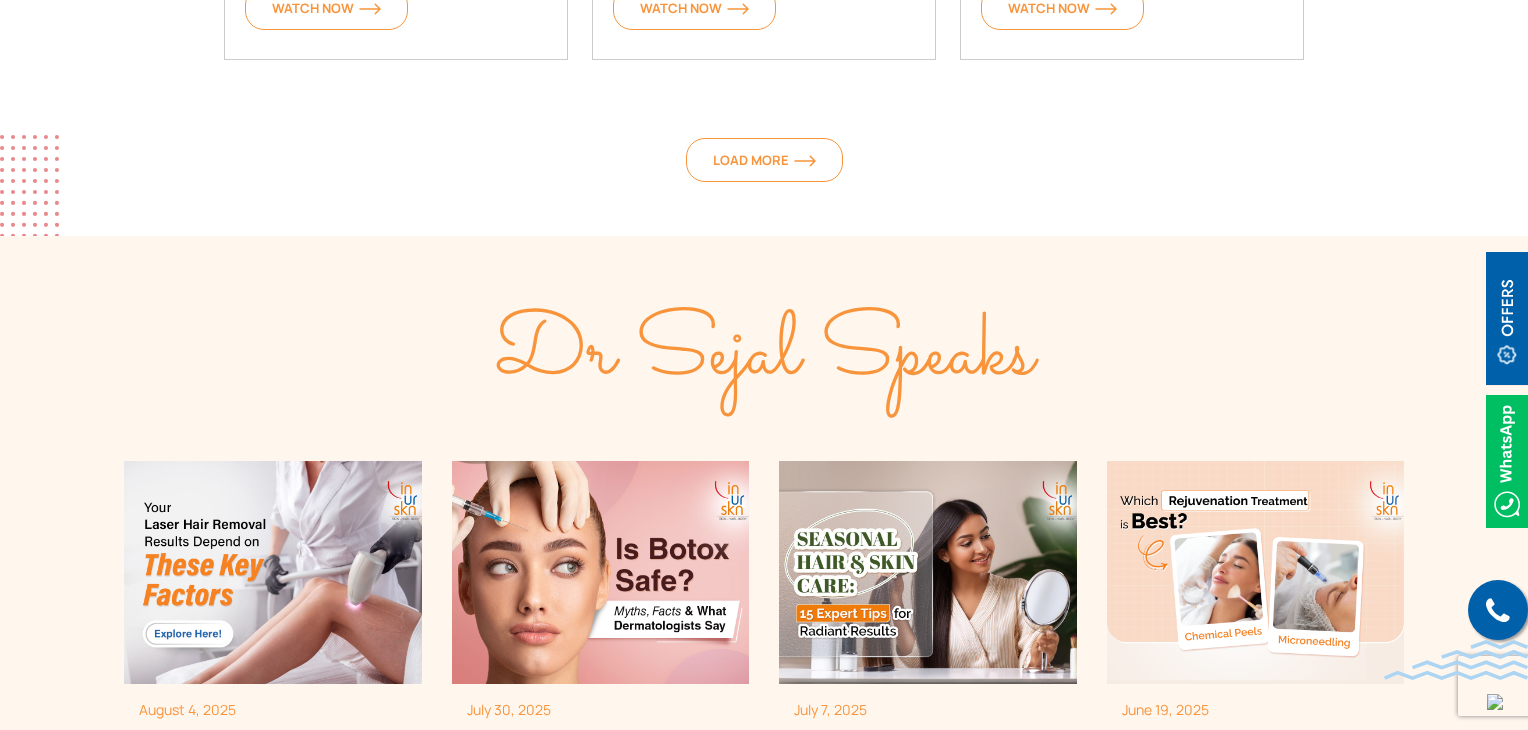 scroll, scrollTop: 1200, scrollLeft: 0, axis: vertical 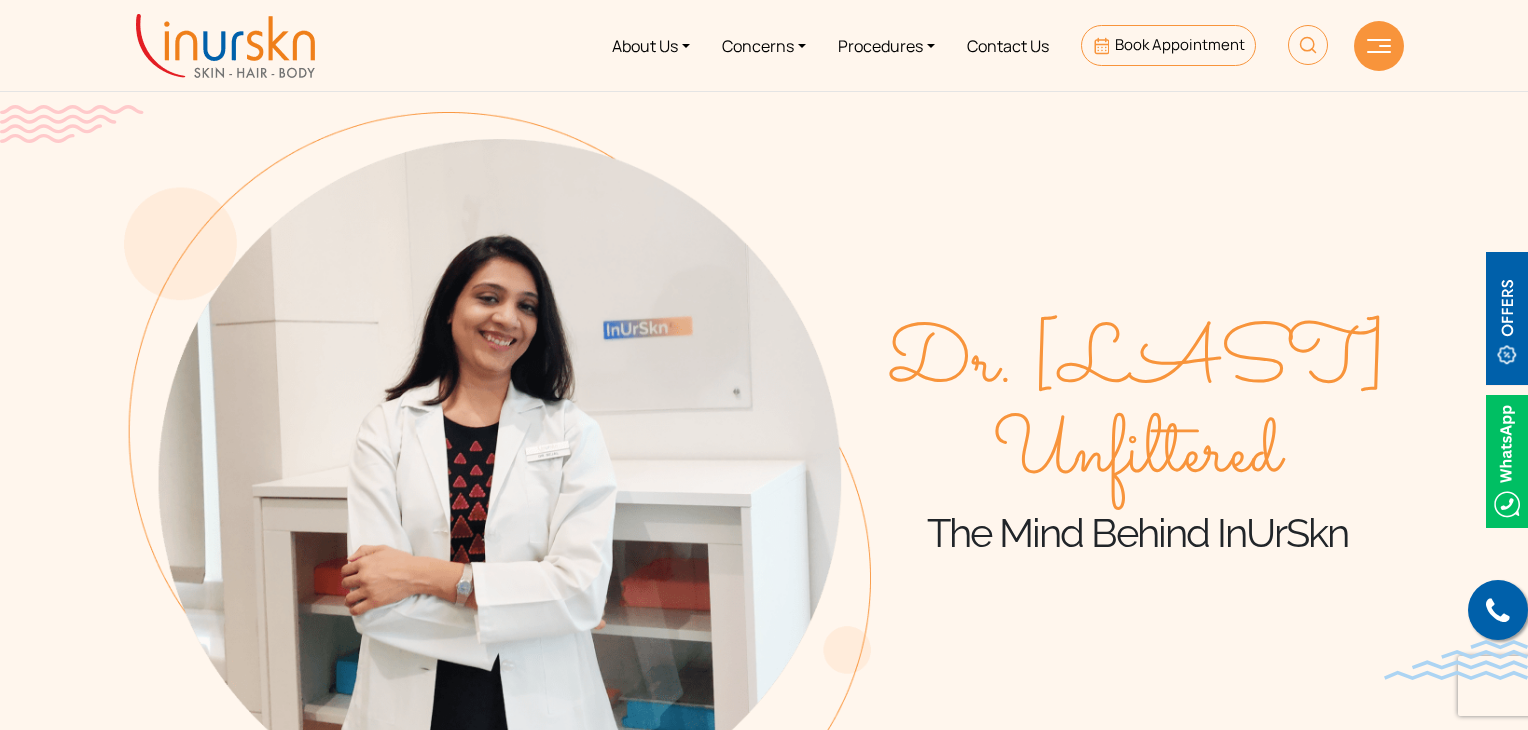 click at bounding box center [225, 46] 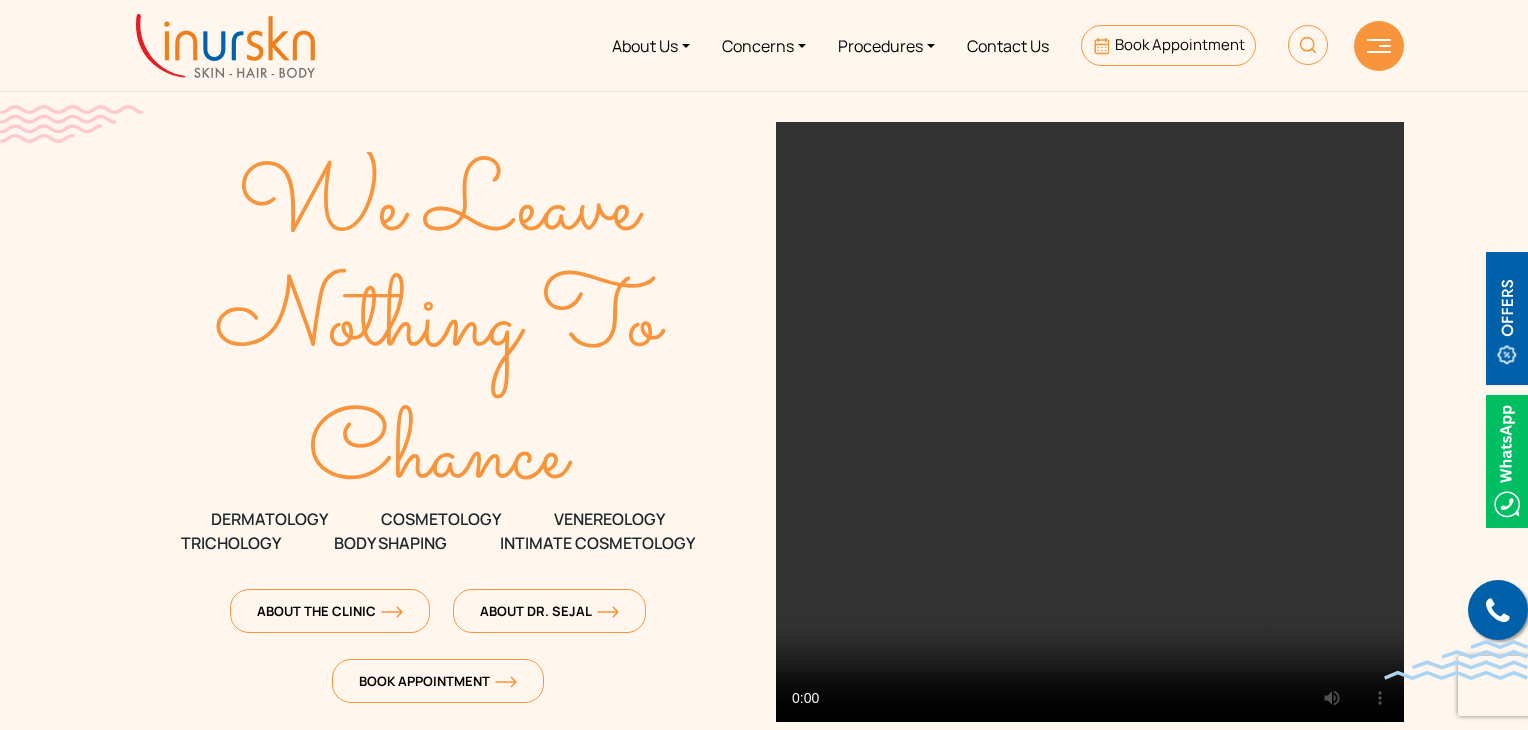 scroll, scrollTop: 0, scrollLeft: 0, axis: both 